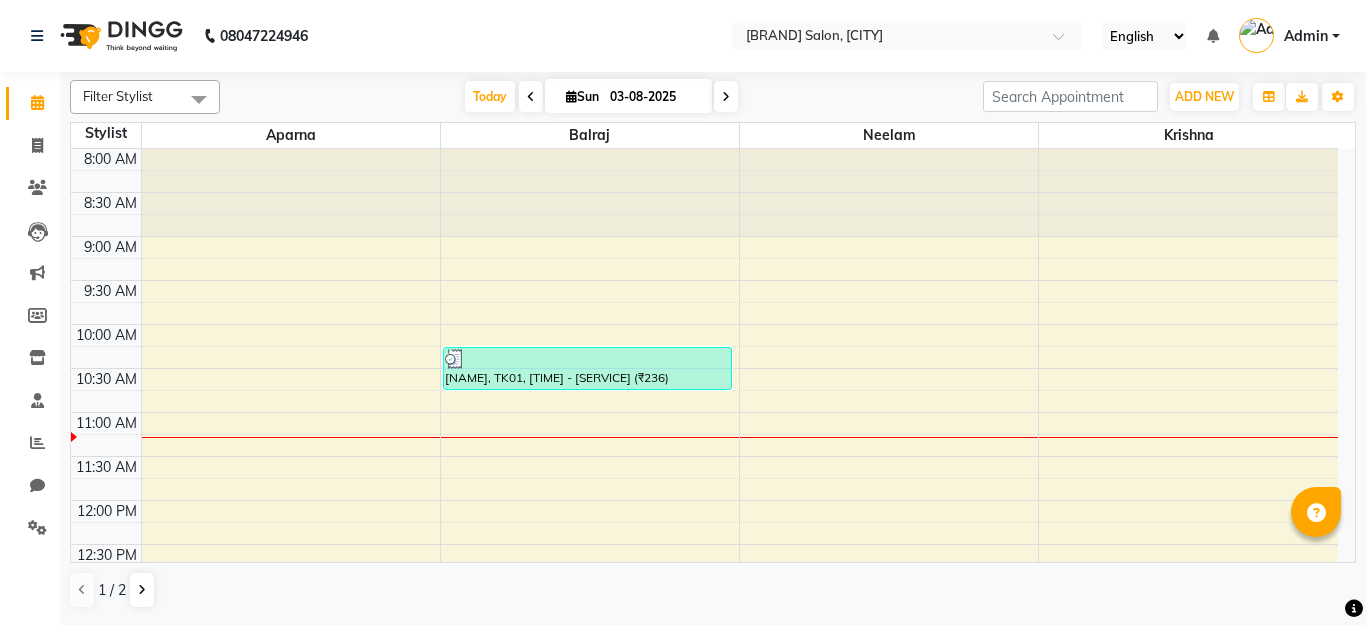 scroll, scrollTop: 0, scrollLeft: 0, axis: both 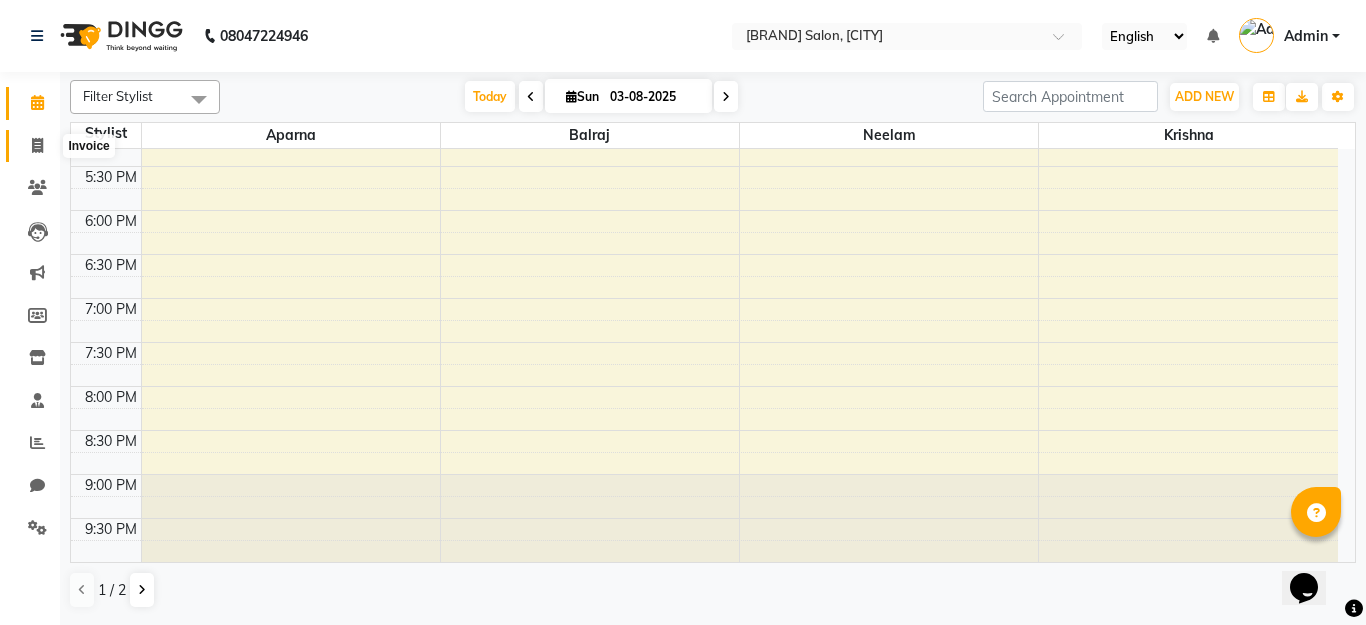 click 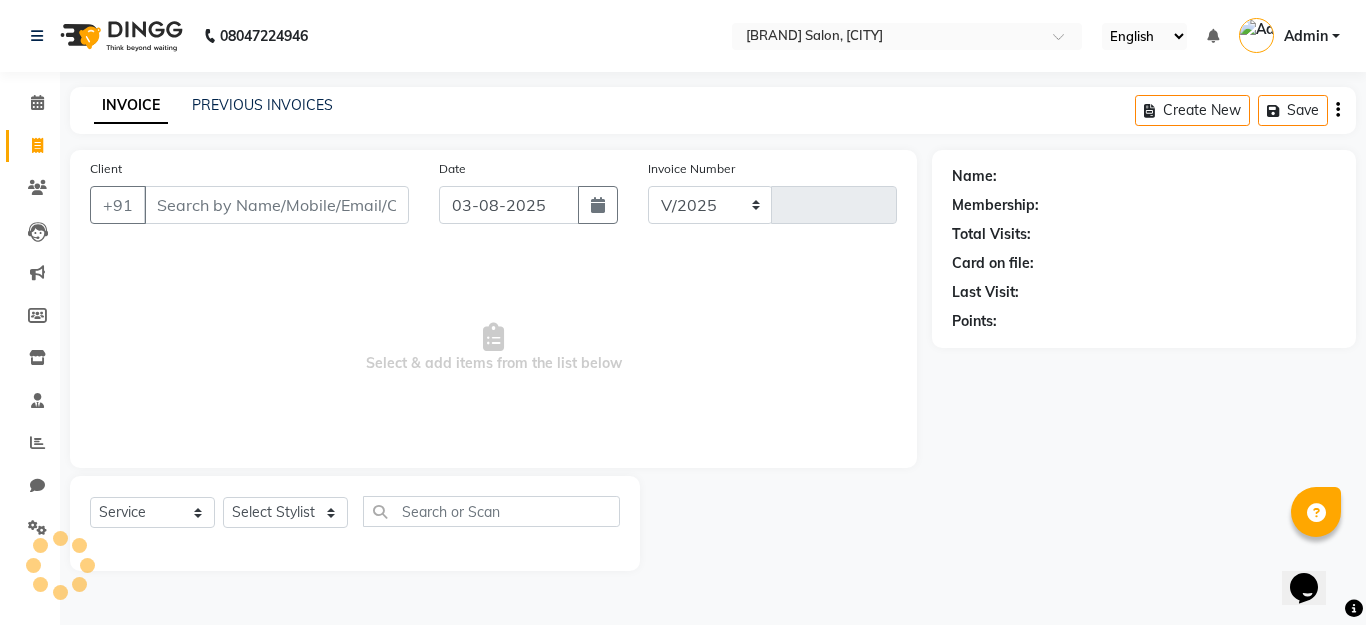 select on "7467" 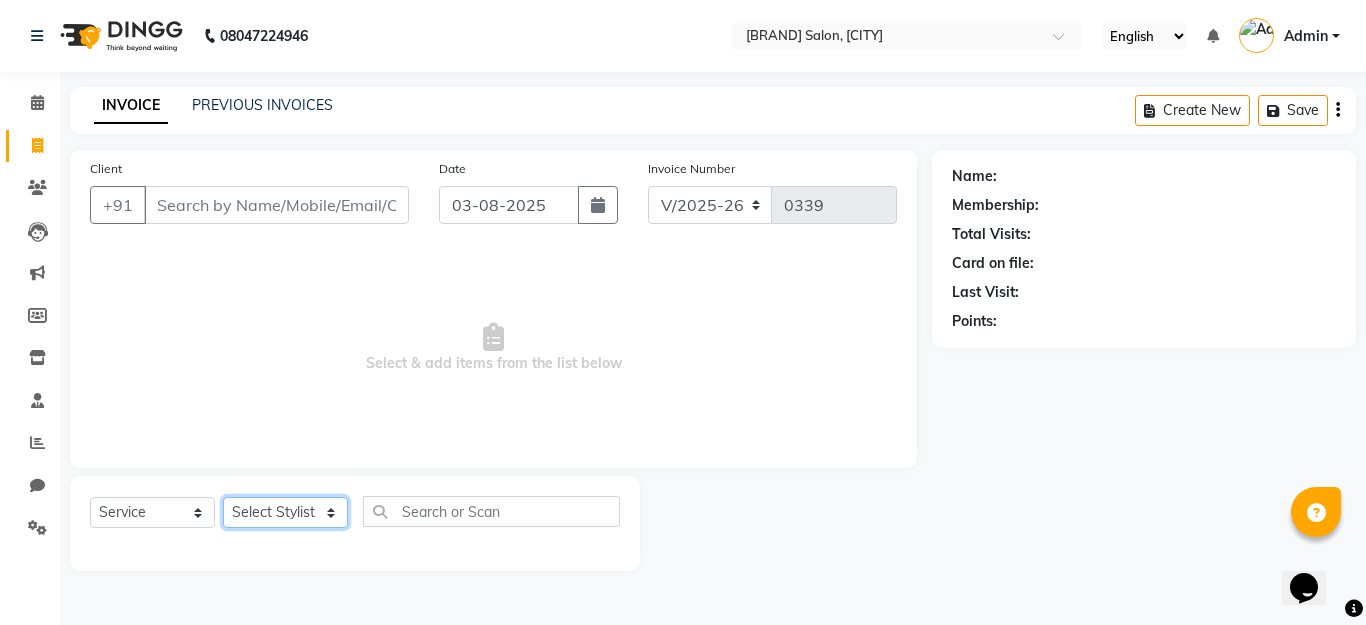 click on "Select Stylist [PERSON] [PERSON] [PERSON] [PERSON]" 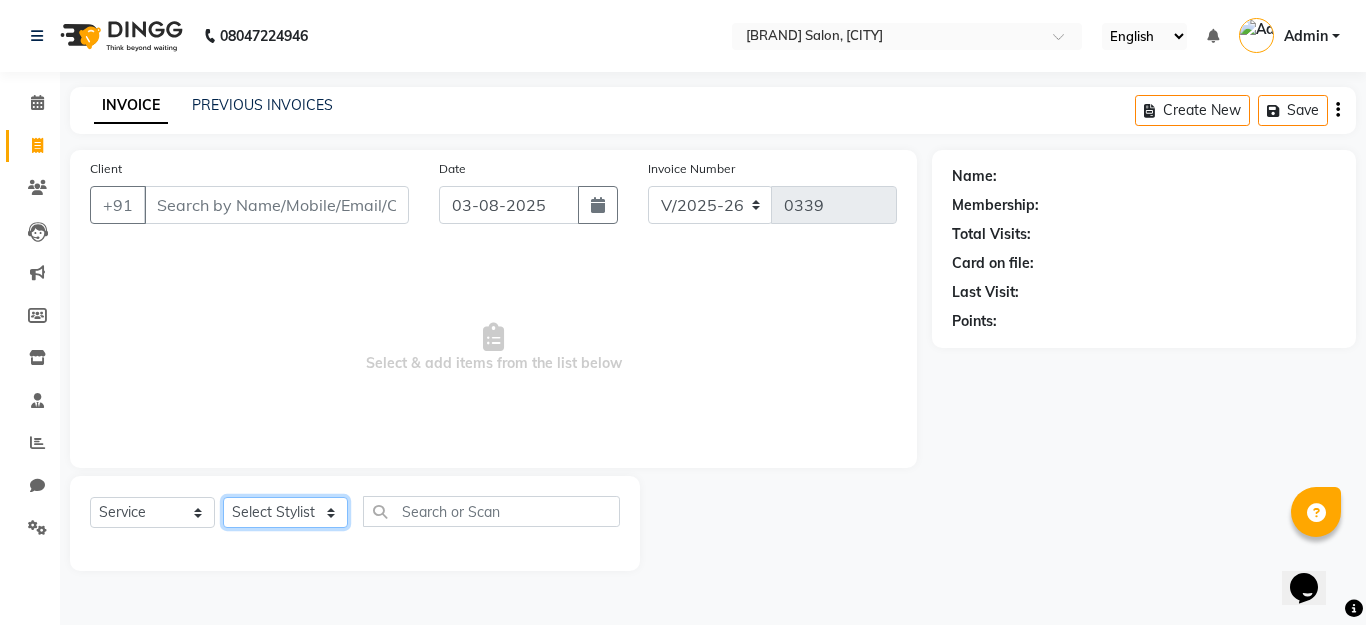 select on "68086" 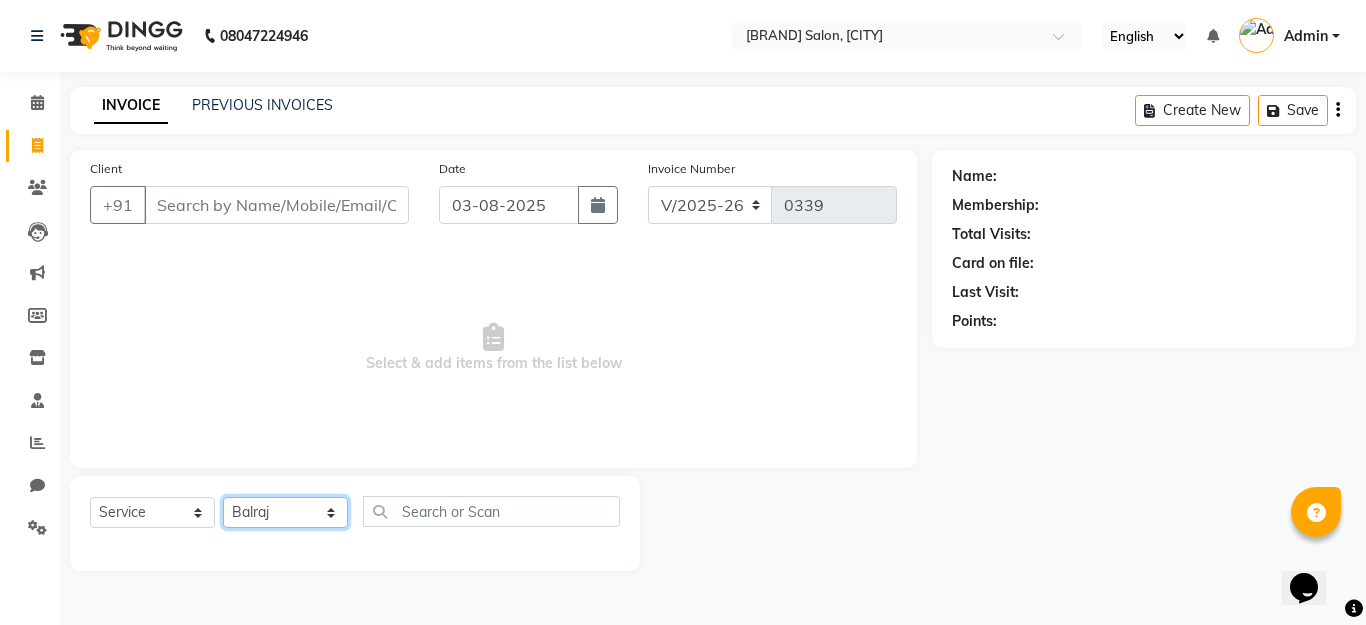 click on "Select Stylist [PERSON] [PERSON] [PERSON] [PERSON]" 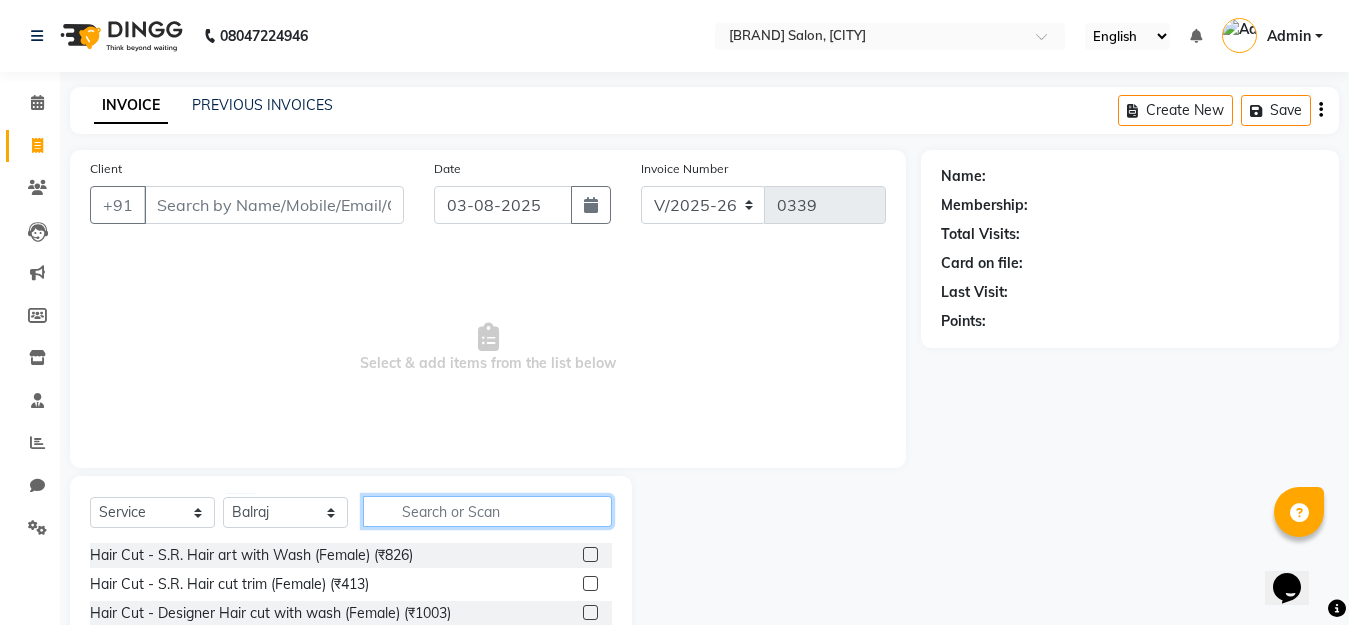 click 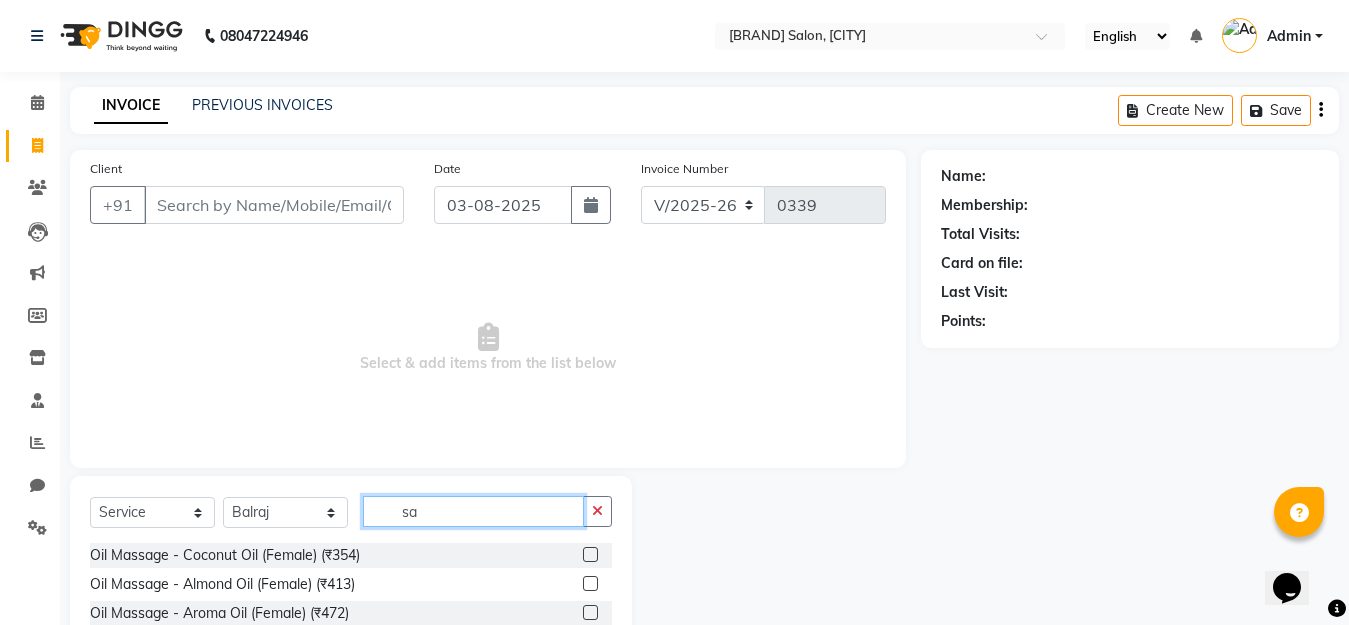 type on "s" 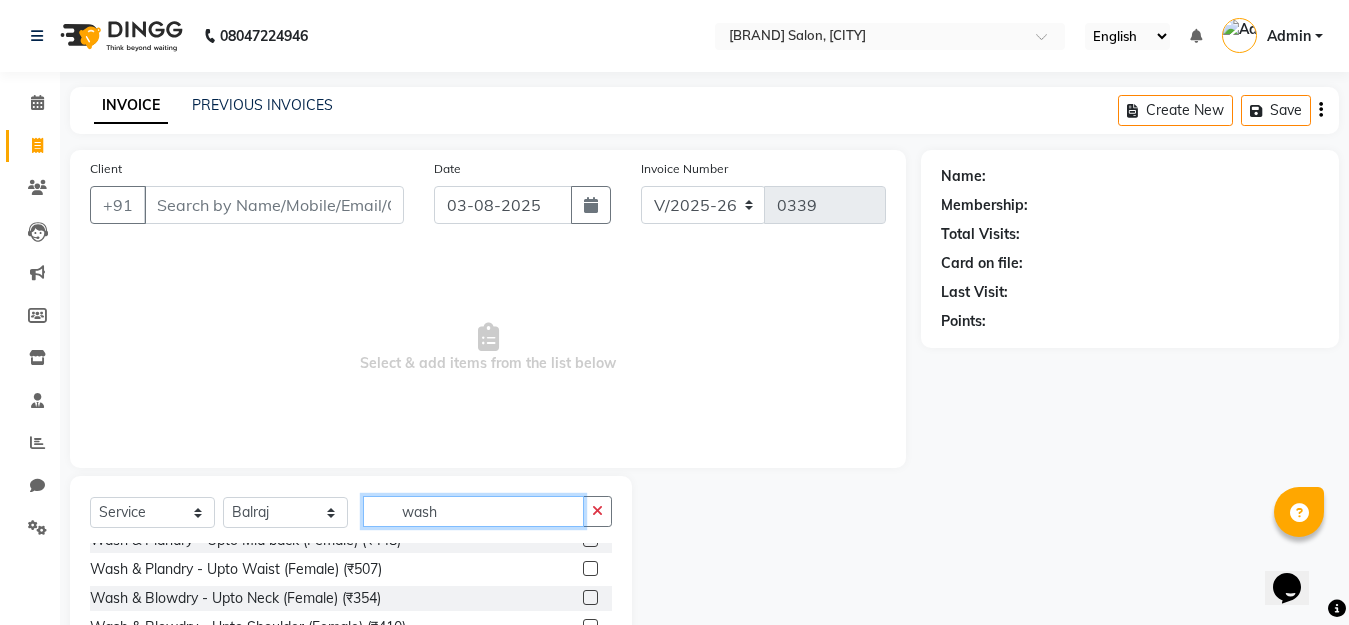 scroll, scrollTop: 148, scrollLeft: 0, axis: vertical 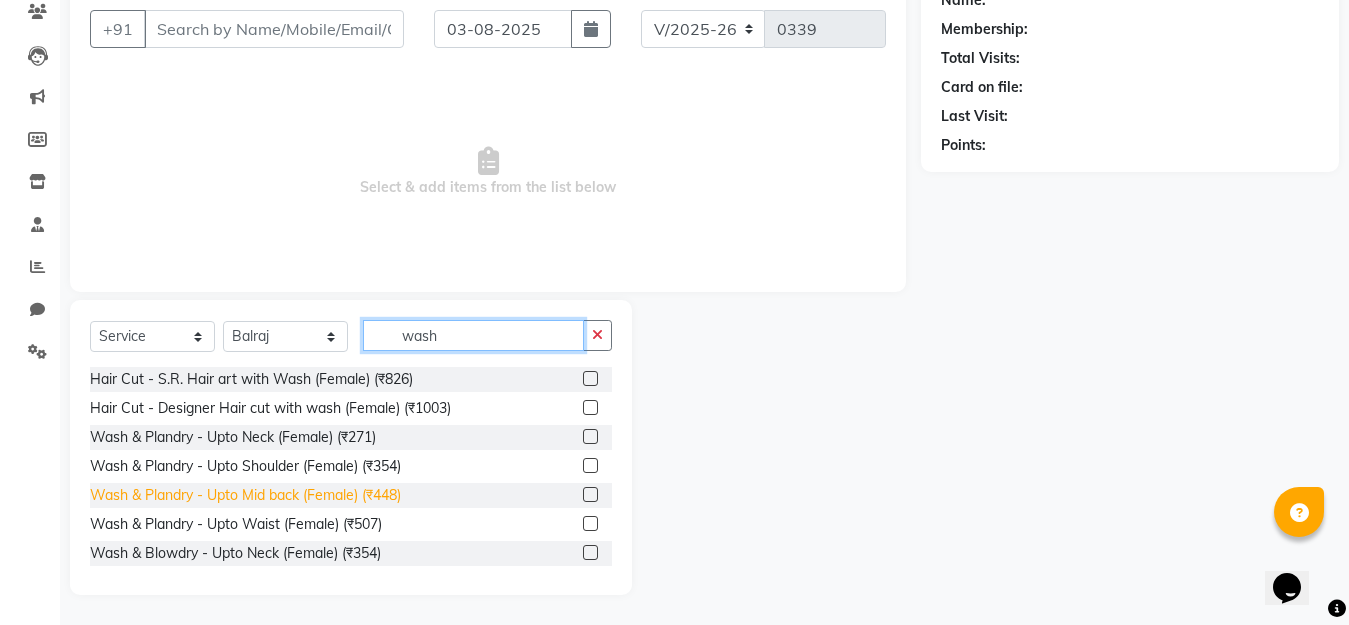 type on "wash" 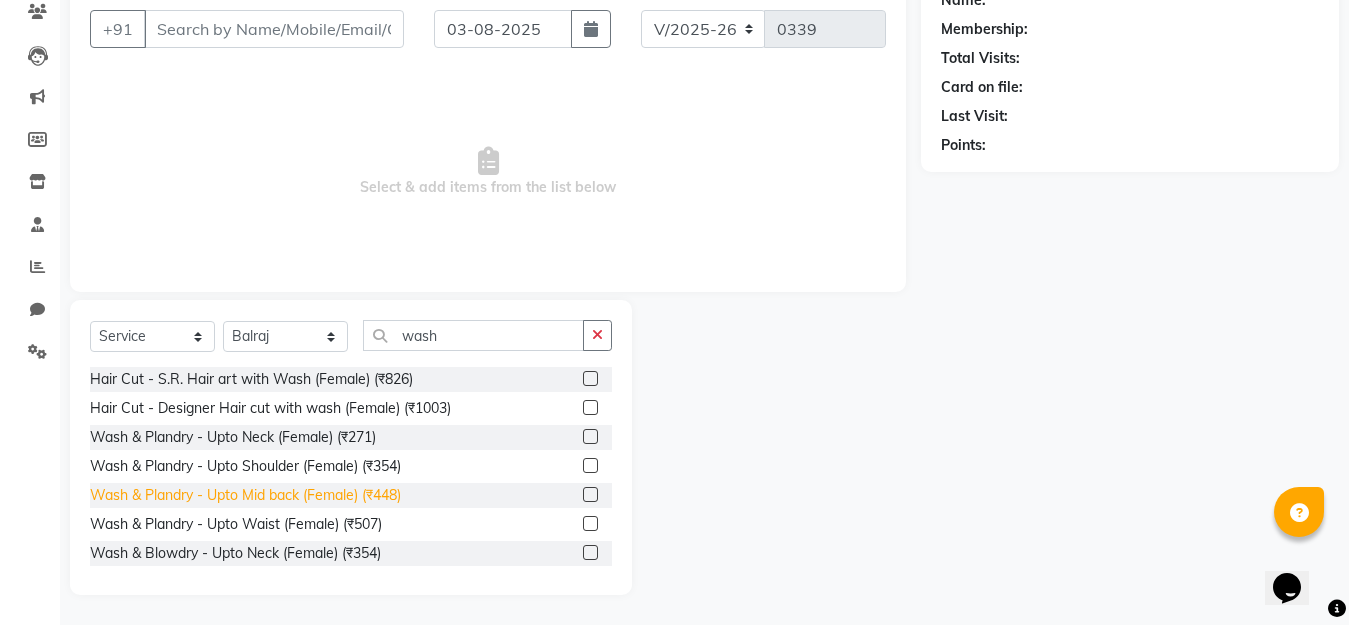 click on "Wash & Plandry - Upto Mid back   (Female) (₹448)" 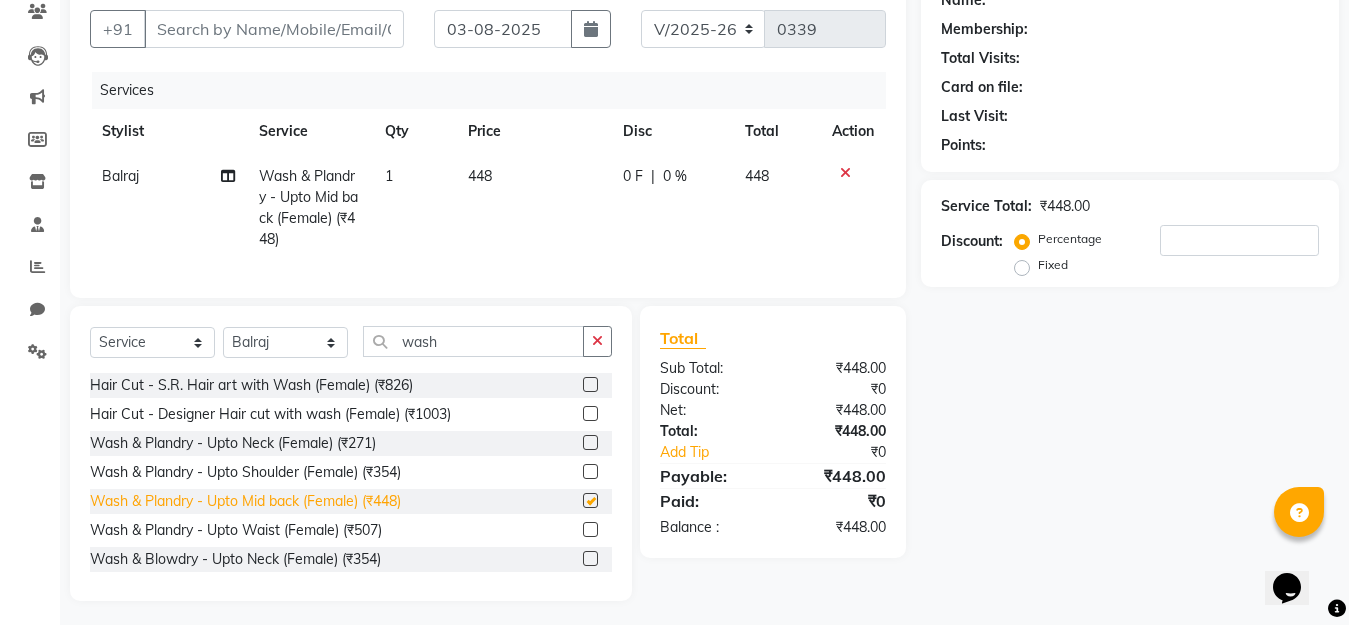 checkbox on "false" 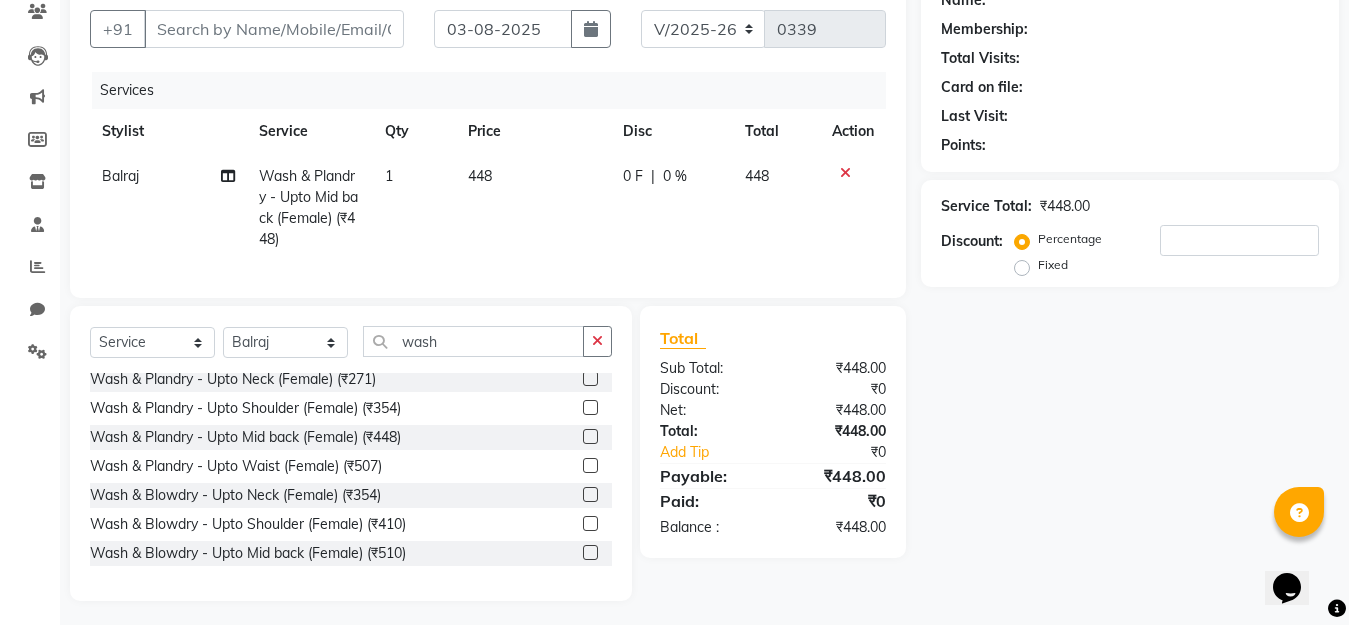 scroll, scrollTop: 100, scrollLeft: 0, axis: vertical 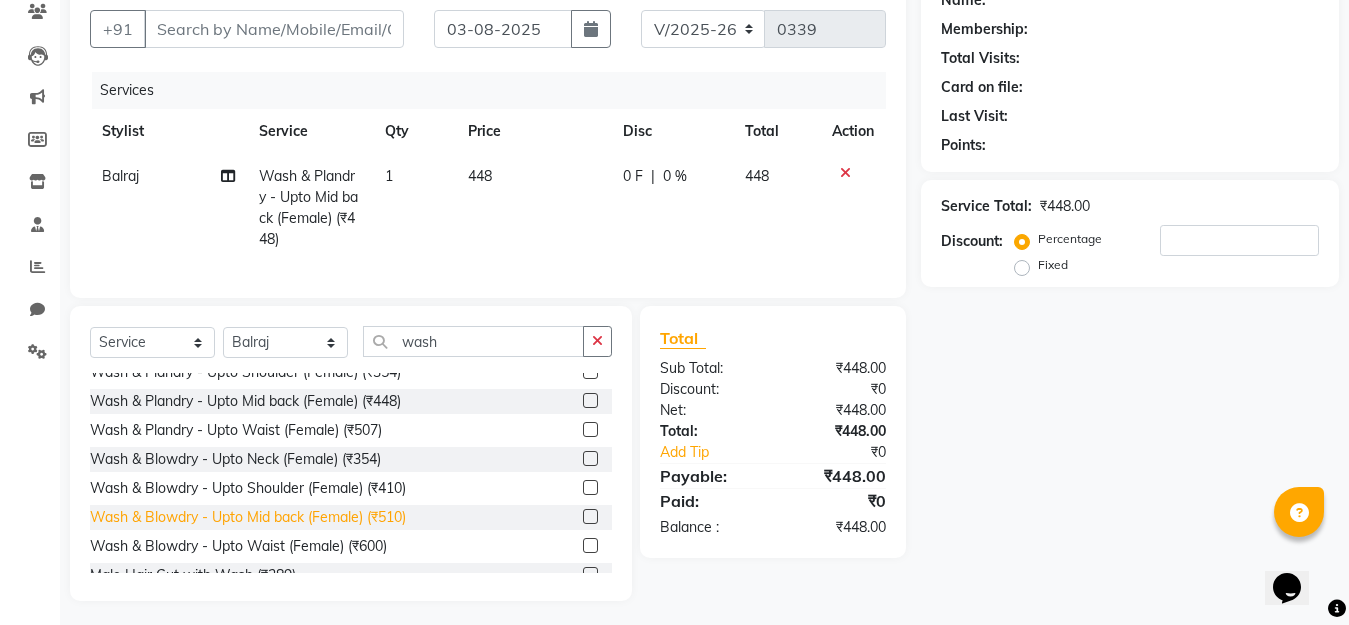 click on "[PRODUCT] - [BODY_PART] ([GENDER]) ([CURRENCY][PRICE])" 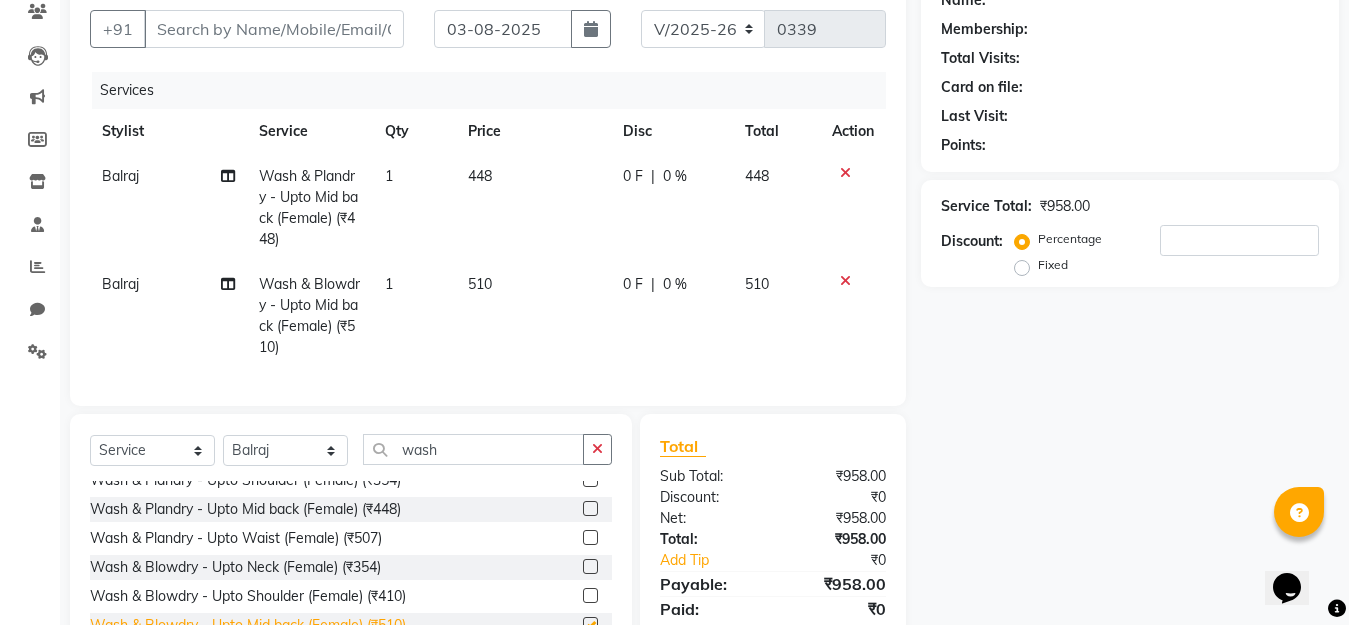 checkbox on "false" 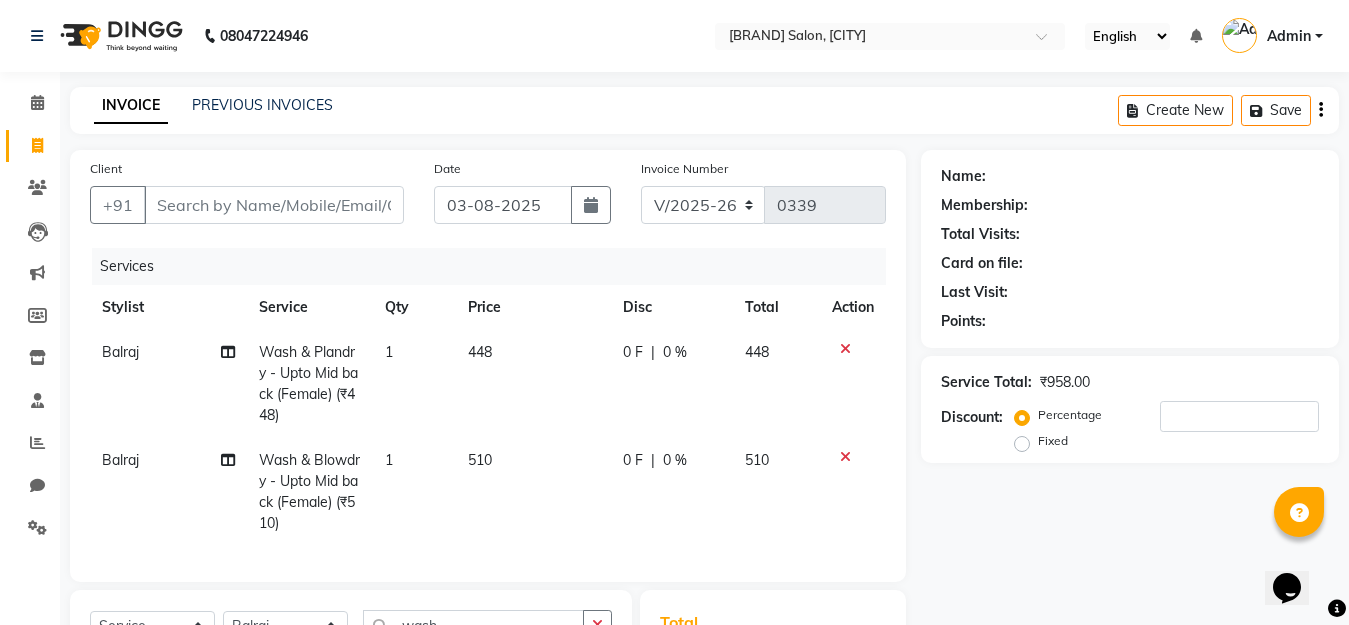 scroll, scrollTop: 100, scrollLeft: 0, axis: vertical 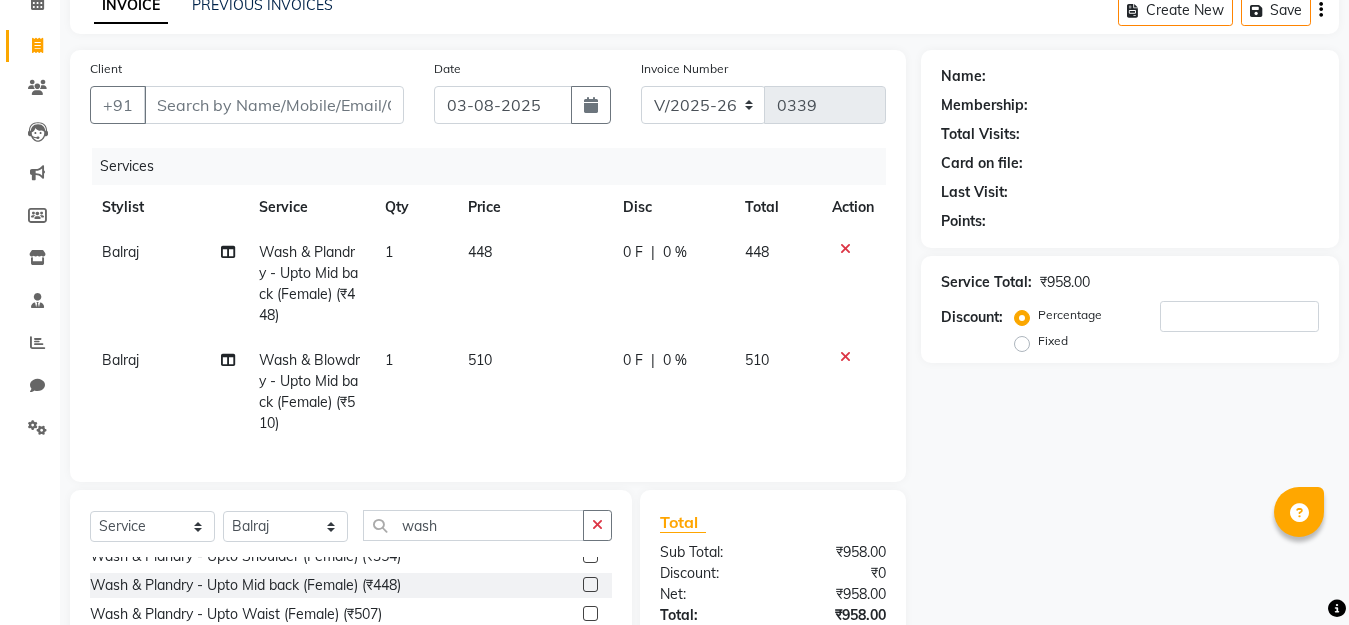 click 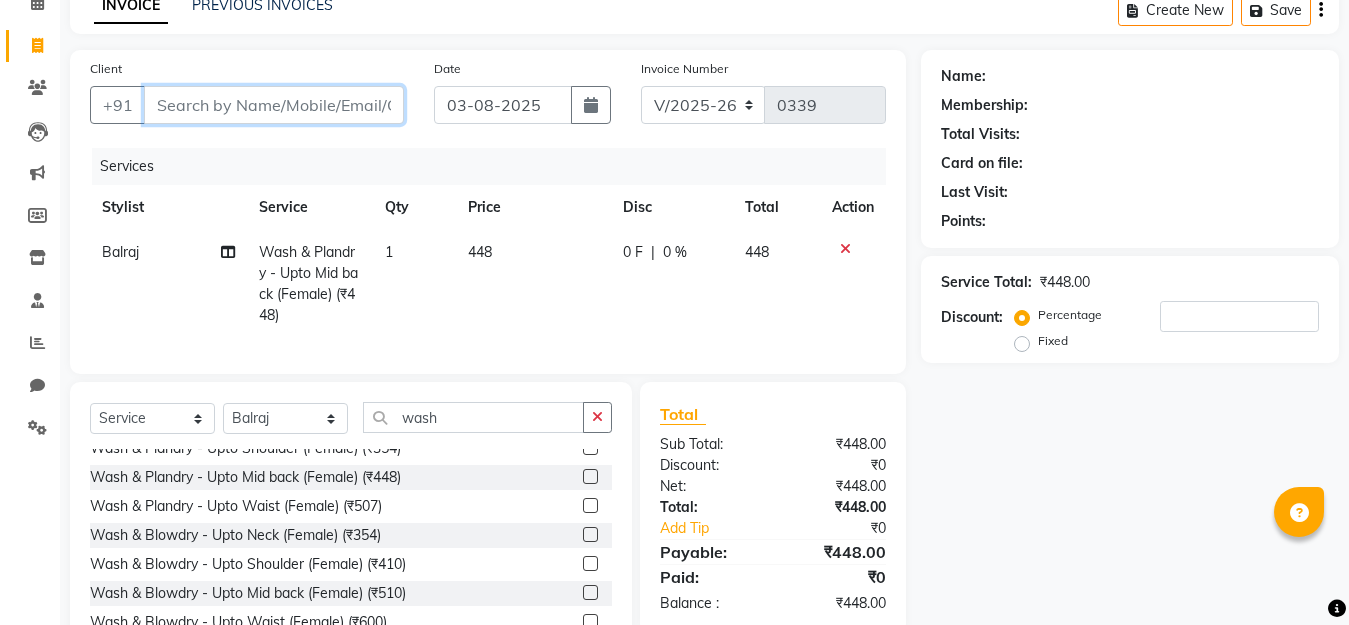 click on "Client" at bounding box center [274, 105] 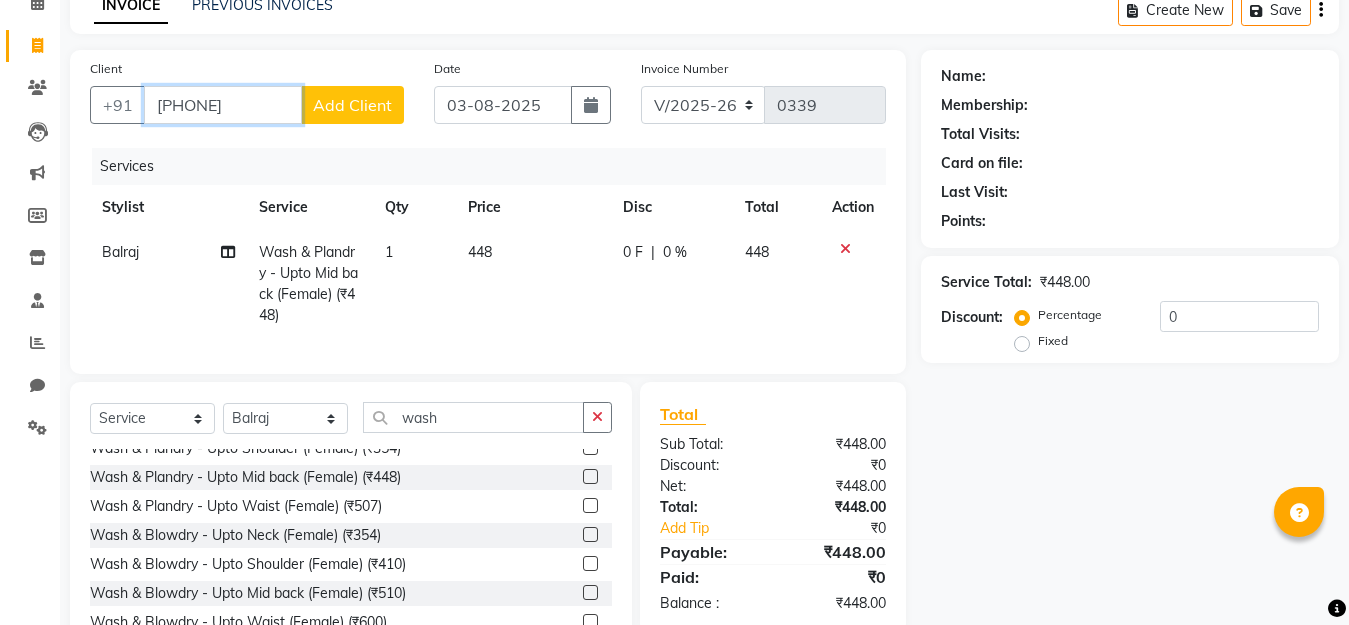 click on "8080655994" at bounding box center [223, 105] 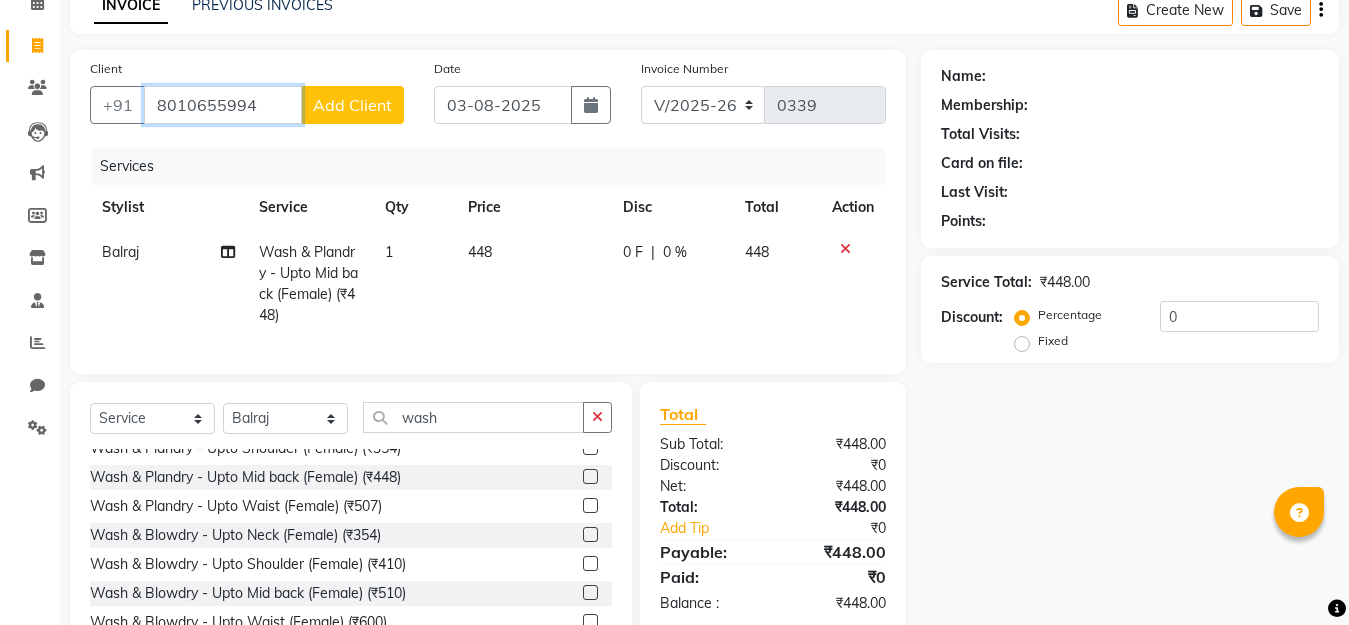 type on "8010655994" 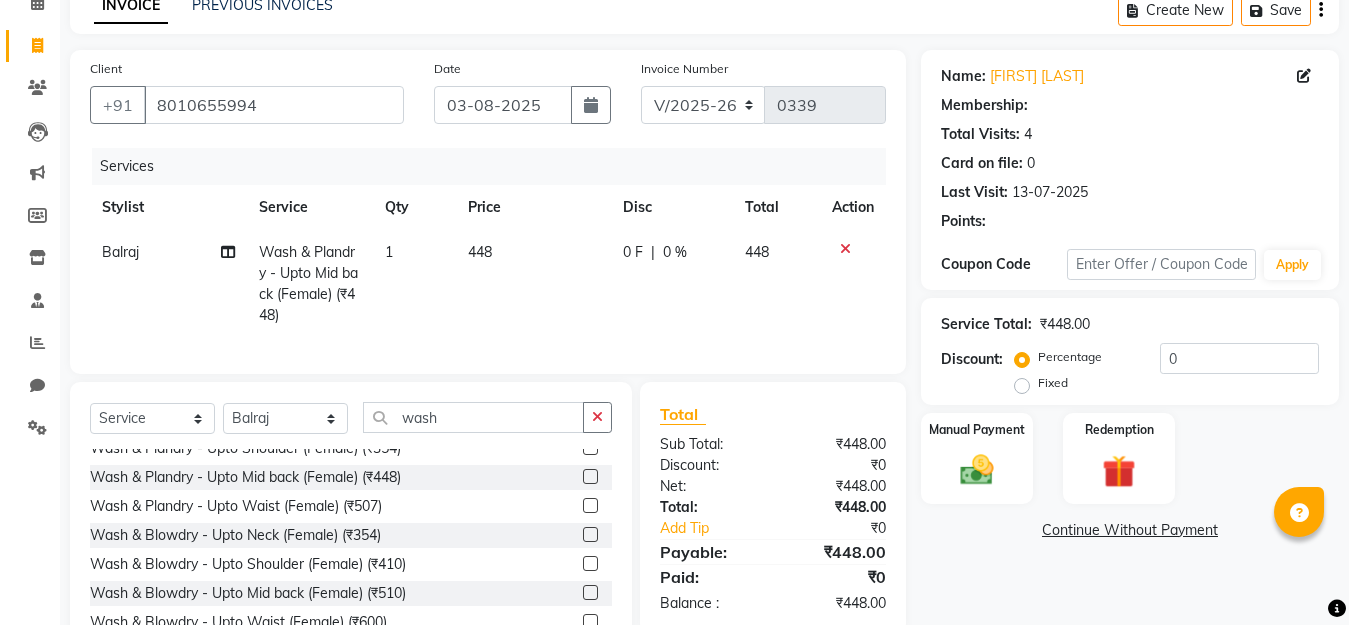 select on "1: Object" 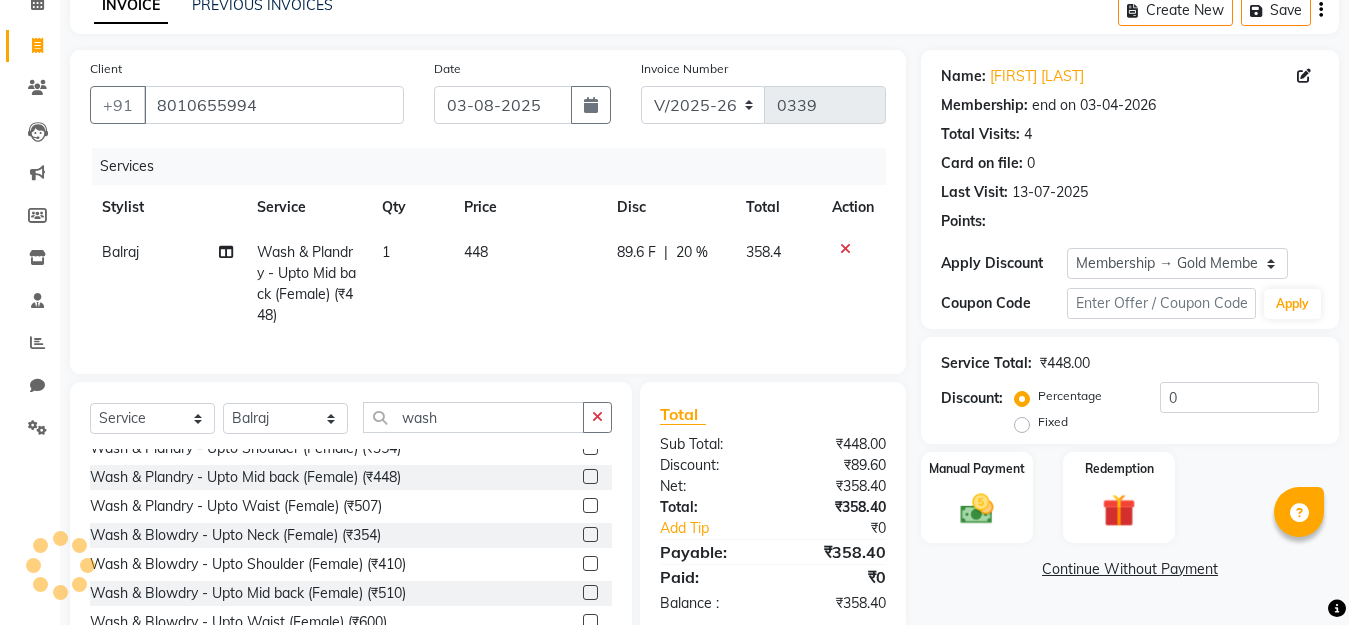 type on "20" 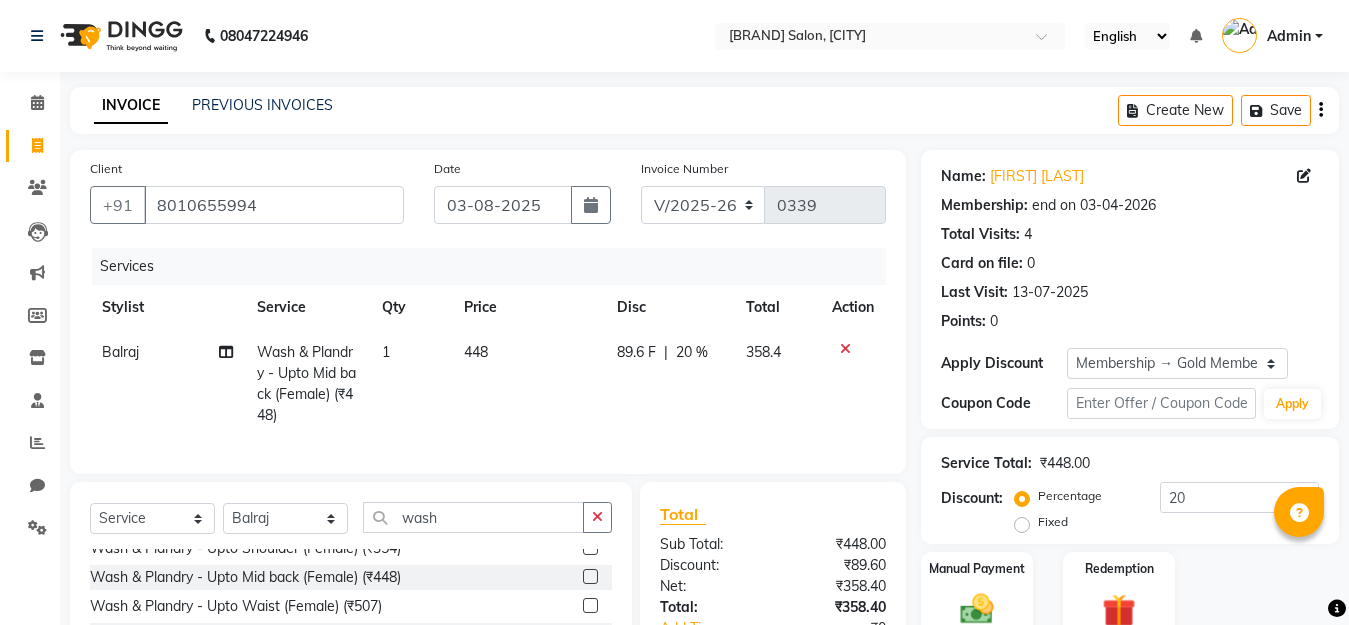 scroll, scrollTop: 199, scrollLeft: 0, axis: vertical 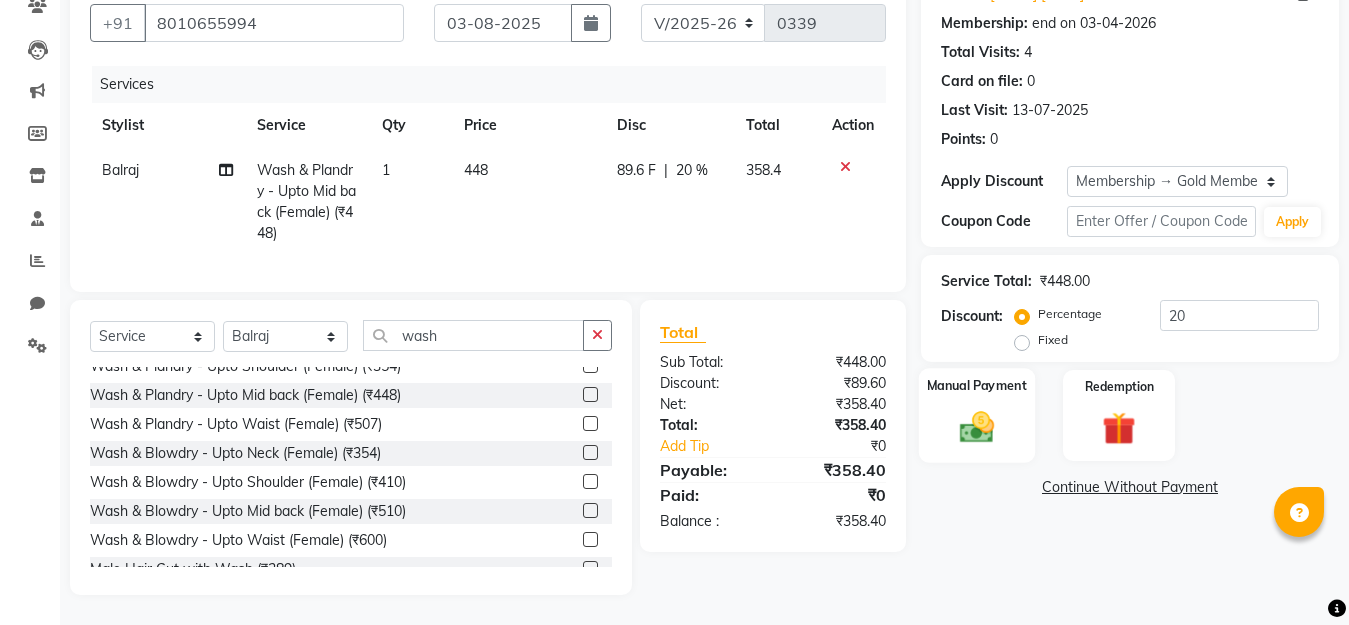 click on "Manual Payment" 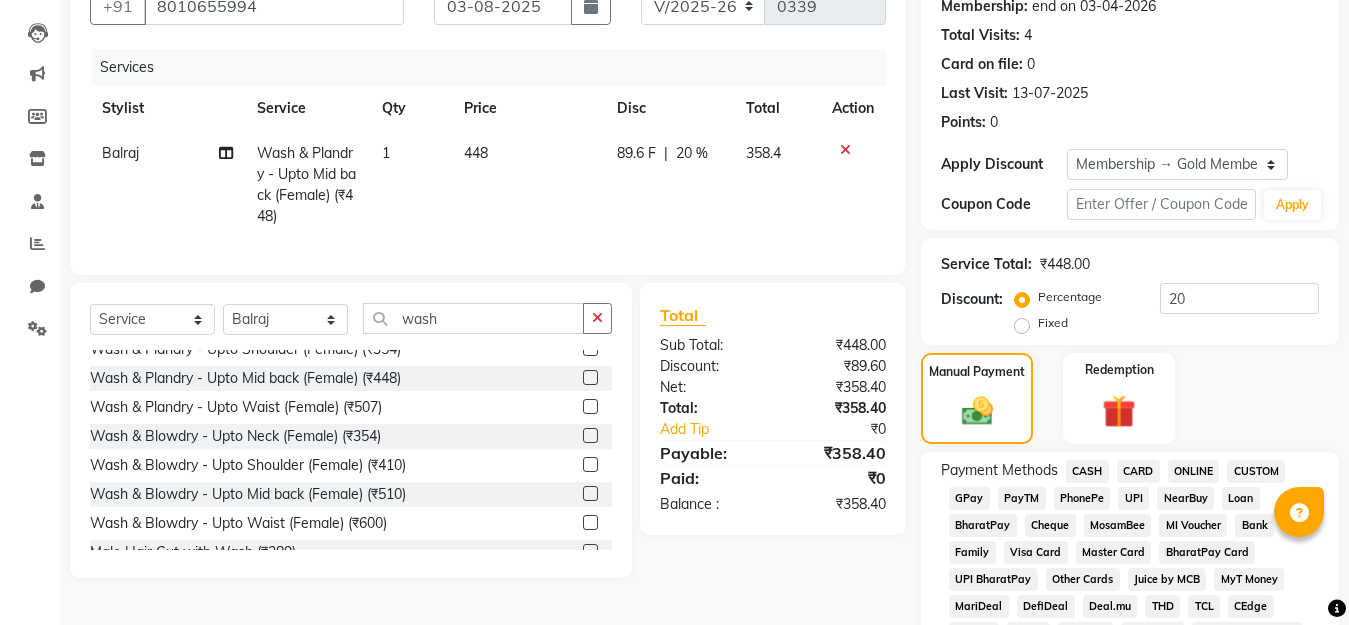 scroll, scrollTop: 299, scrollLeft: 0, axis: vertical 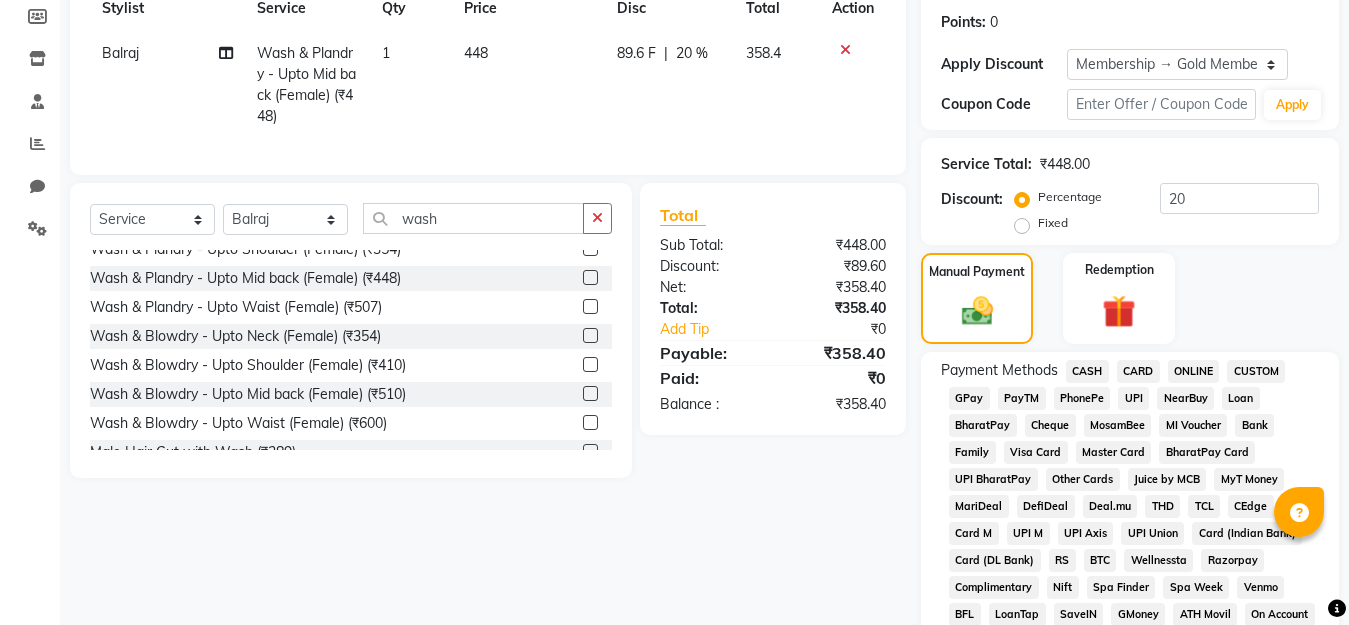 click on "GPay" 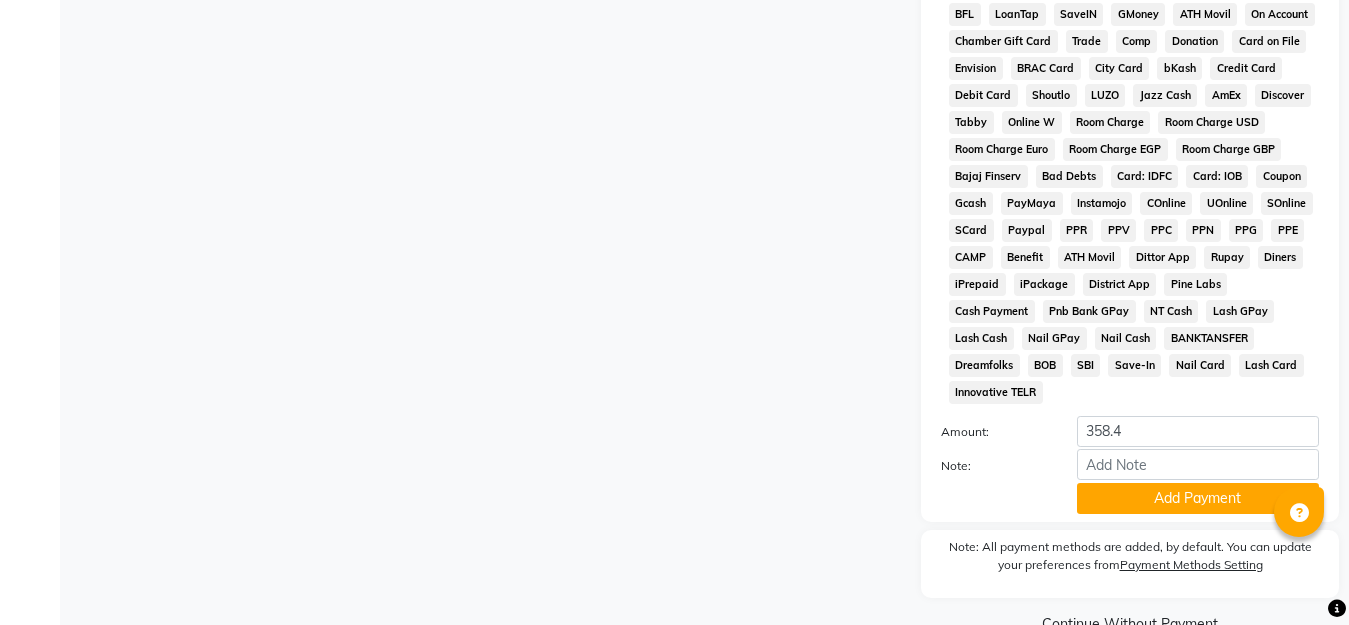 scroll, scrollTop: 943, scrollLeft: 0, axis: vertical 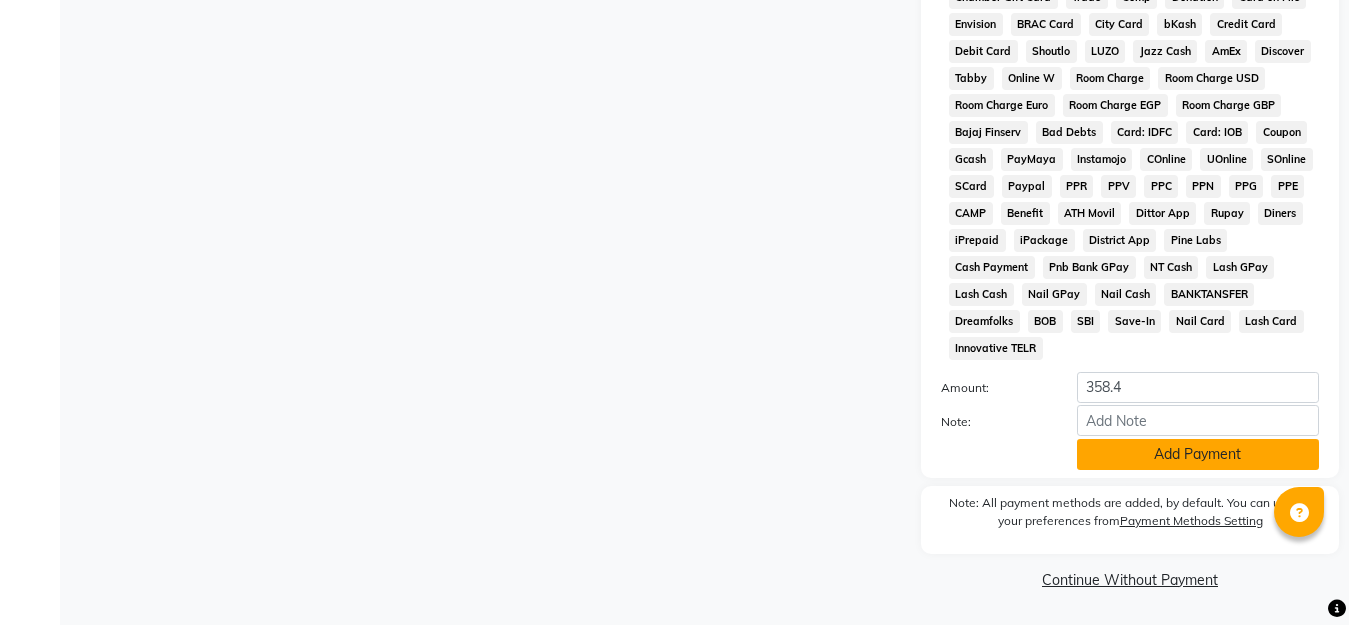click on "Add Payment" 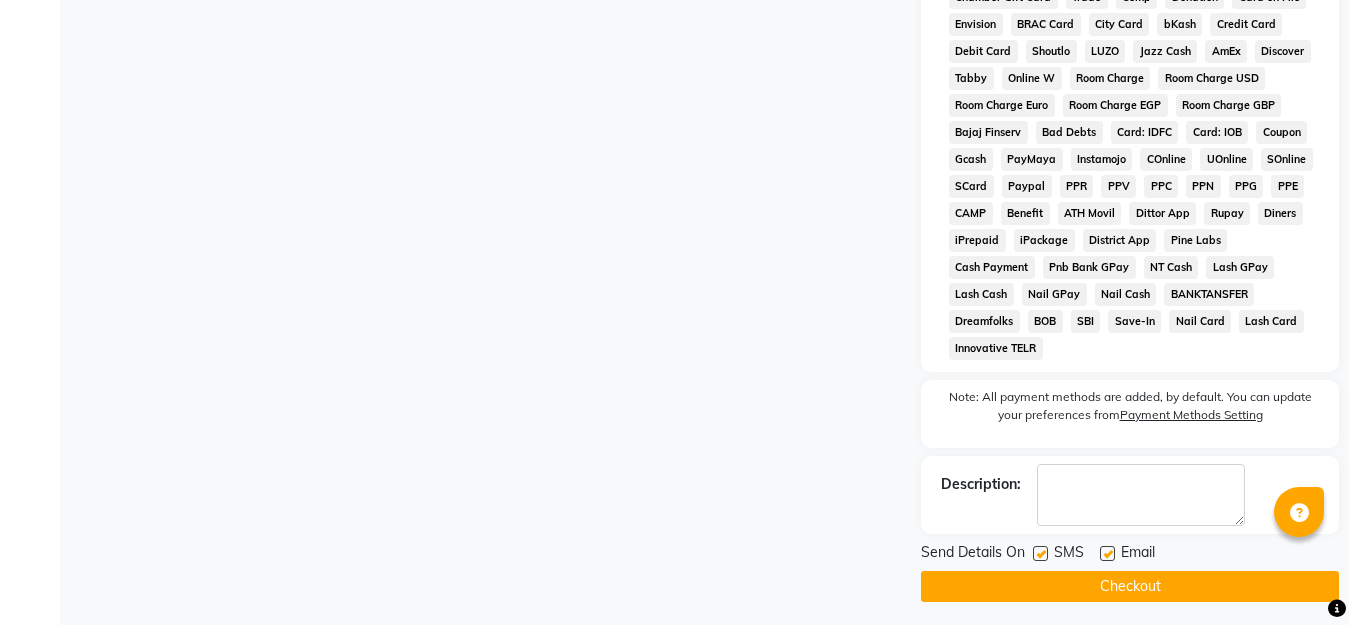 scroll, scrollTop: 950, scrollLeft: 0, axis: vertical 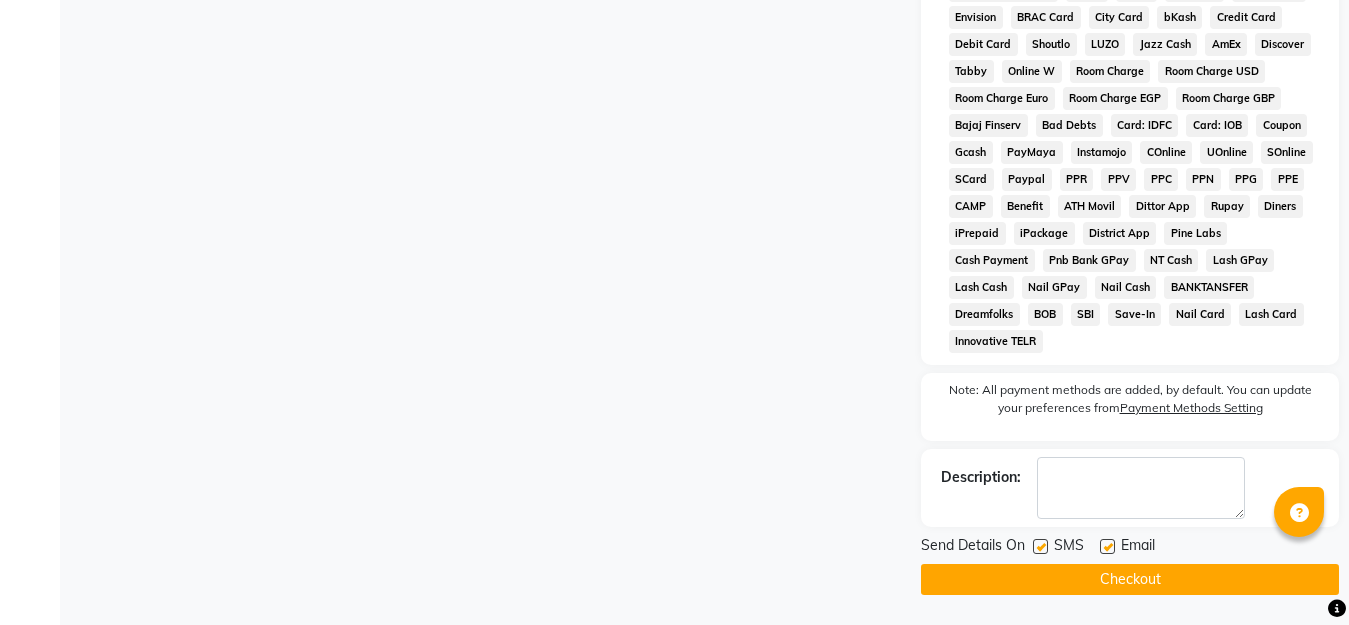 click on "Checkout" 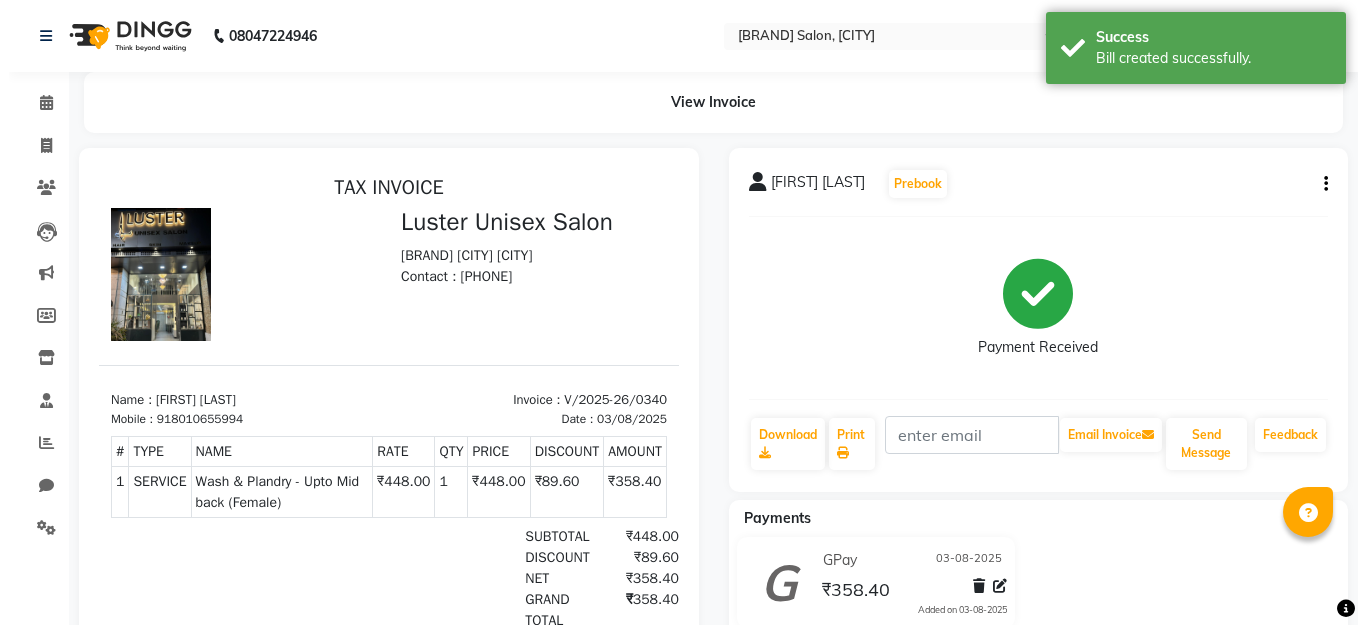 scroll, scrollTop: 0, scrollLeft: 0, axis: both 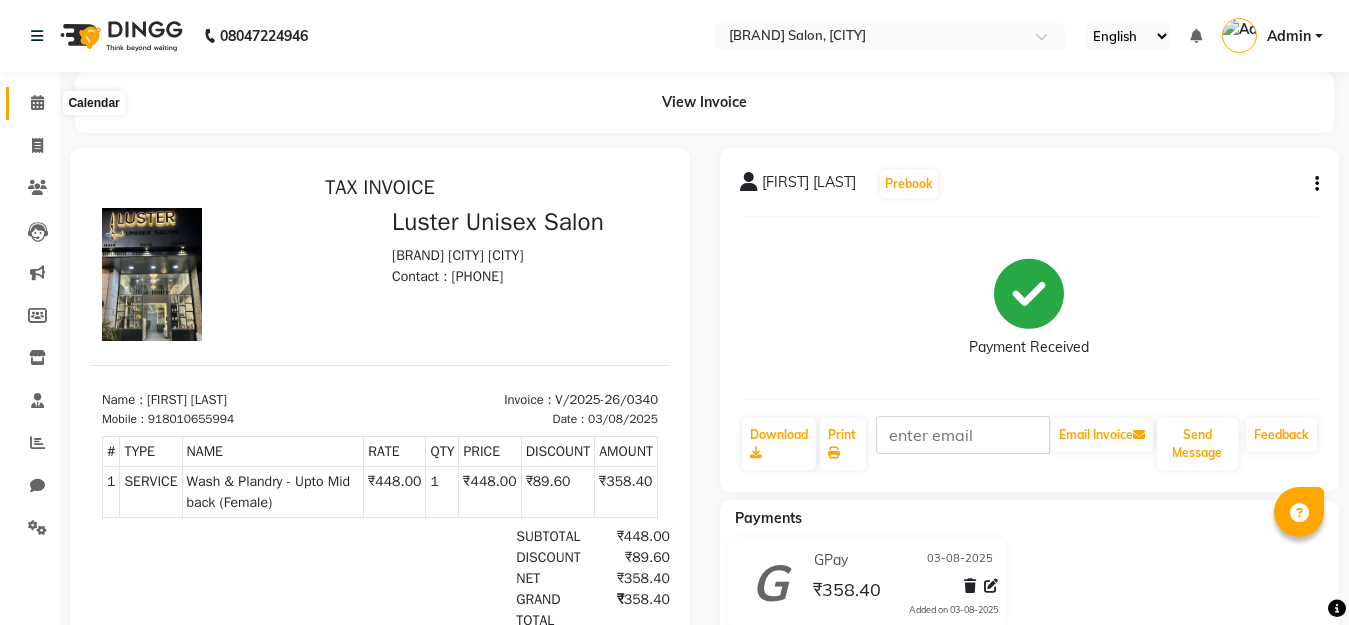 click 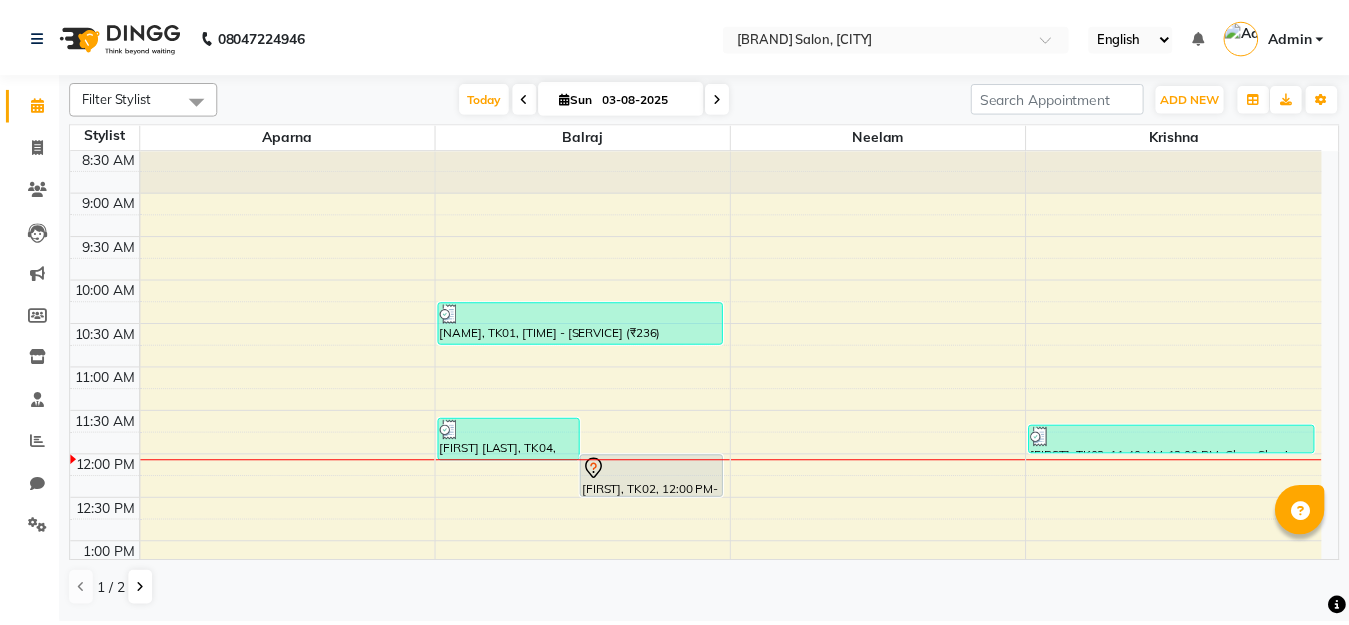 scroll, scrollTop: 0, scrollLeft: 0, axis: both 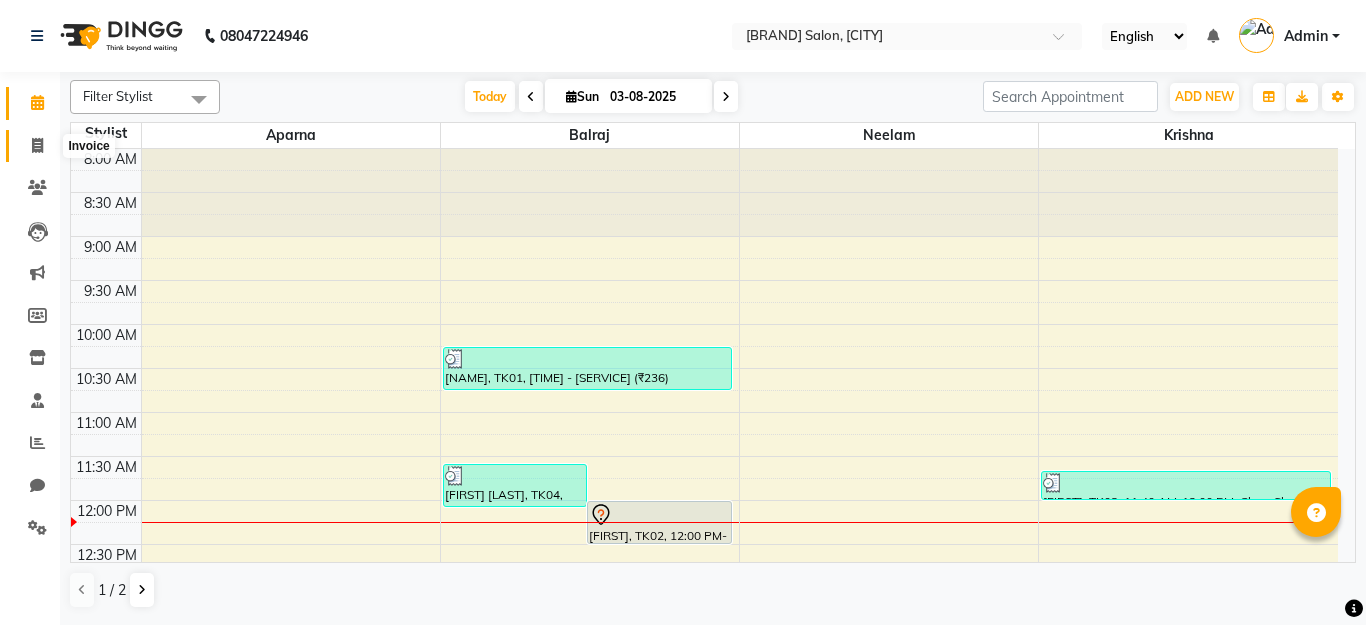 click 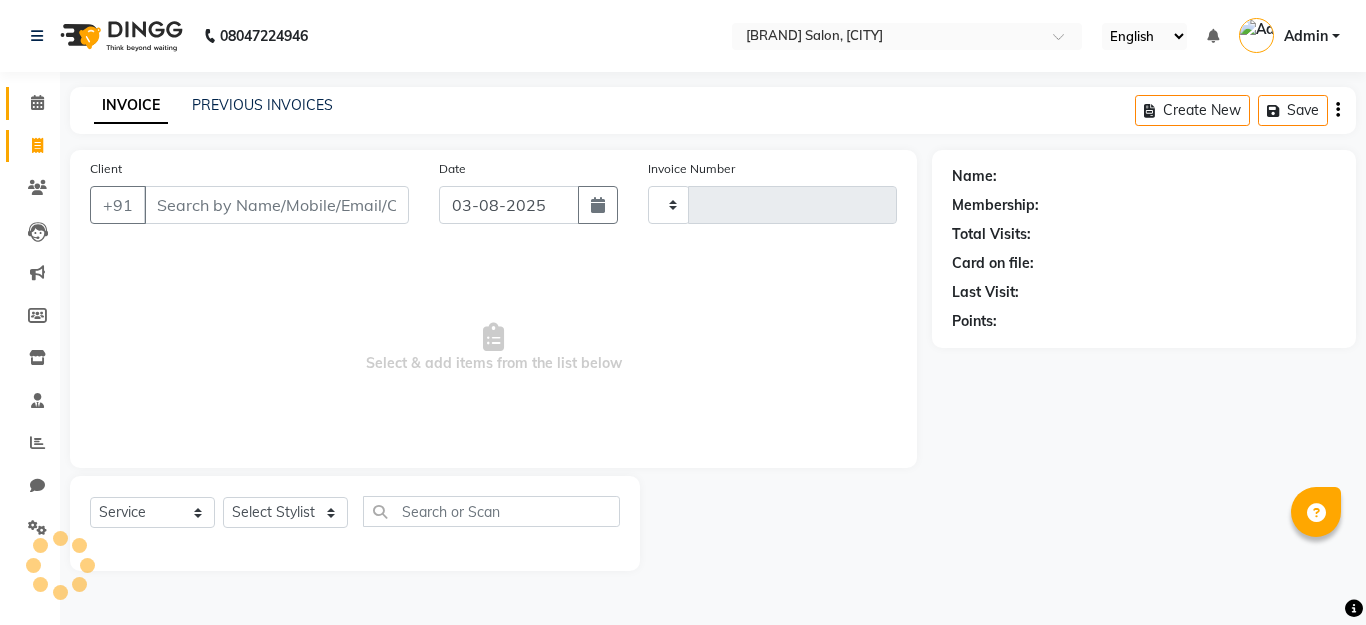 type on "0341" 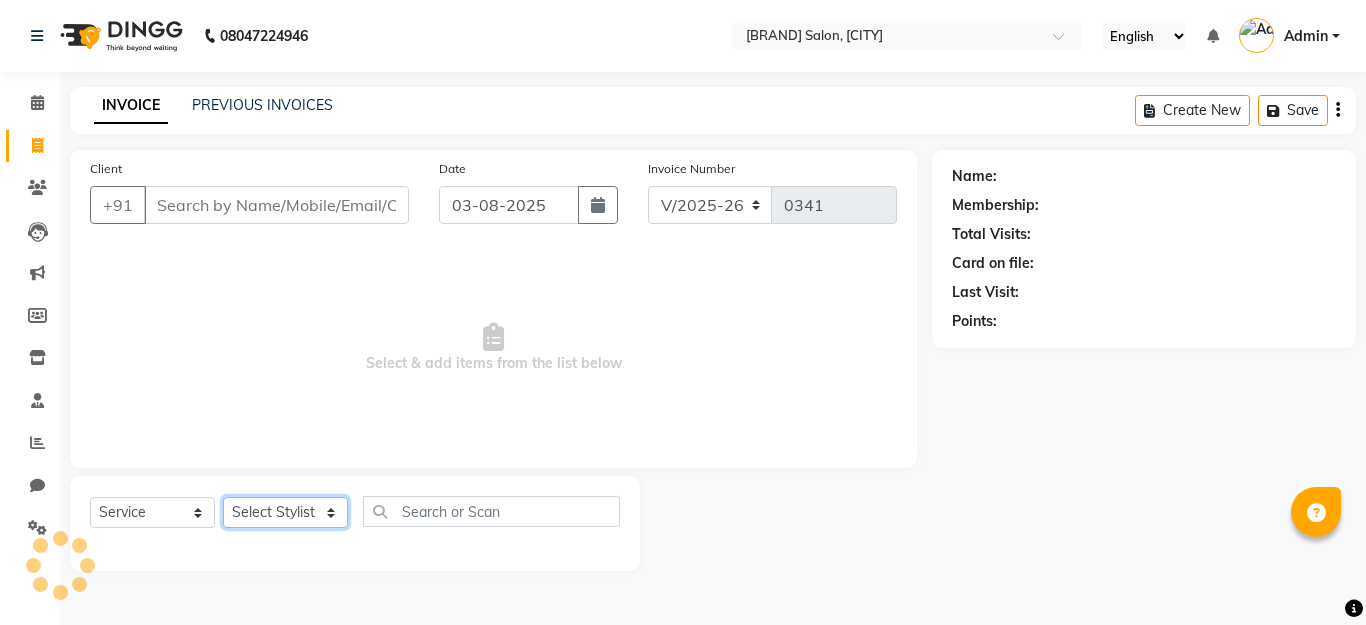 click on "Select Stylist" 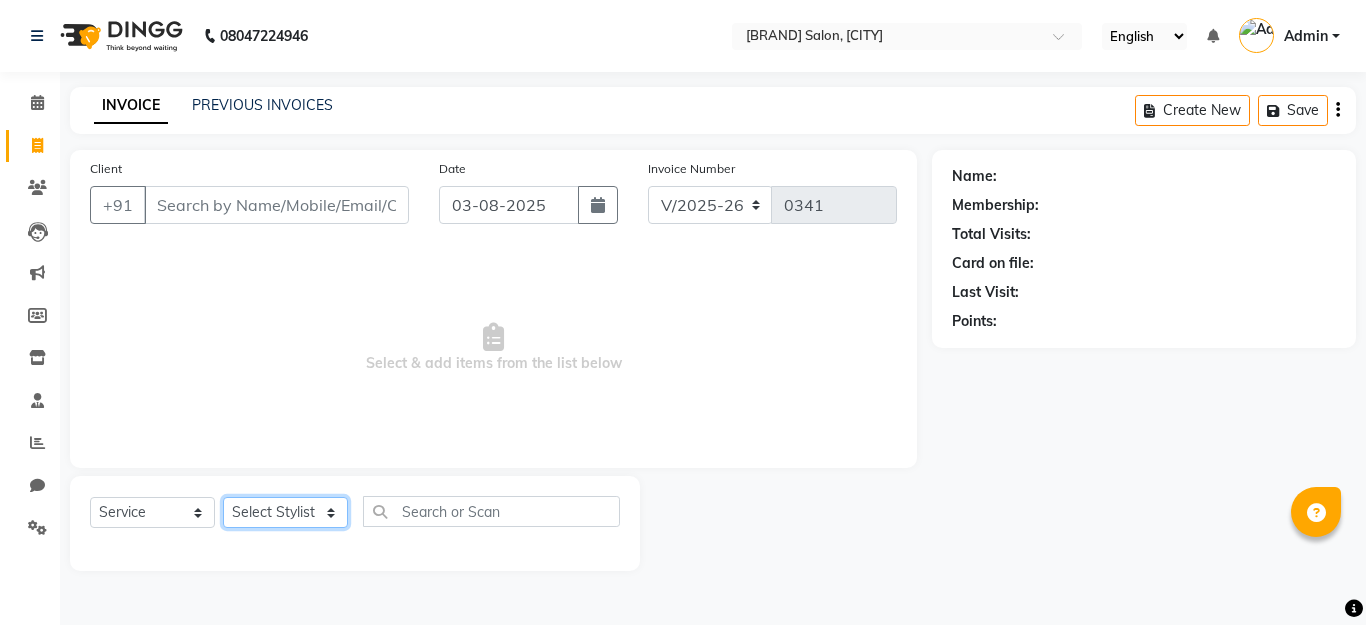 select on "68086" 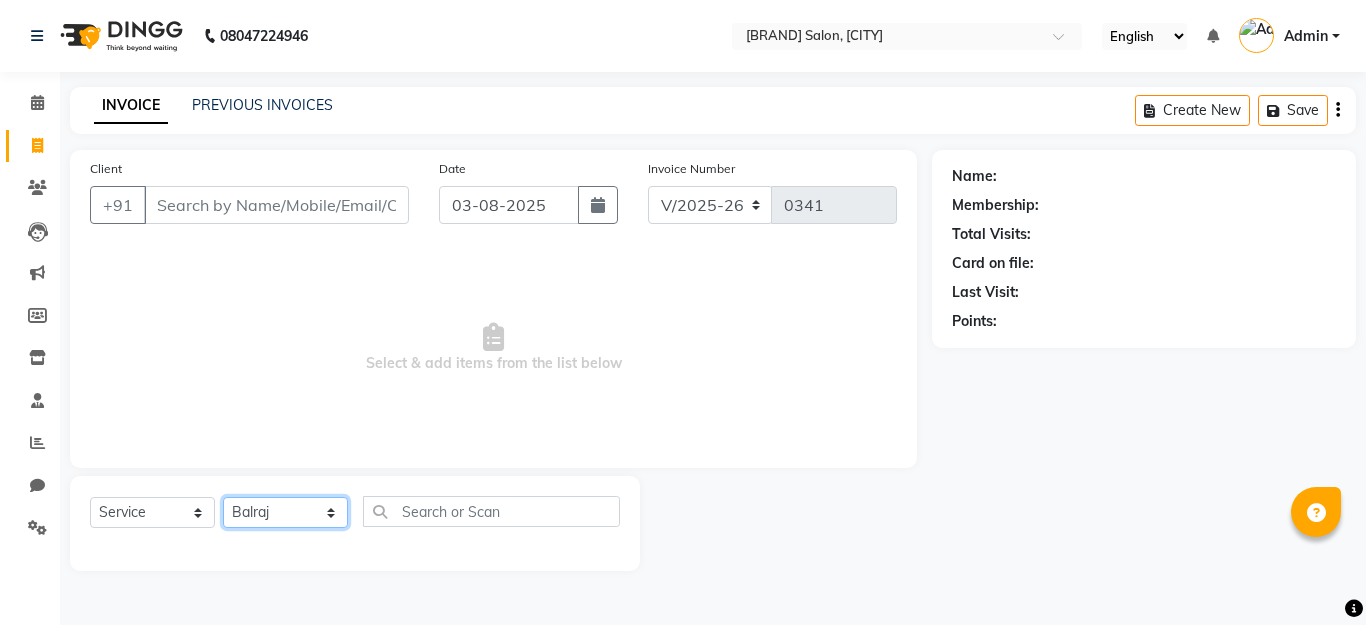 click on "Select Stylist [PERSON] [PERSON] [PERSON] [PERSON]" 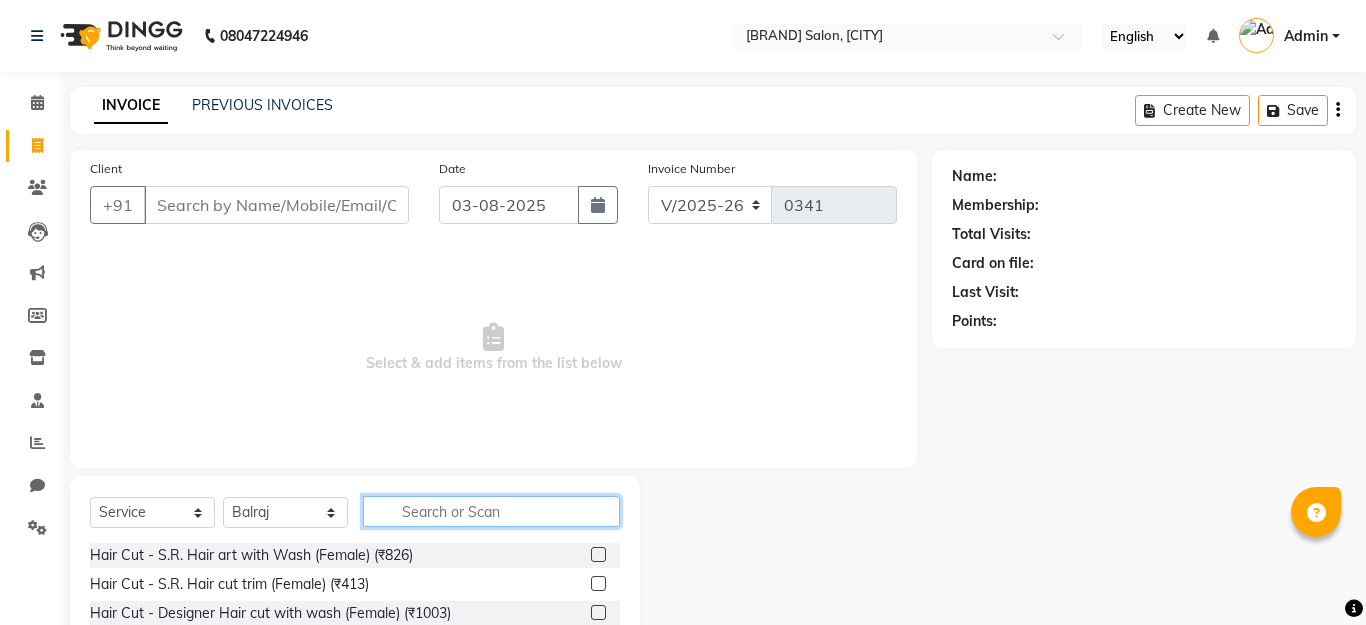 click 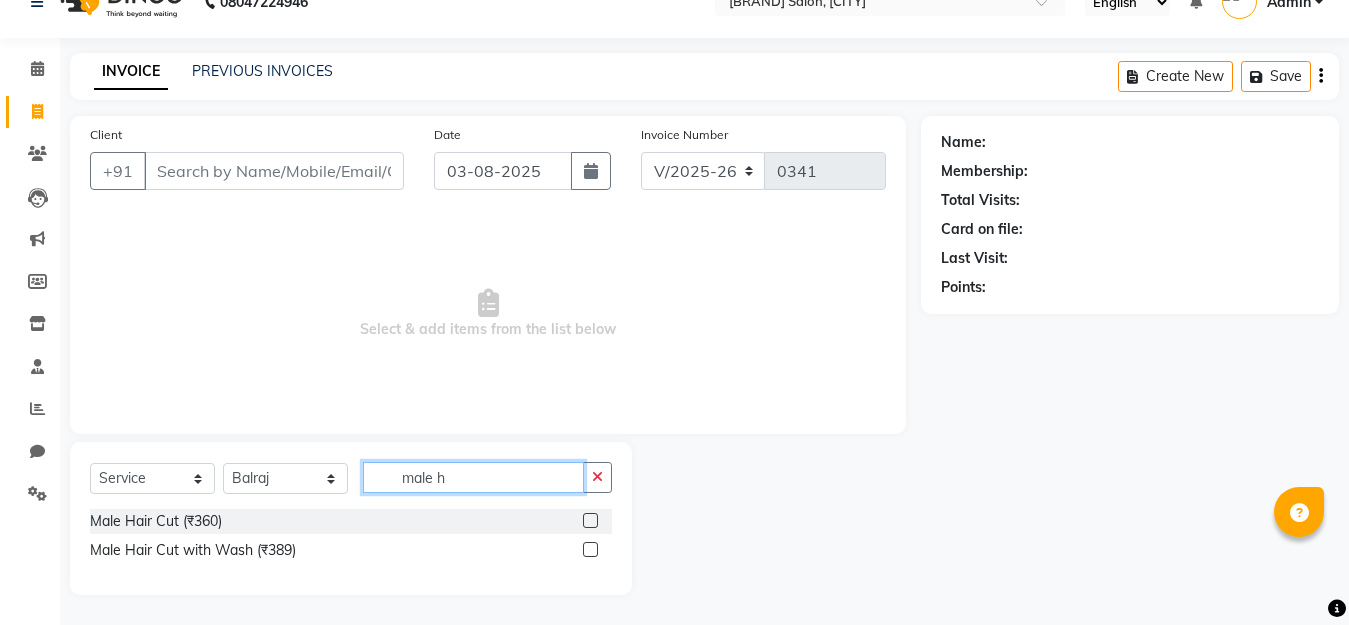 scroll, scrollTop: 34, scrollLeft: 0, axis: vertical 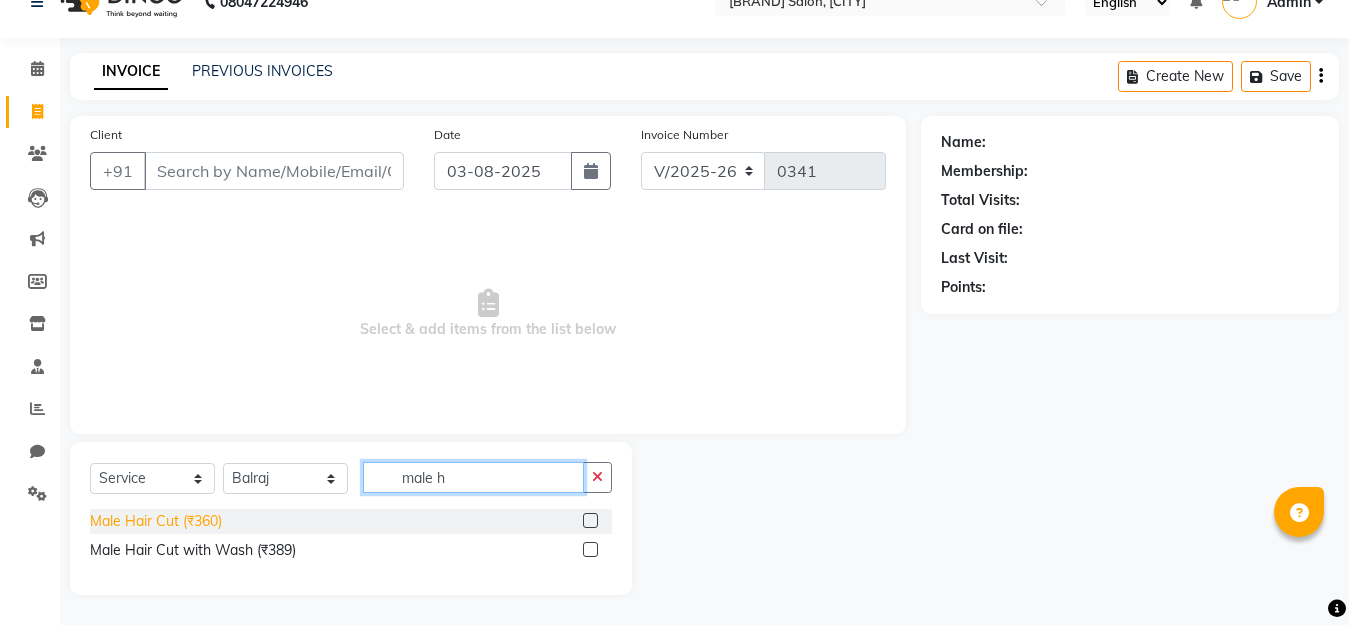 type on "male h" 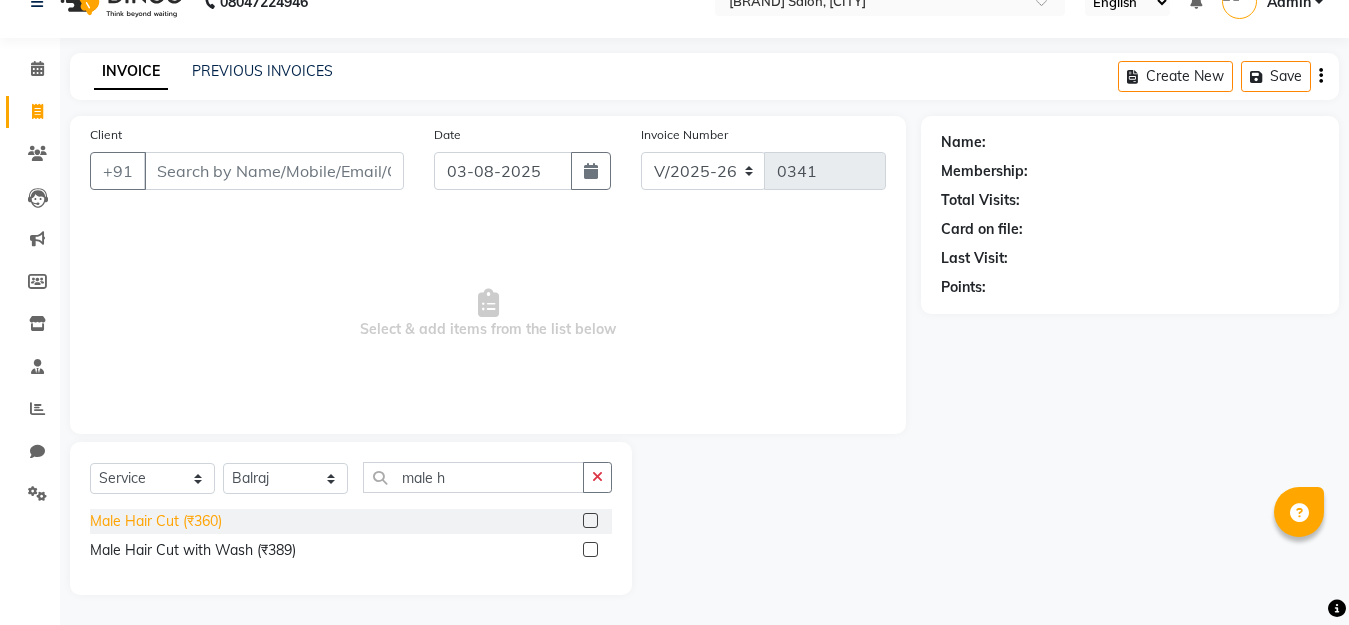 click on "[GENDER] [PRODUCT] ([CURRENCY][PRICE])" 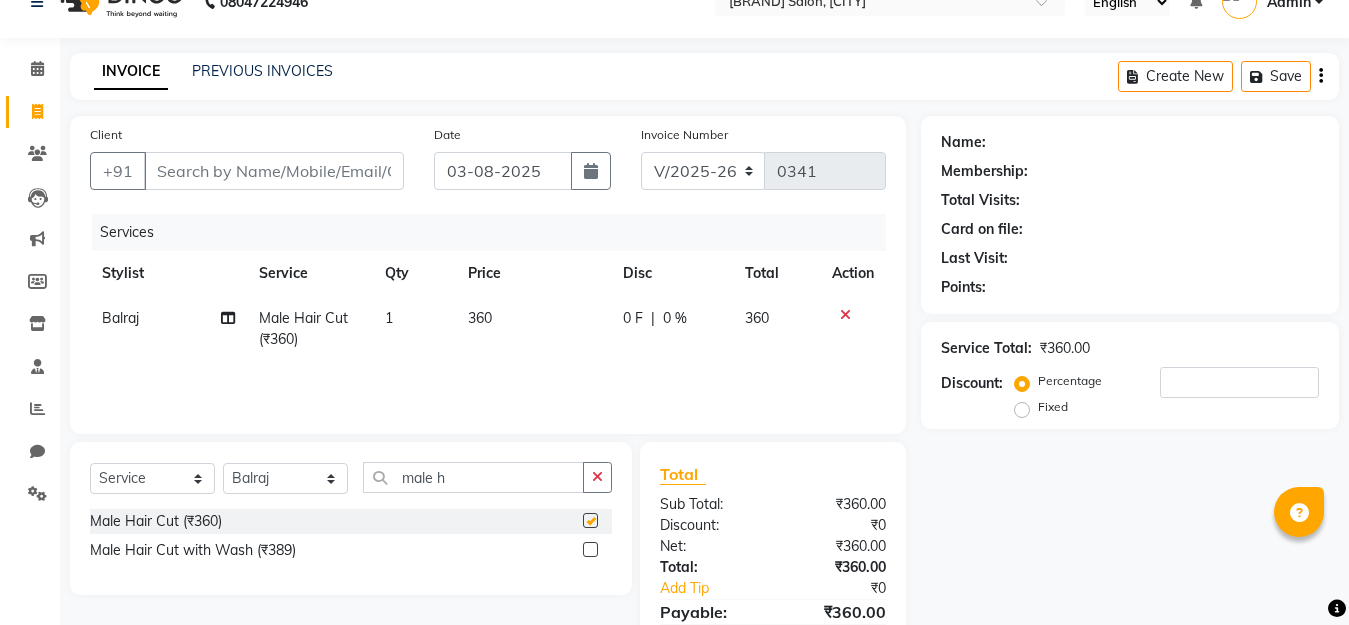 checkbox on "false" 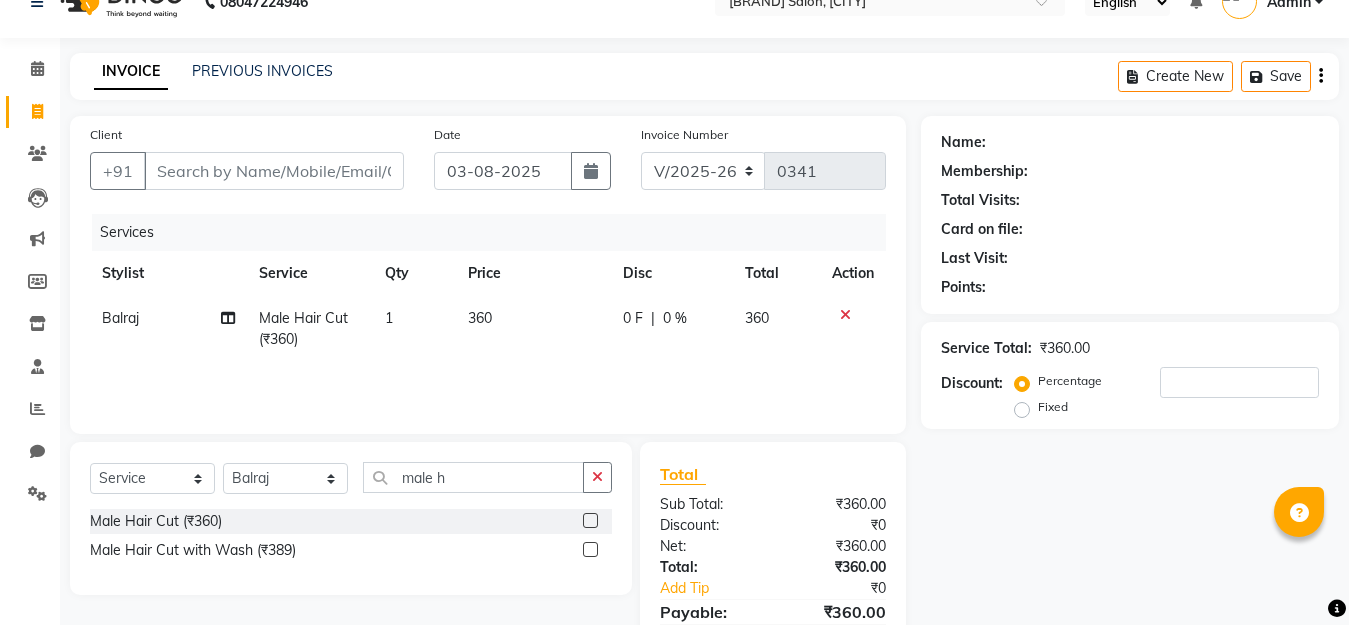 scroll, scrollTop: 133, scrollLeft: 0, axis: vertical 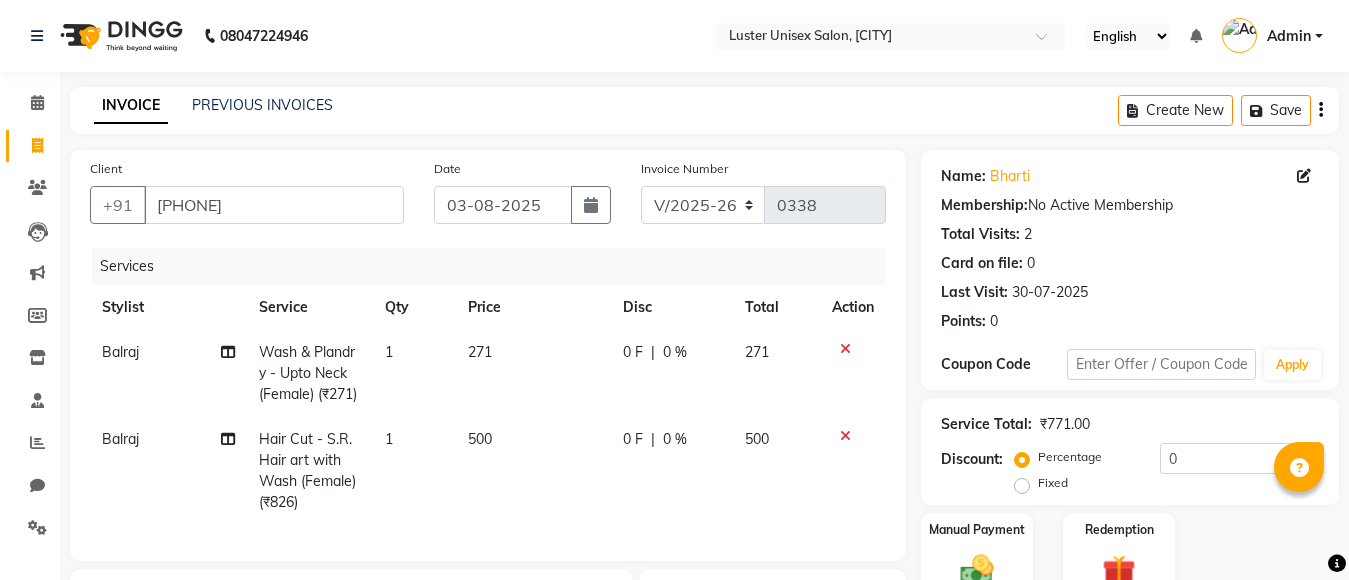 select on "7467" 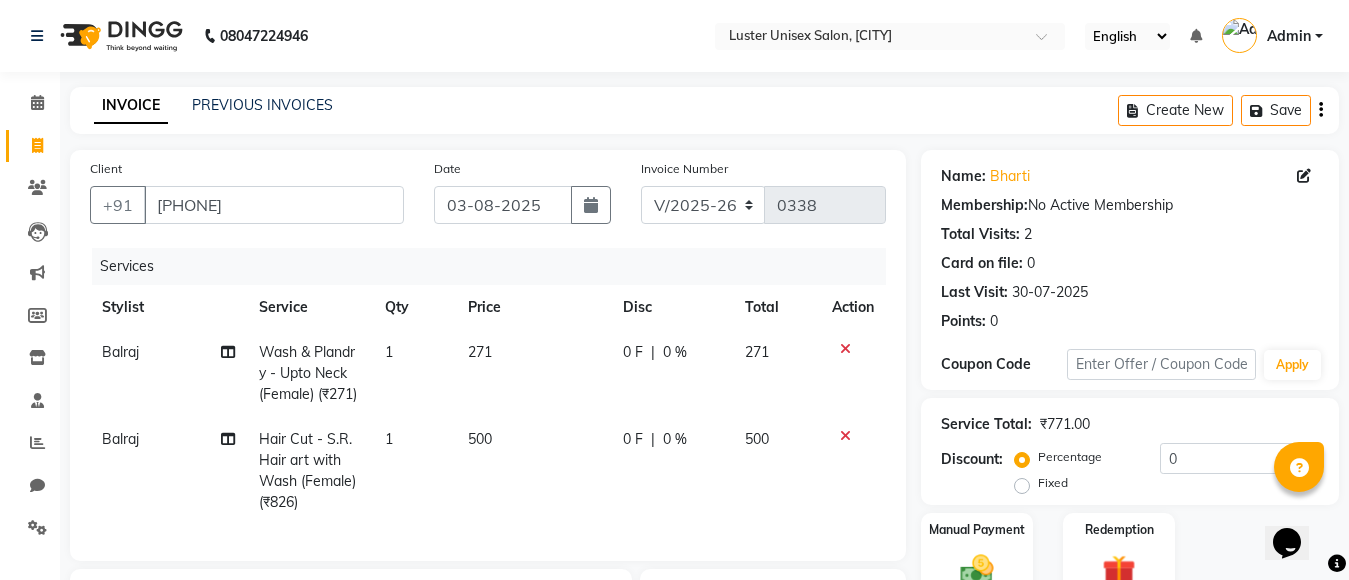 scroll, scrollTop: 0, scrollLeft: 0, axis: both 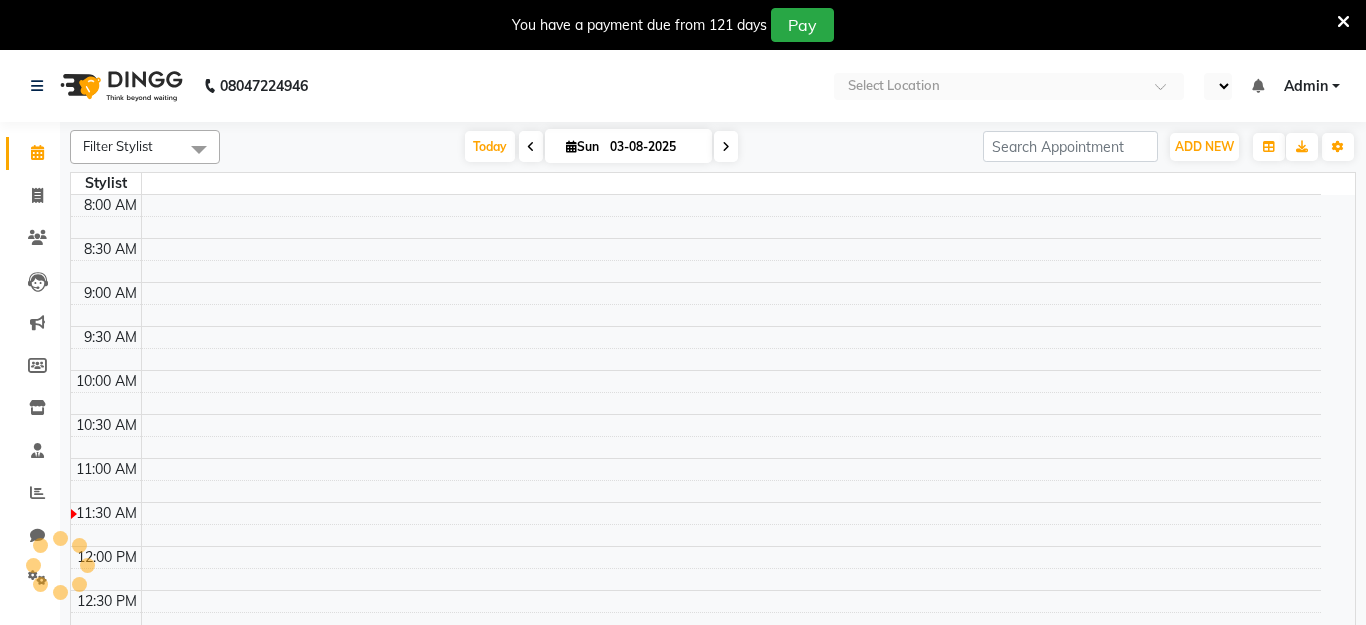 click at bounding box center [1343, 22] 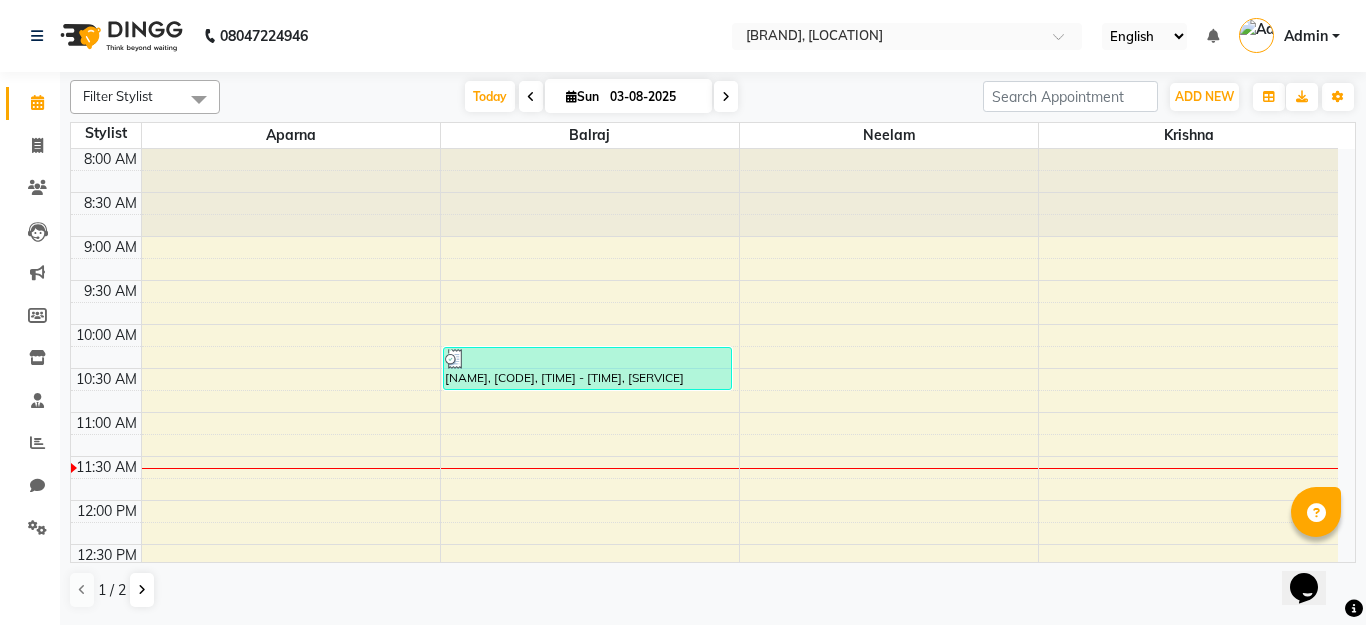 scroll, scrollTop: 0, scrollLeft: 0, axis: both 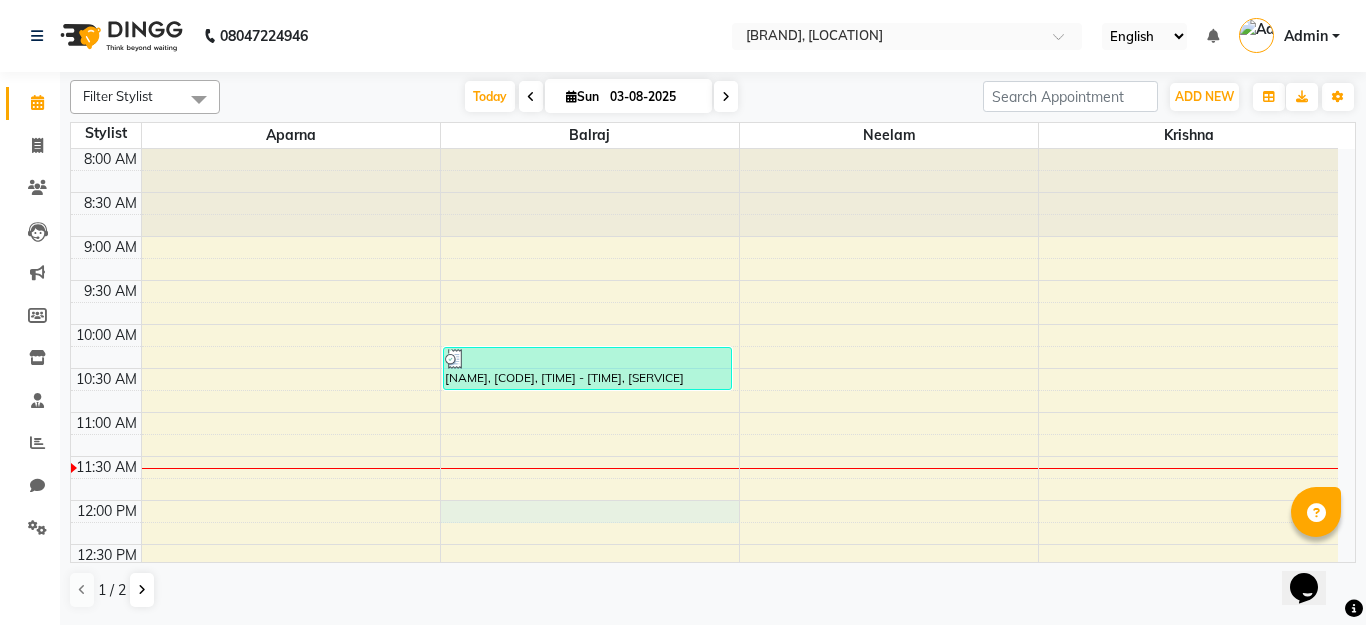 click on "[TIME] [TIME] [TIME] [TIME] [TIME] [TIME] [TIME] [TIME] [TIME] [TIME] [TIME] [TIME] [TIME] [TIME] [TIME] [TIME] [TIME] [TIME] [TIME] [TIME] [TIME] [TIME] [TIME] [TIME] [TIME] [TIME] [TIME] [TIME] [TIME] [NAME], [CODE], [TIME] - [TIME], [SERVICE] ([CURRENCY][PRICE])" at bounding box center (704, 764) 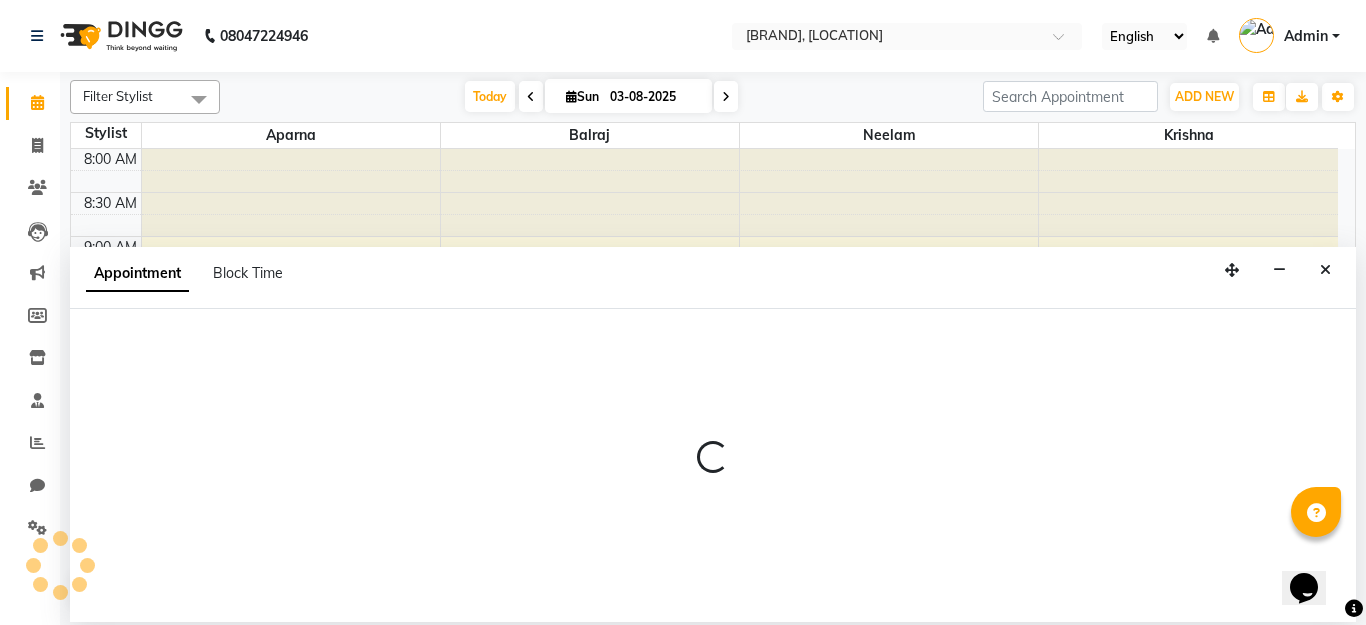 select on "68086" 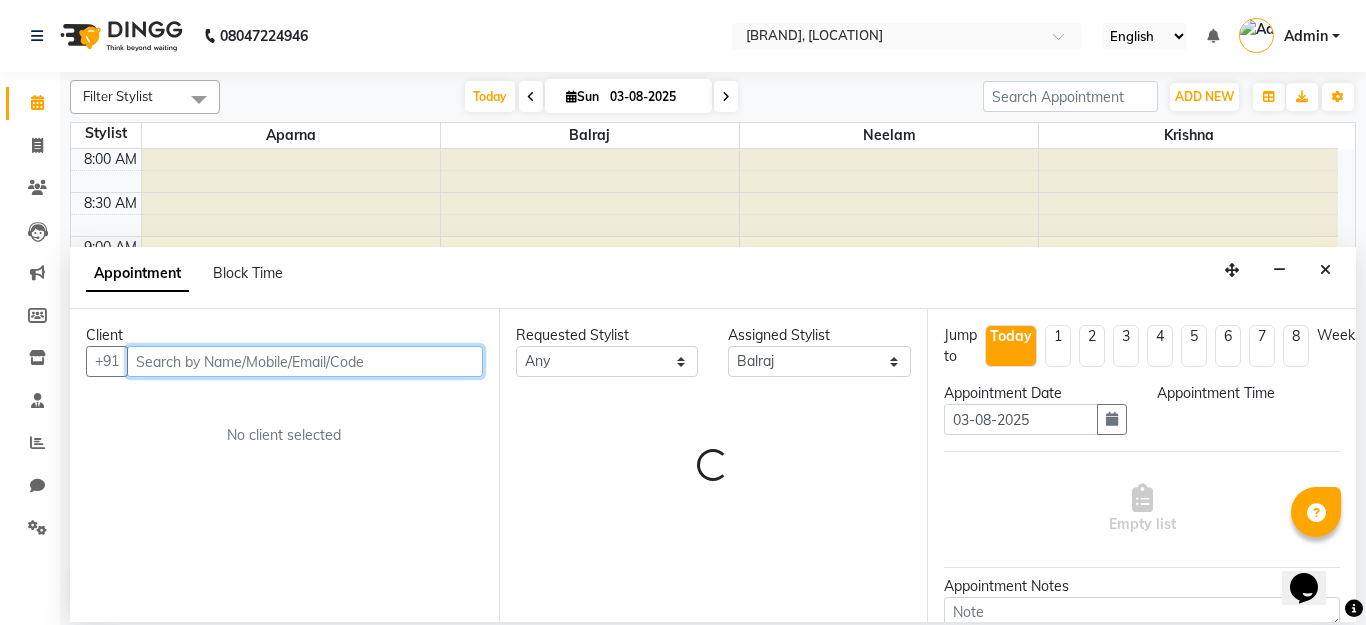 select on "720" 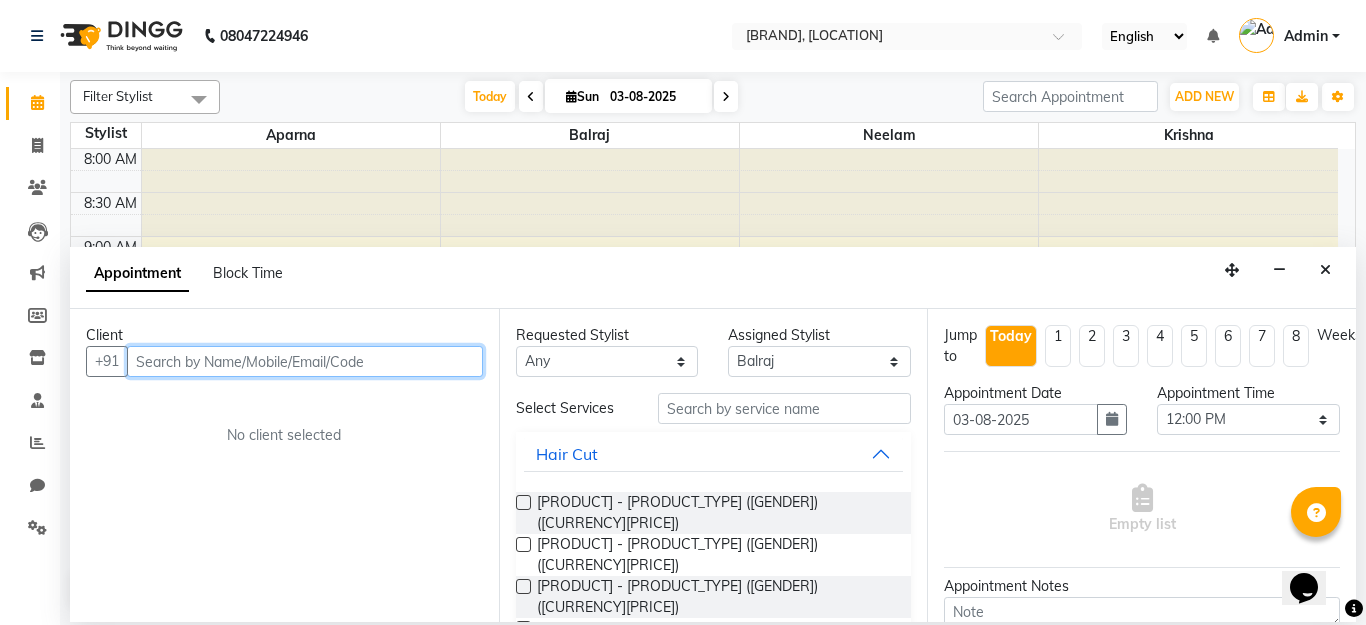 click at bounding box center (305, 361) 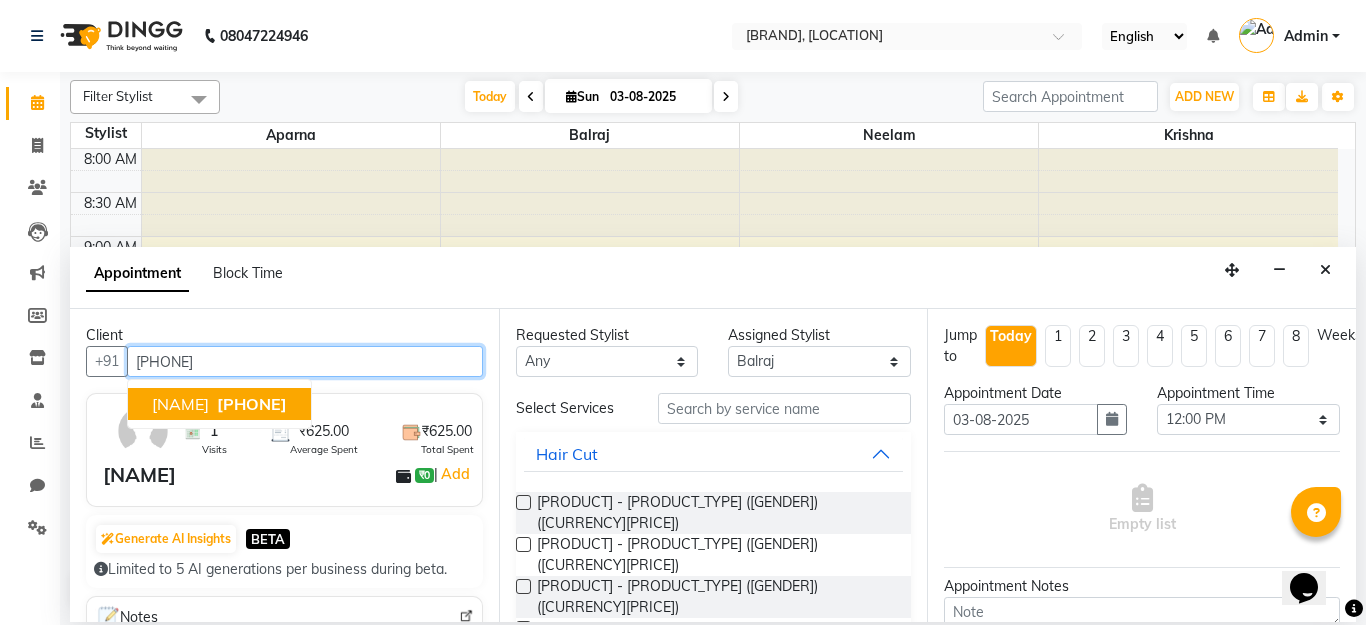 click on "[PHONE]" at bounding box center (252, 404) 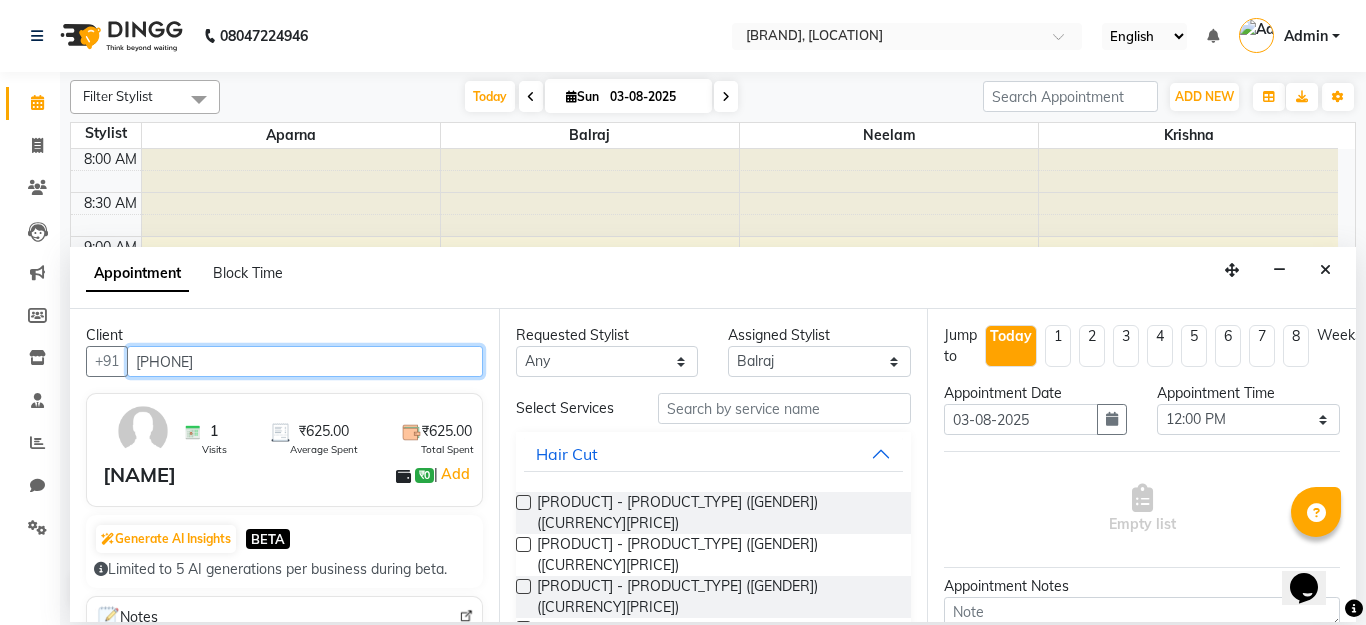 type on "[PHONE]" 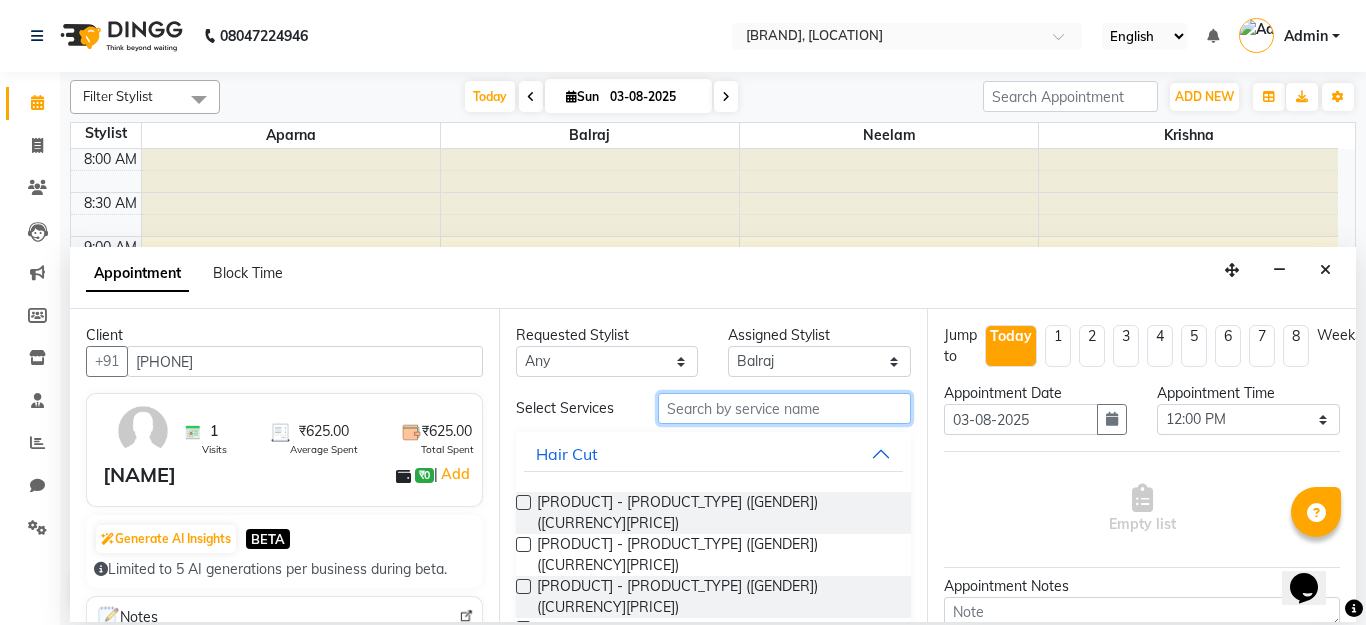 click at bounding box center [785, 408] 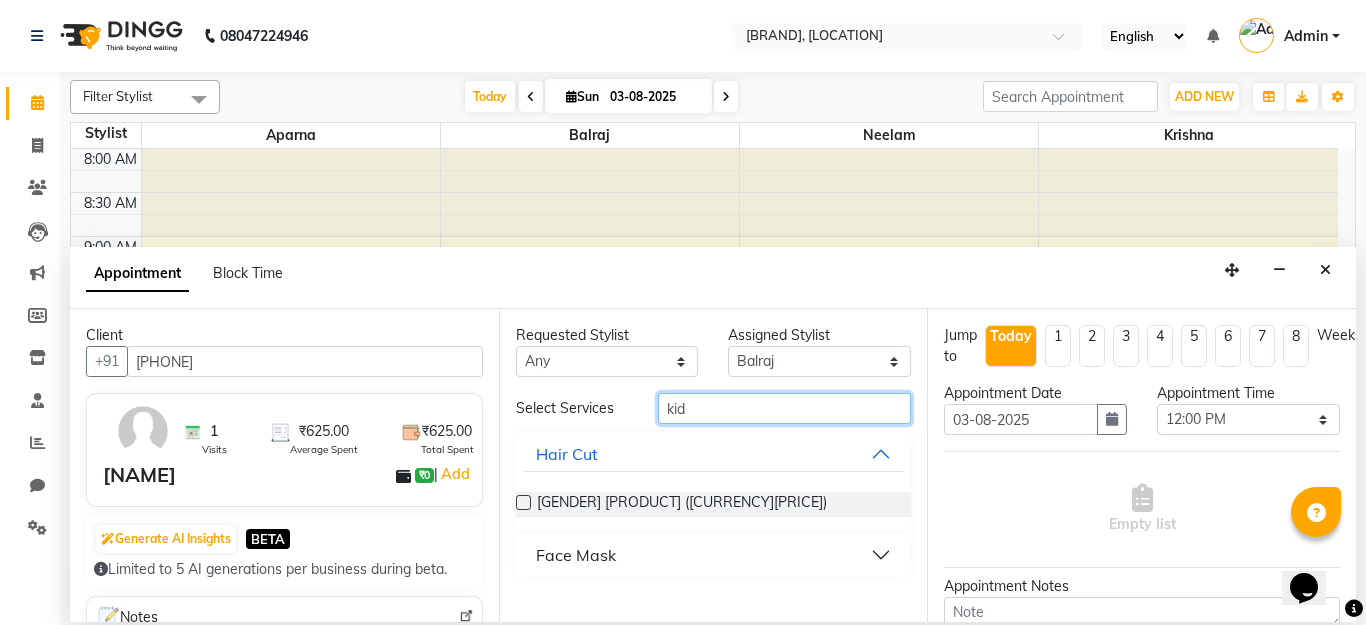 type on "kid" 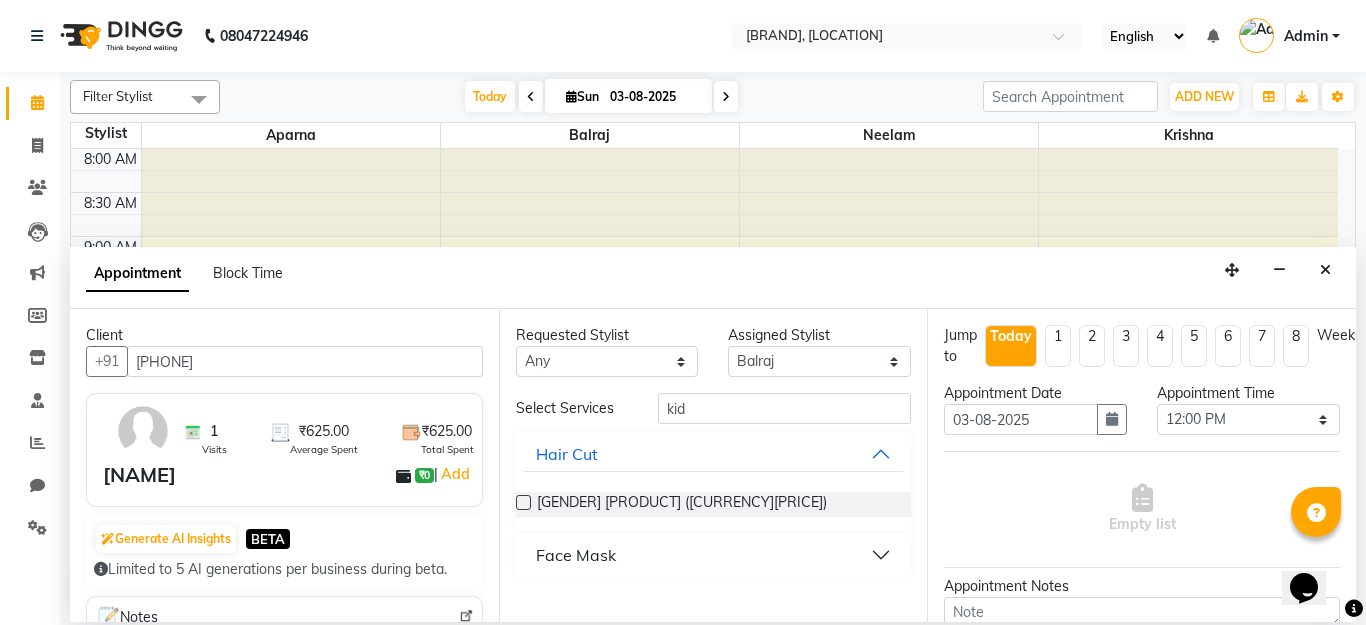 click on "Face Mask" at bounding box center (714, 555) 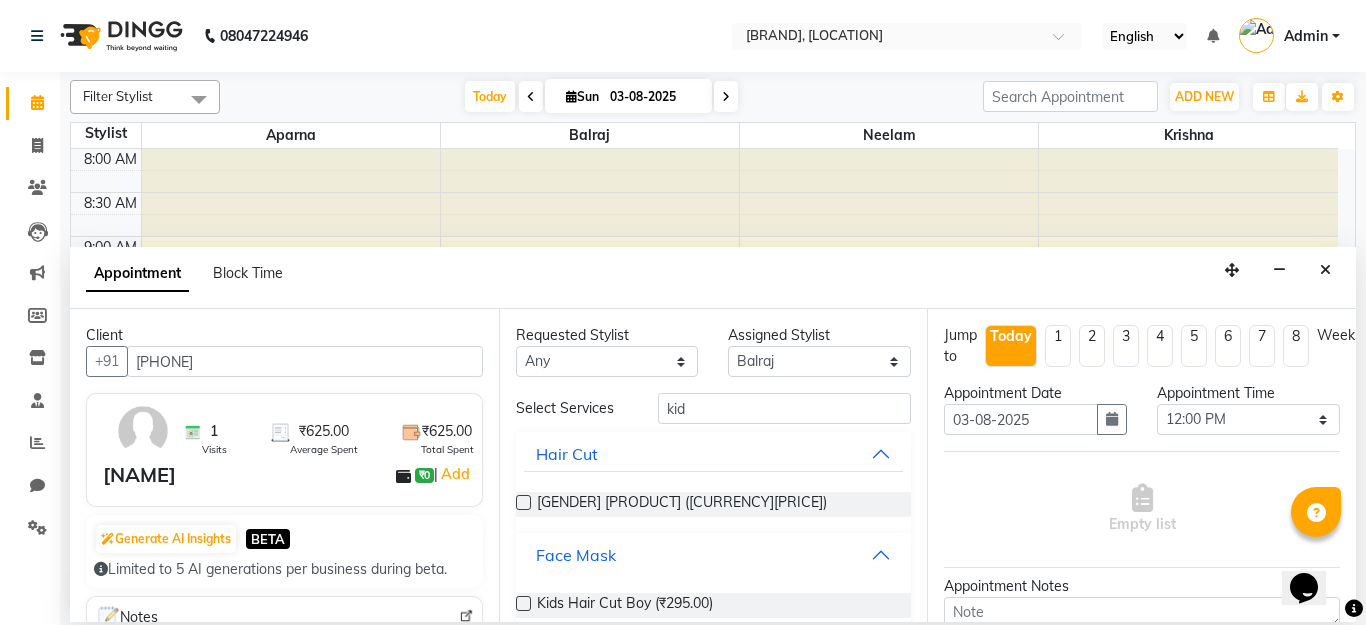 scroll, scrollTop: 28, scrollLeft: 0, axis: vertical 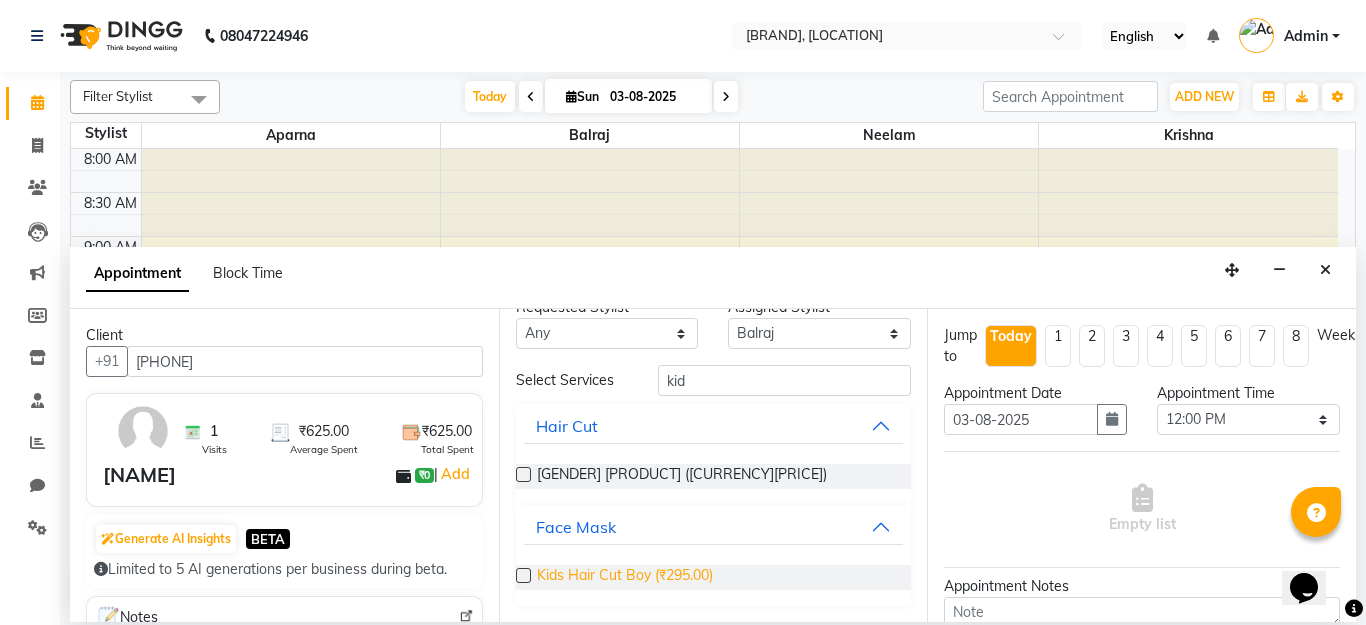 click on "Kids Hair Cut Boy (₹295.00)" at bounding box center (625, 577) 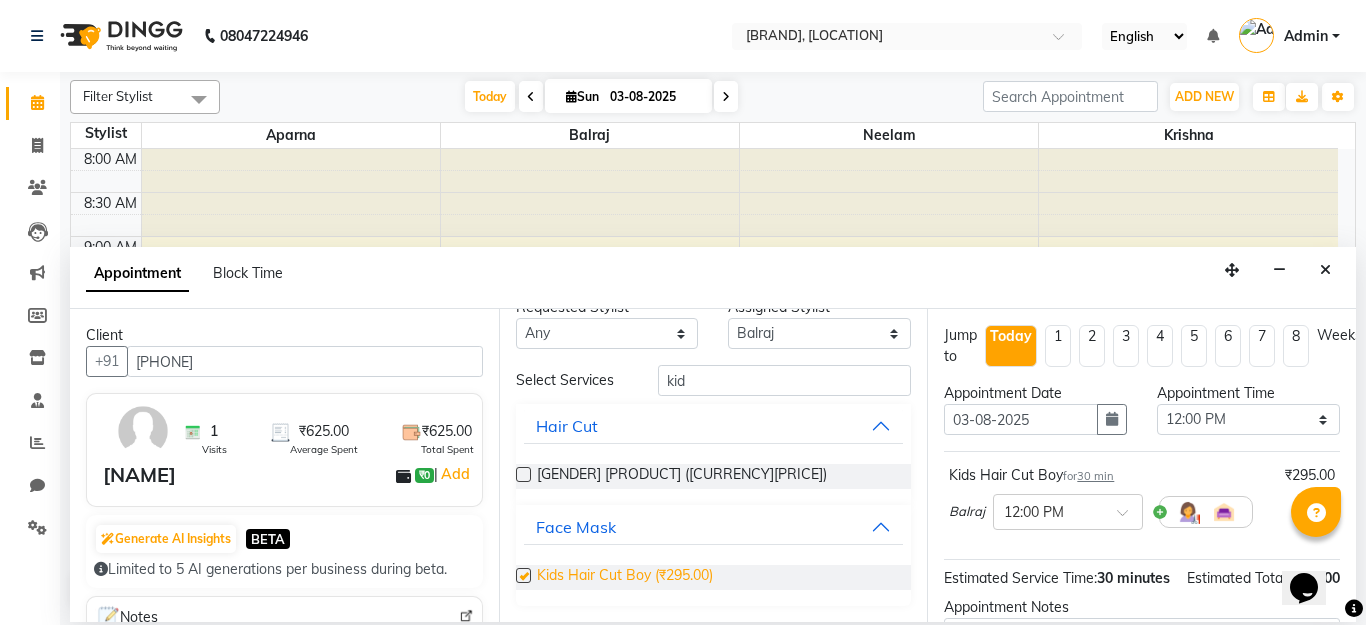 checkbox on "false" 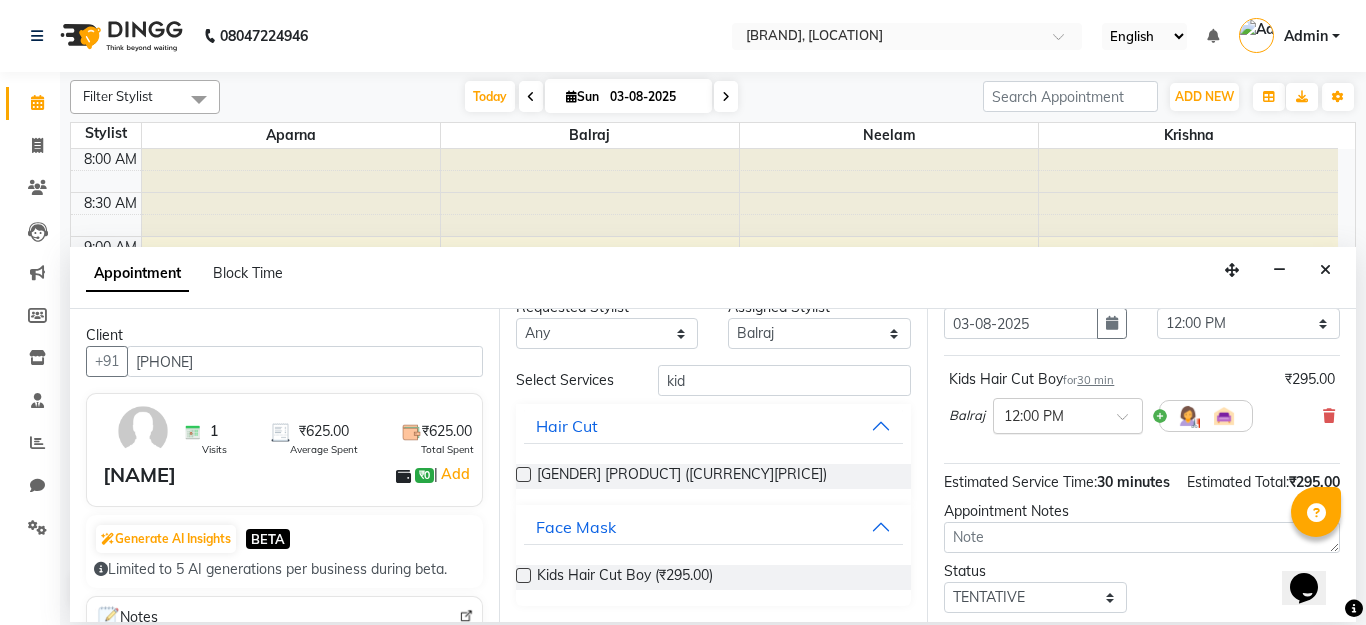 scroll, scrollTop: 251, scrollLeft: 0, axis: vertical 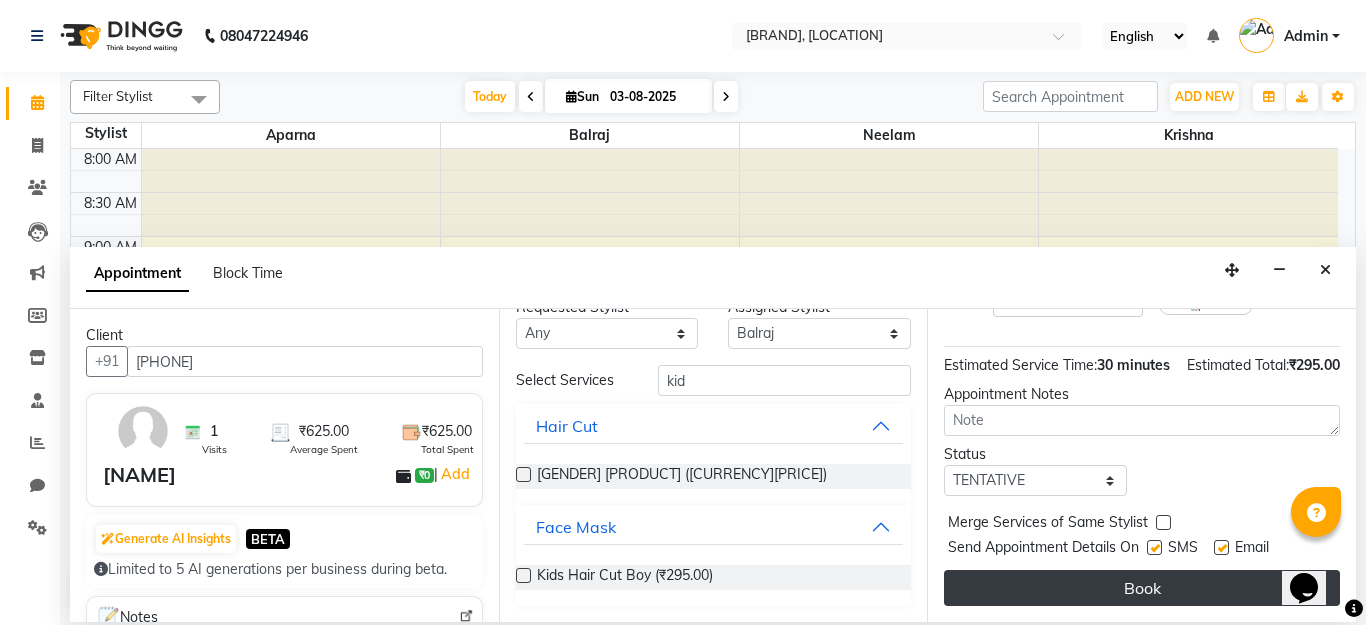 click on "Book" at bounding box center (1142, 588) 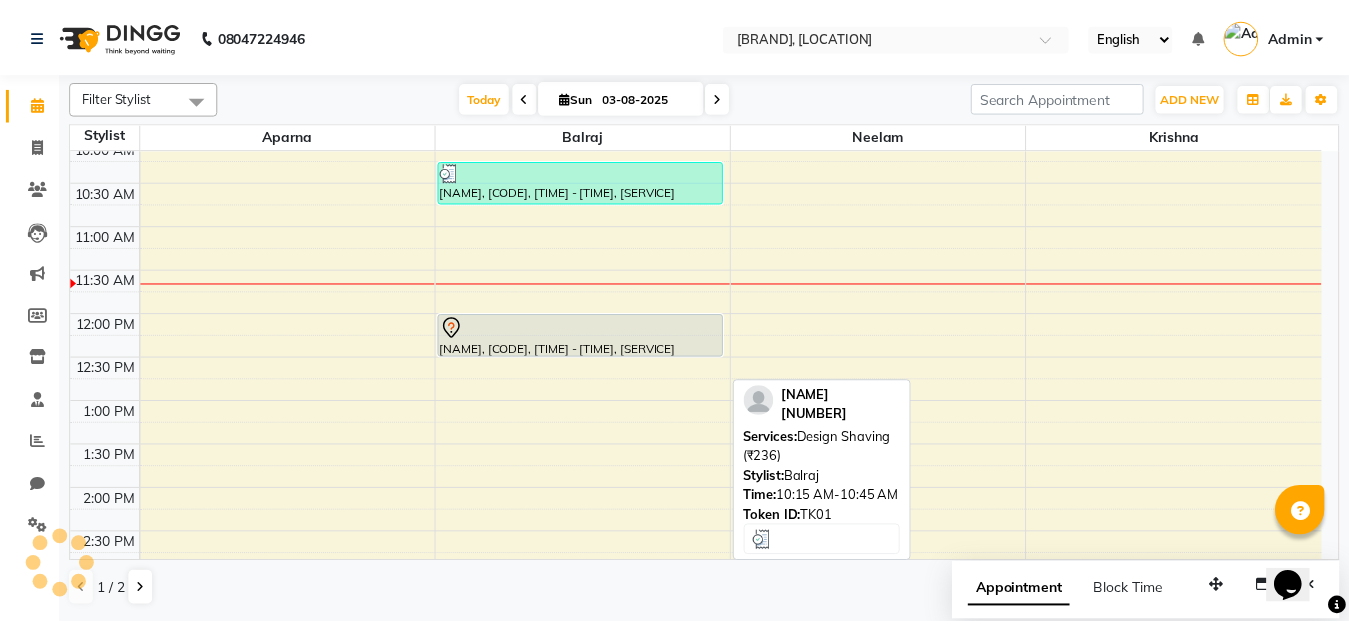 scroll, scrollTop: 200, scrollLeft: 0, axis: vertical 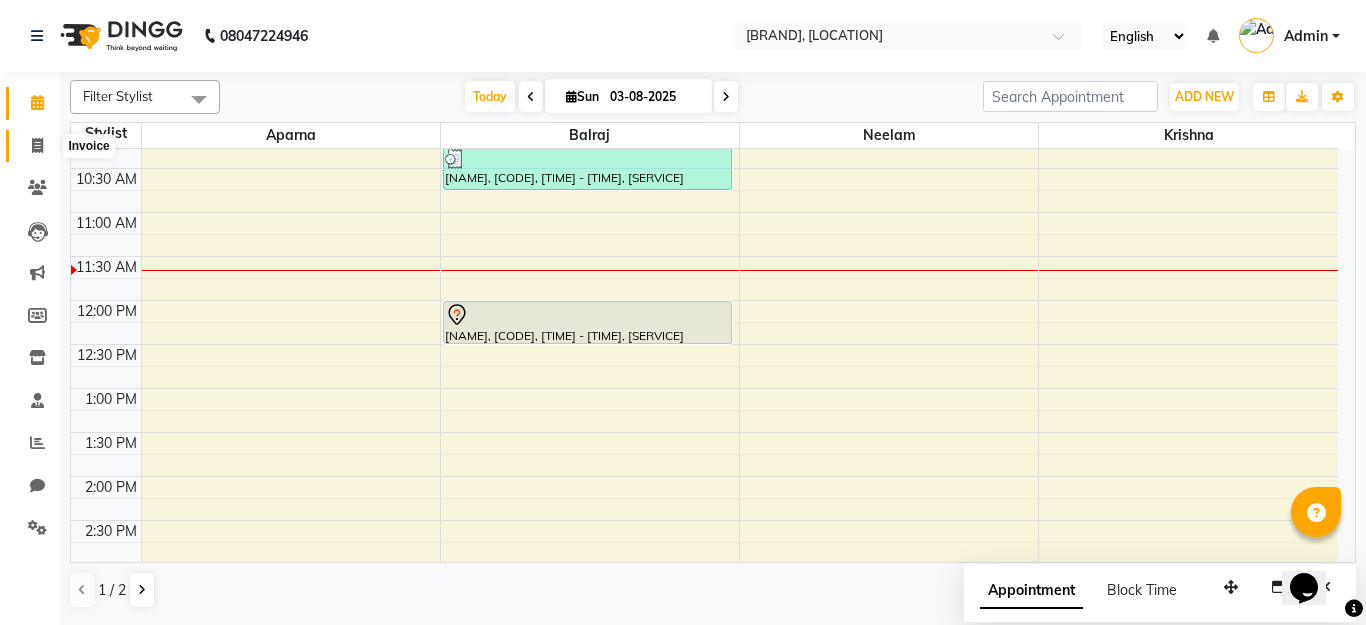 click 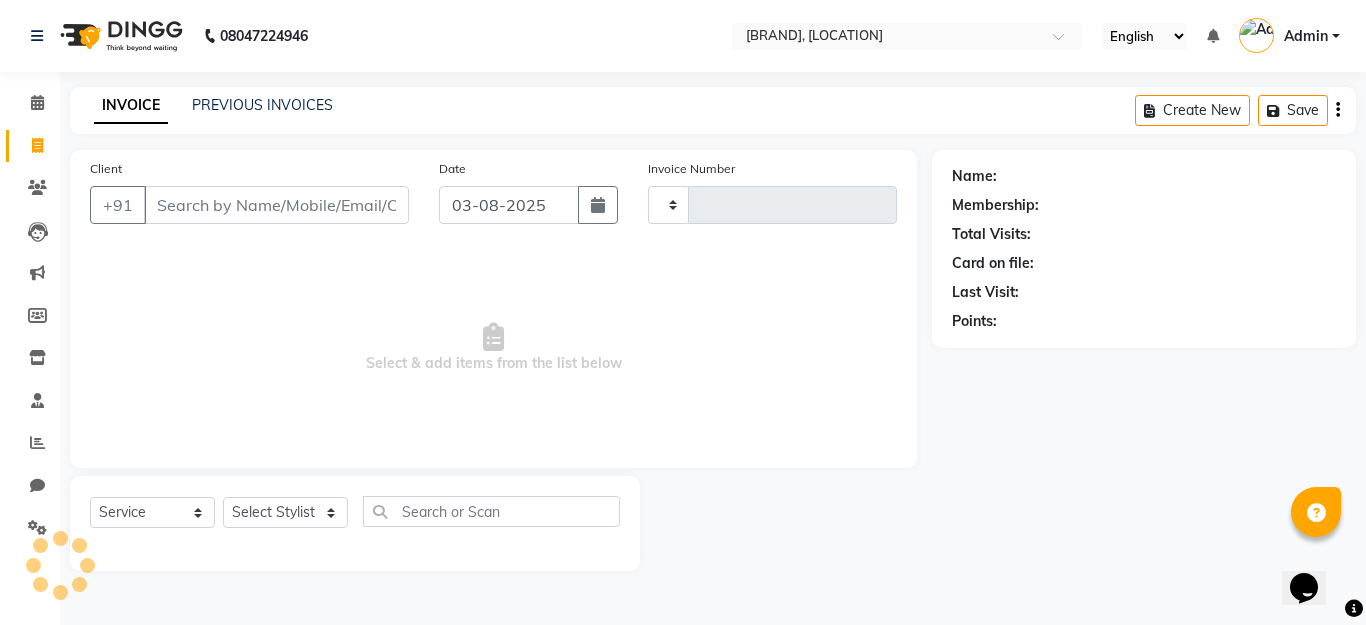 type on "0339" 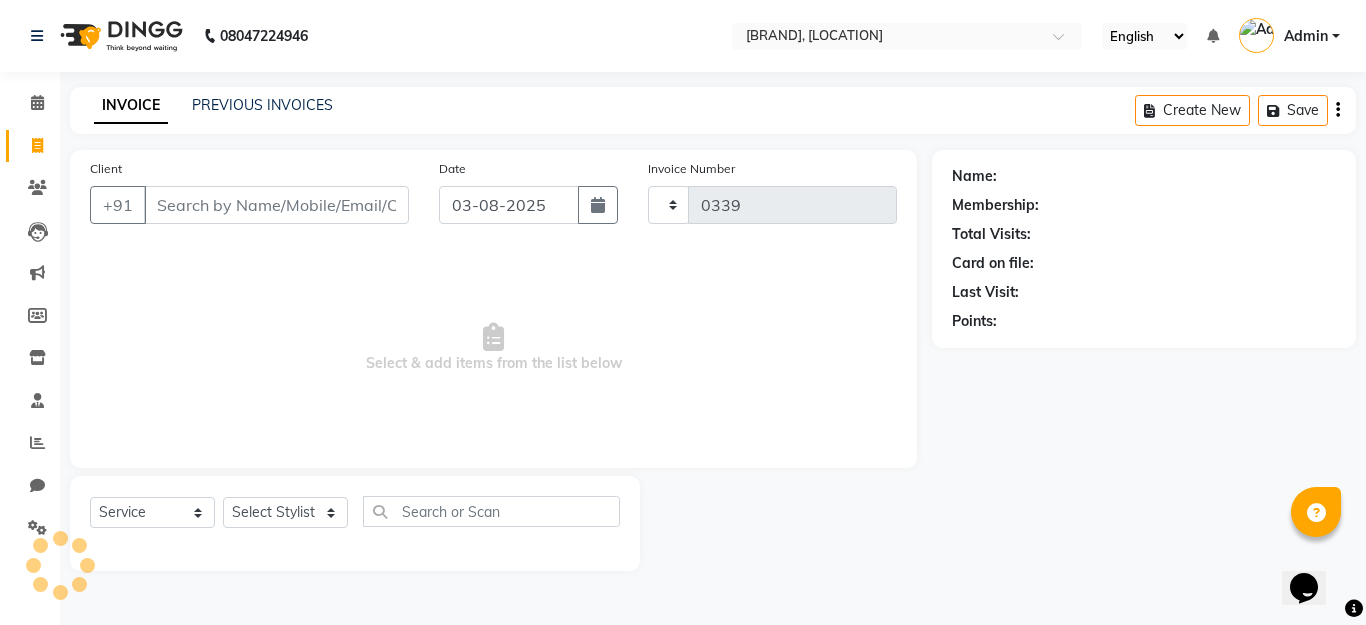select on "7467" 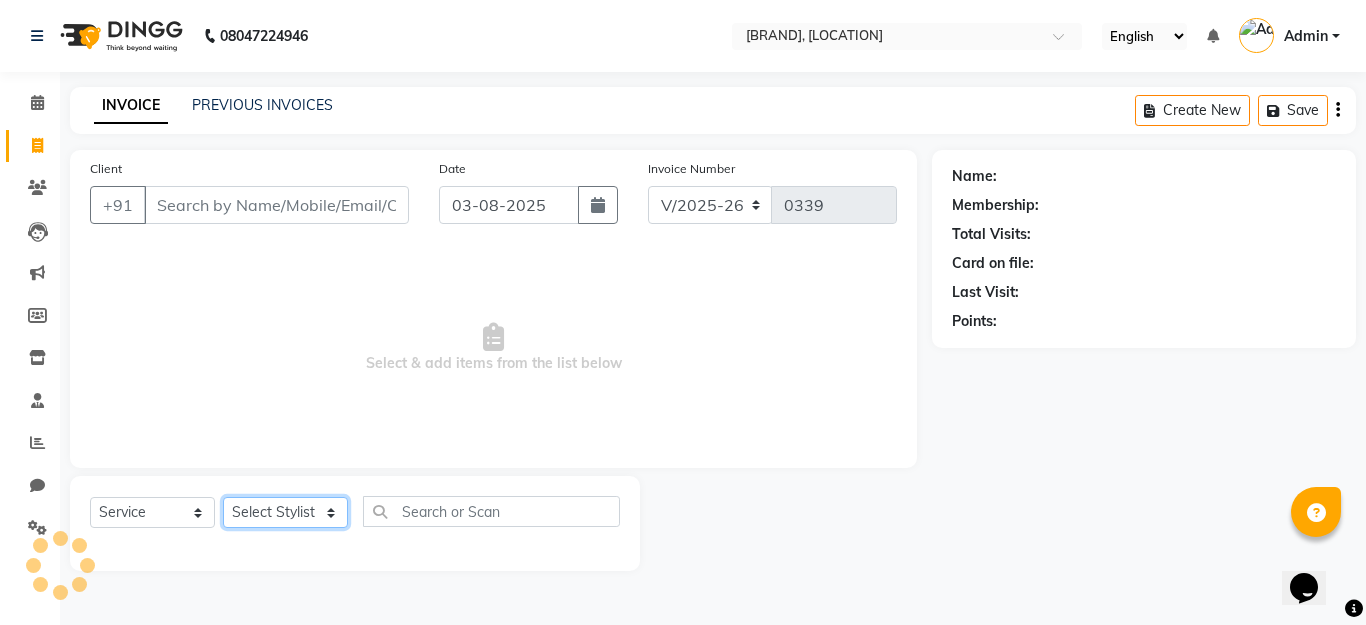 click on "Select Stylist" 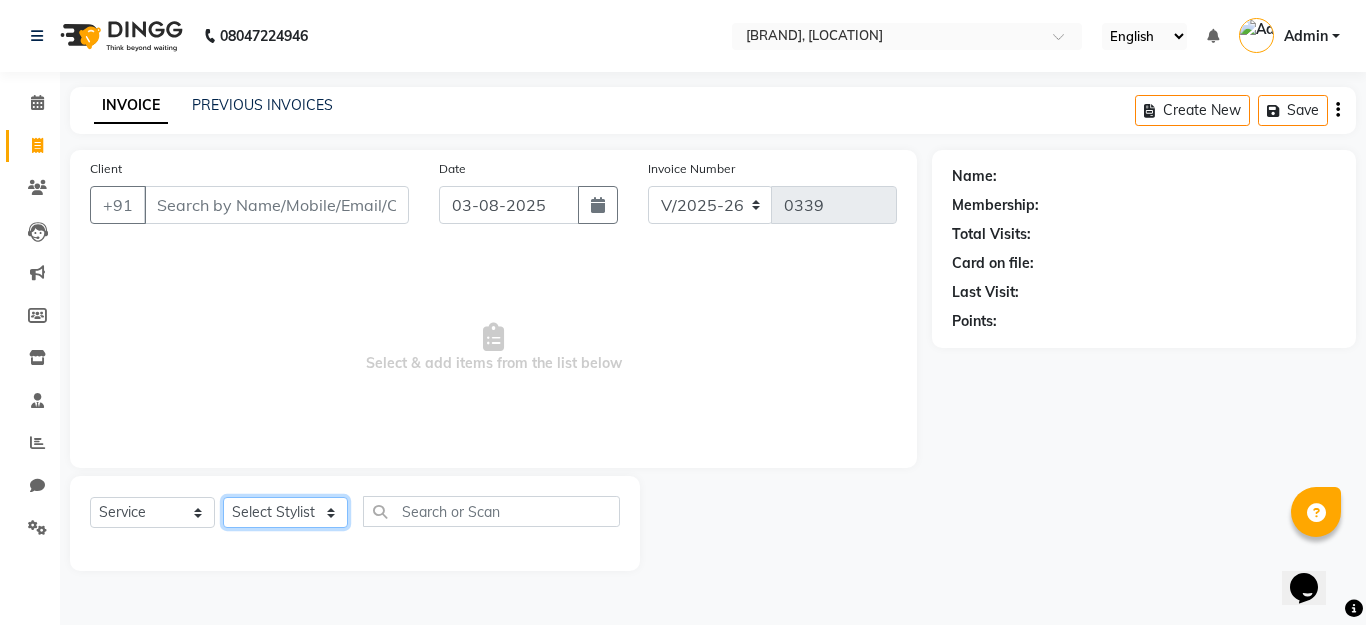 select on "[PHONE]" 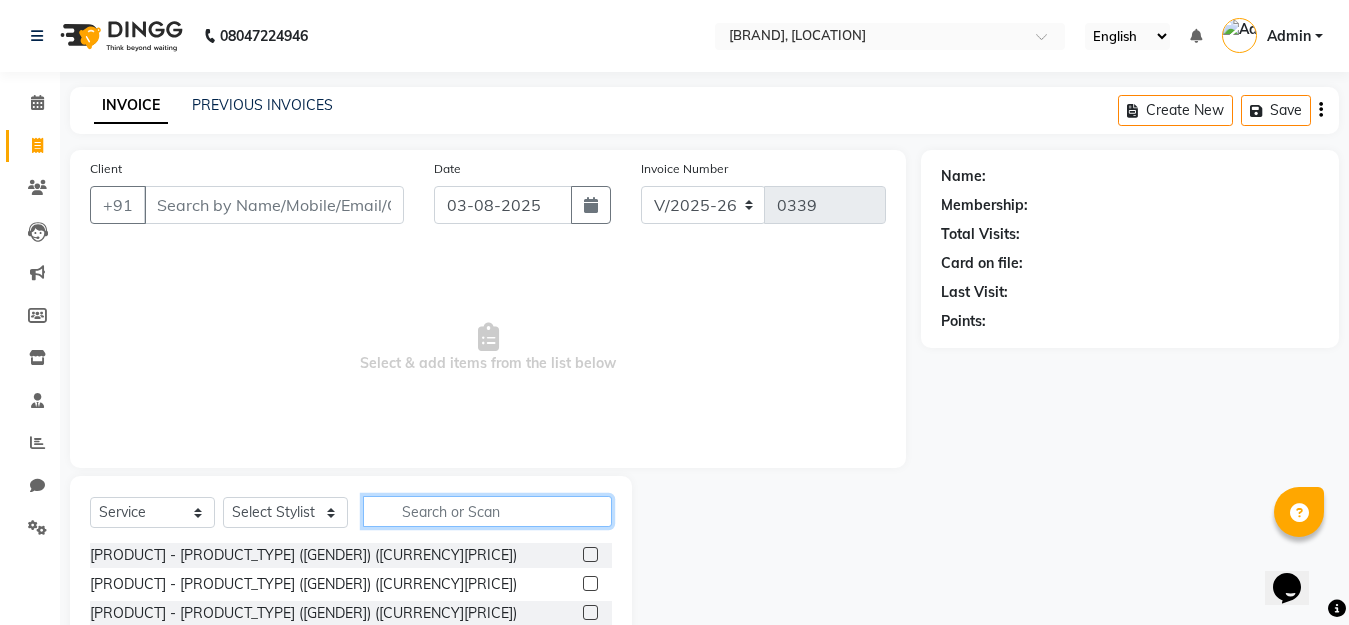 click 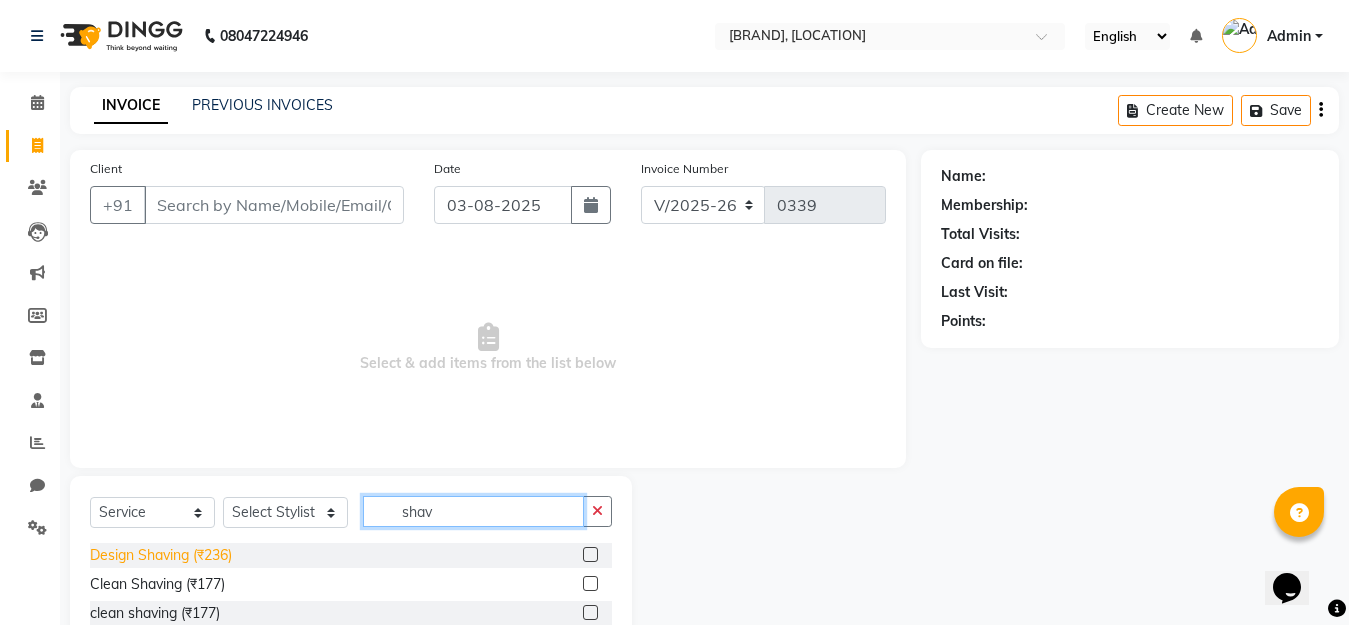 type on "shav" 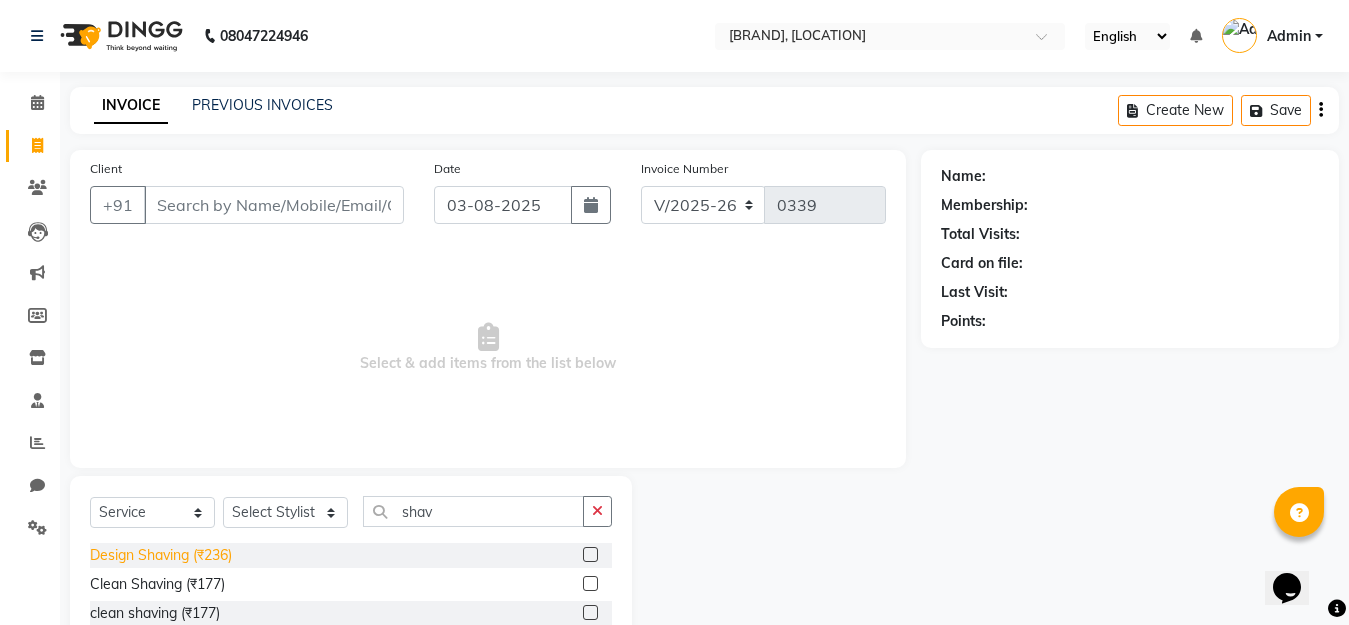 click on "Design Shaving (₹236)" 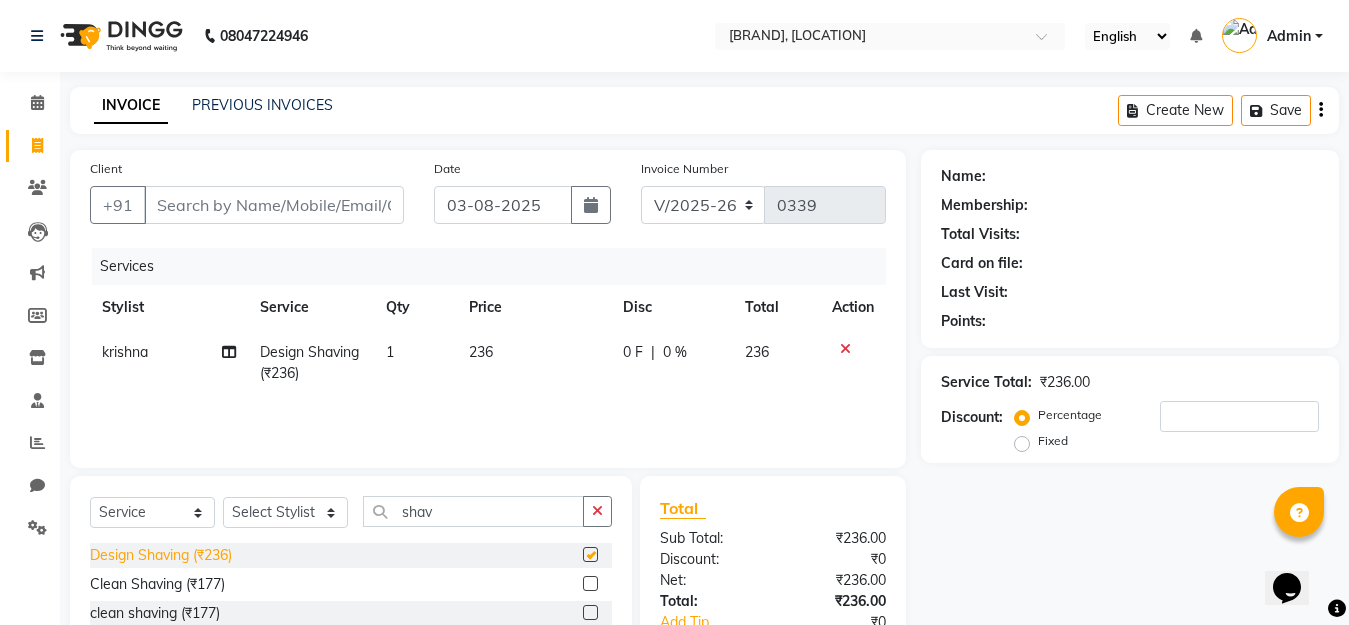 checkbox on "false" 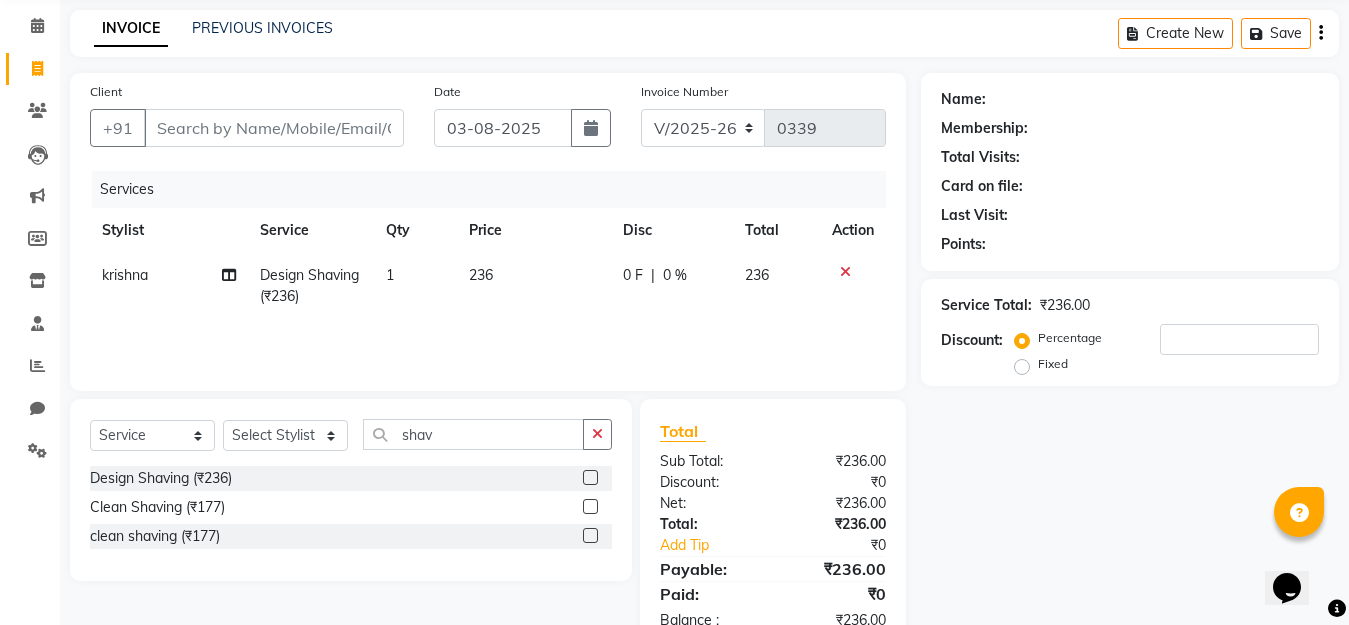scroll, scrollTop: 133, scrollLeft: 0, axis: vertical 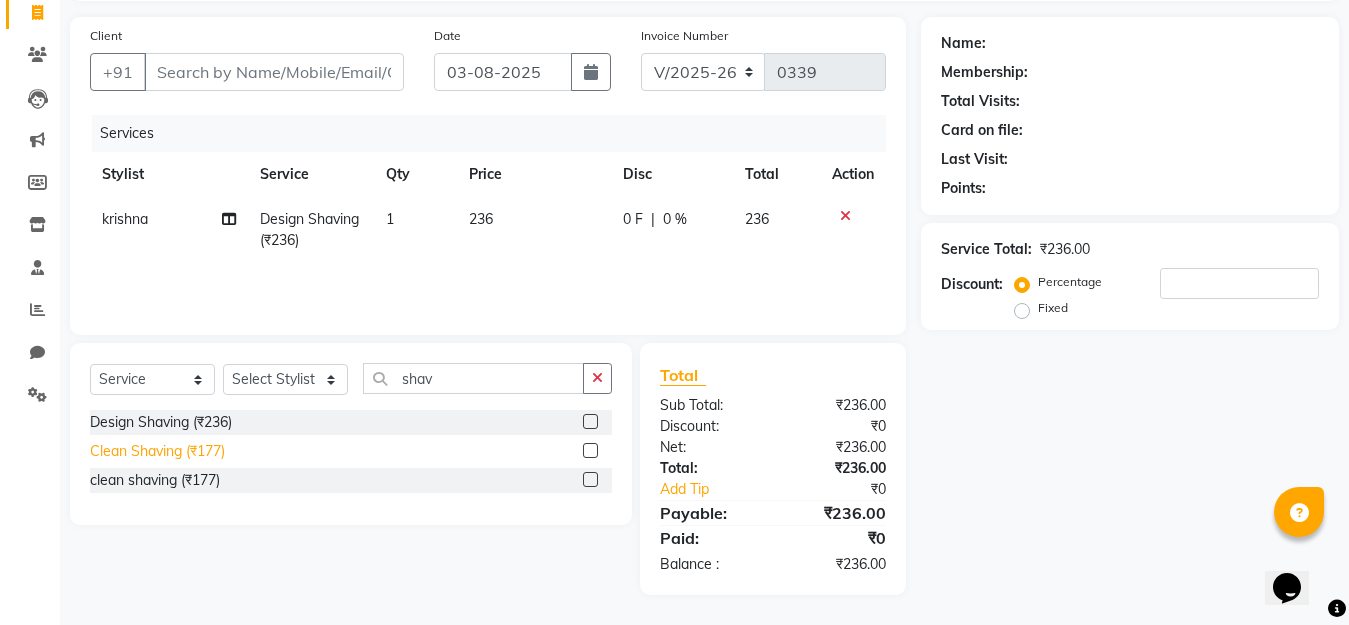 click on "Clean Shaving (₹177)" 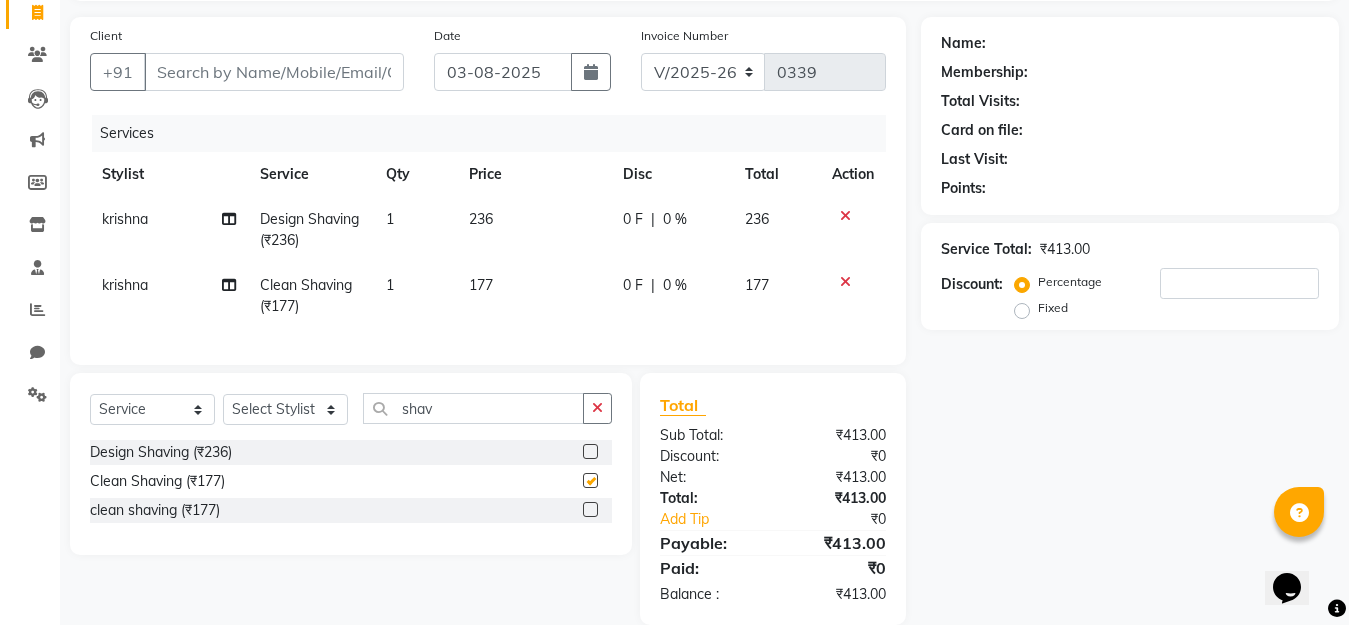 checkbox on "false" 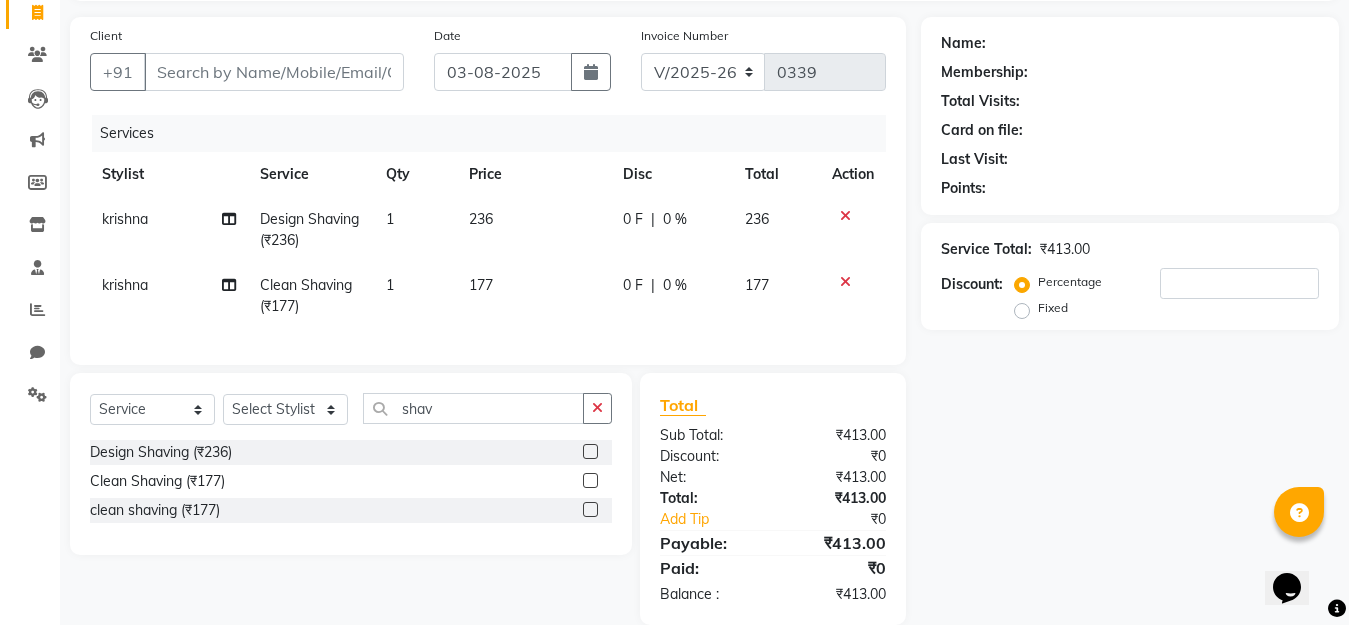 click 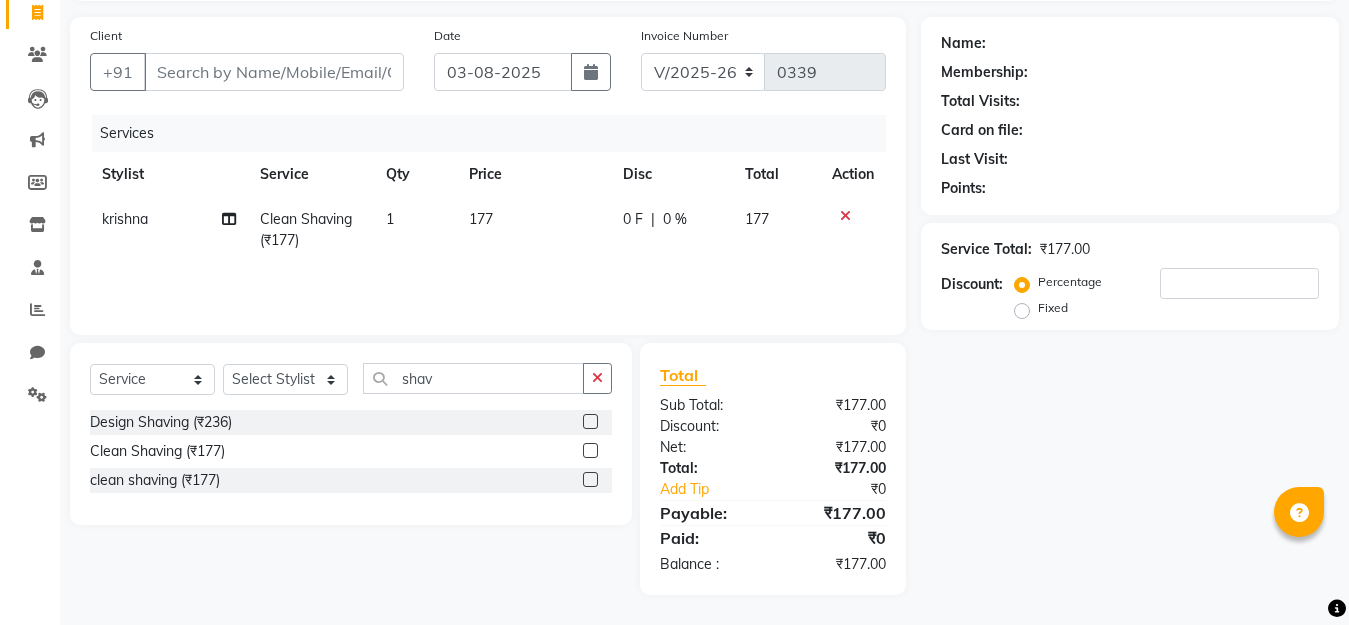 click on "Services" 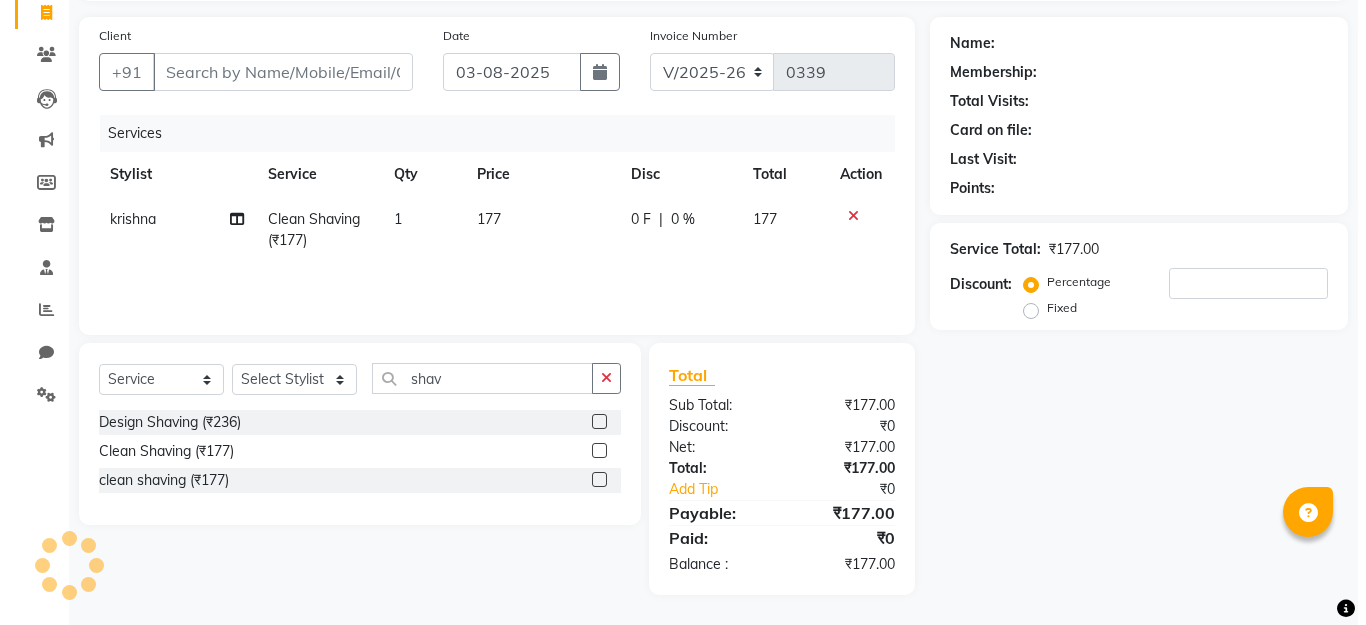 scroll, scrollTop: 33, scrollLeft: 0, axis: vertical 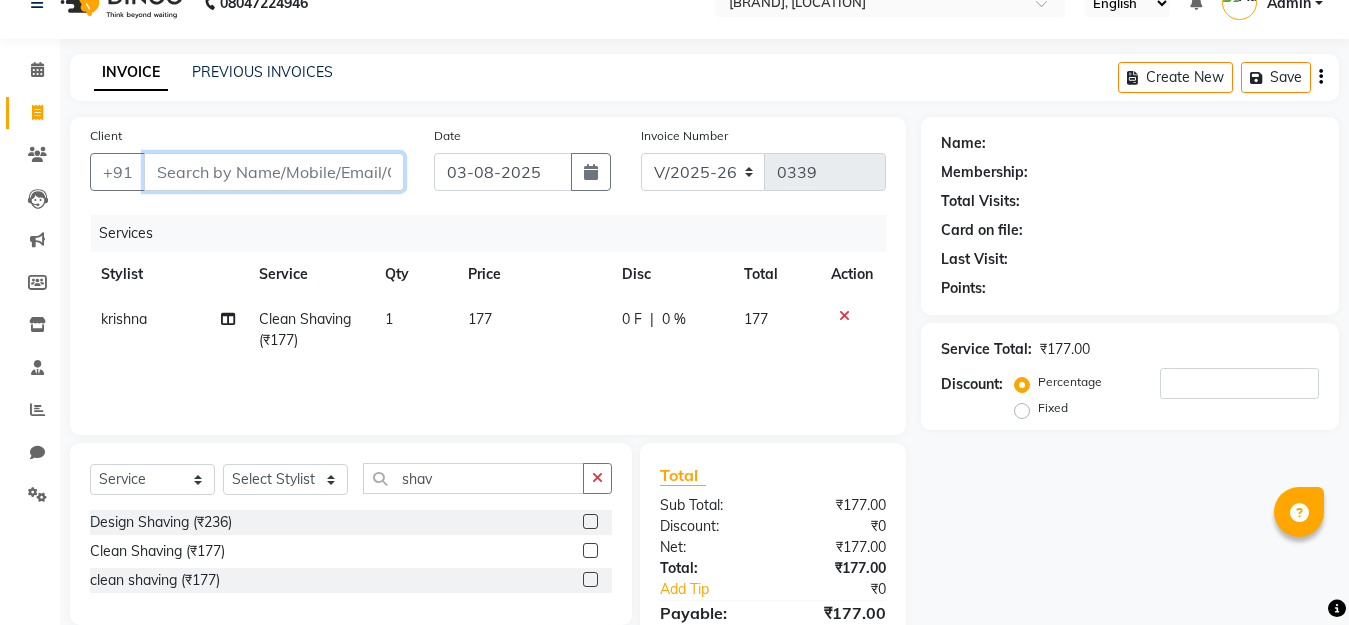 click on "Client" at bounding box center (274, 172) 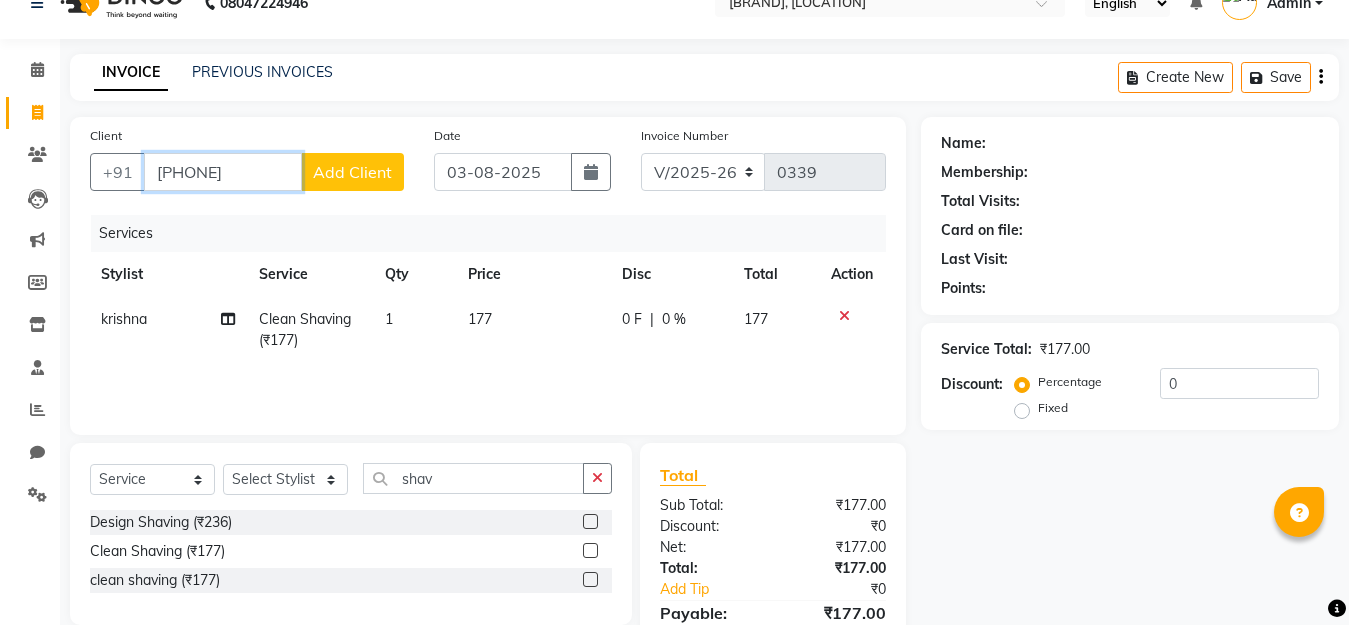 type on "[PHONE]" 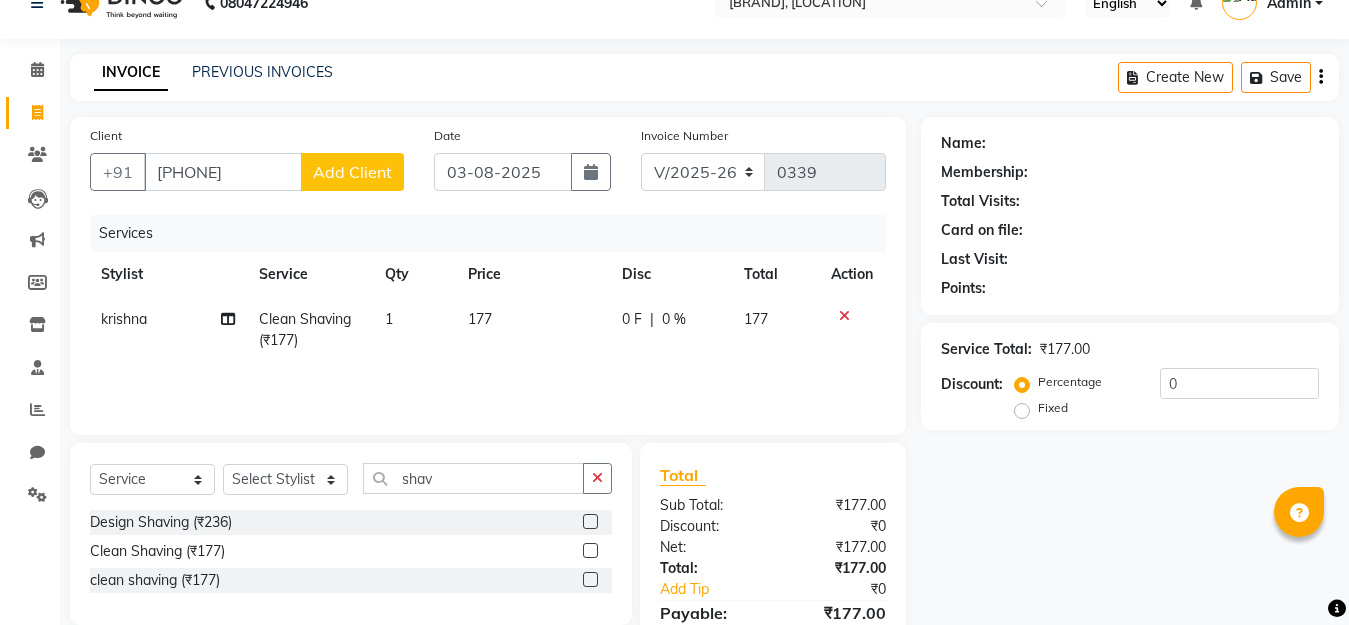click on "Add Client" 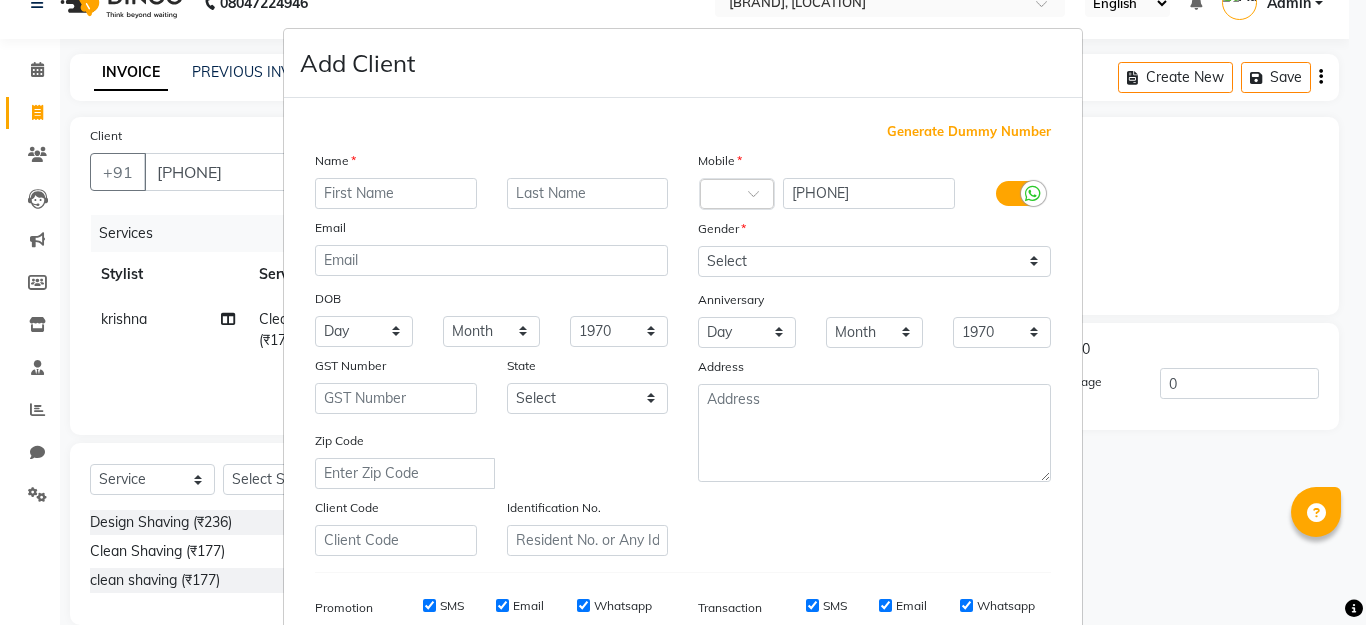click at bounding box center (396, 193) 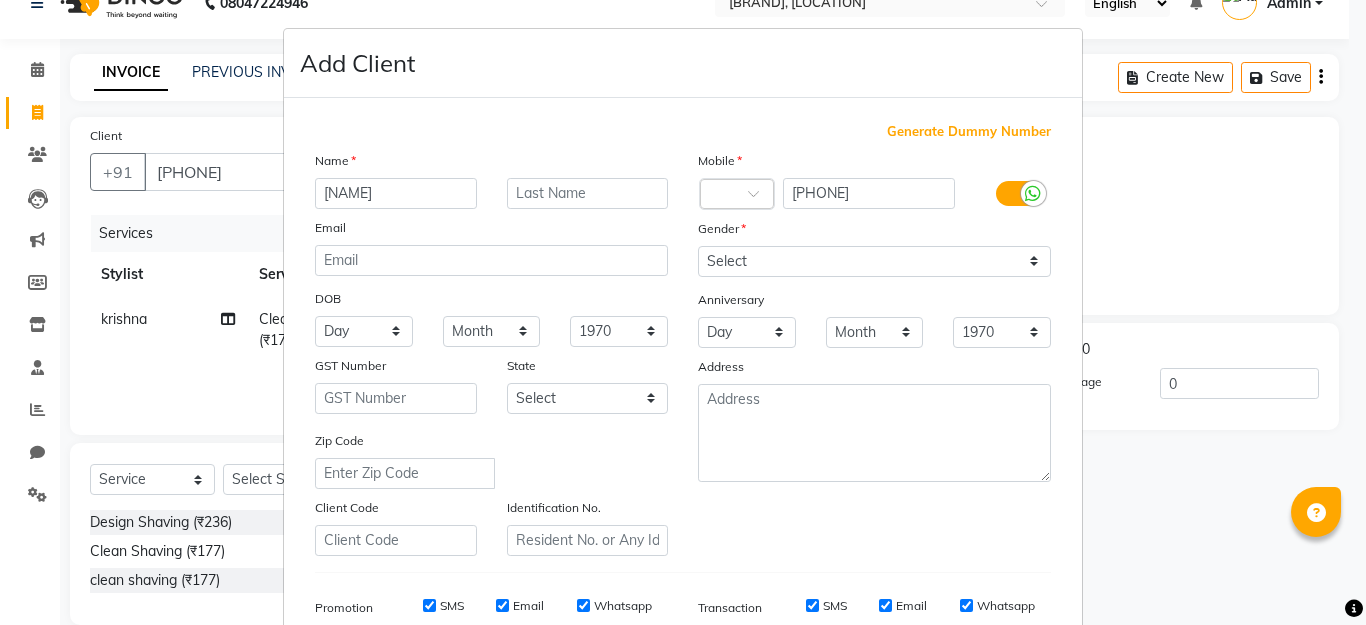 type on "[NAME]" 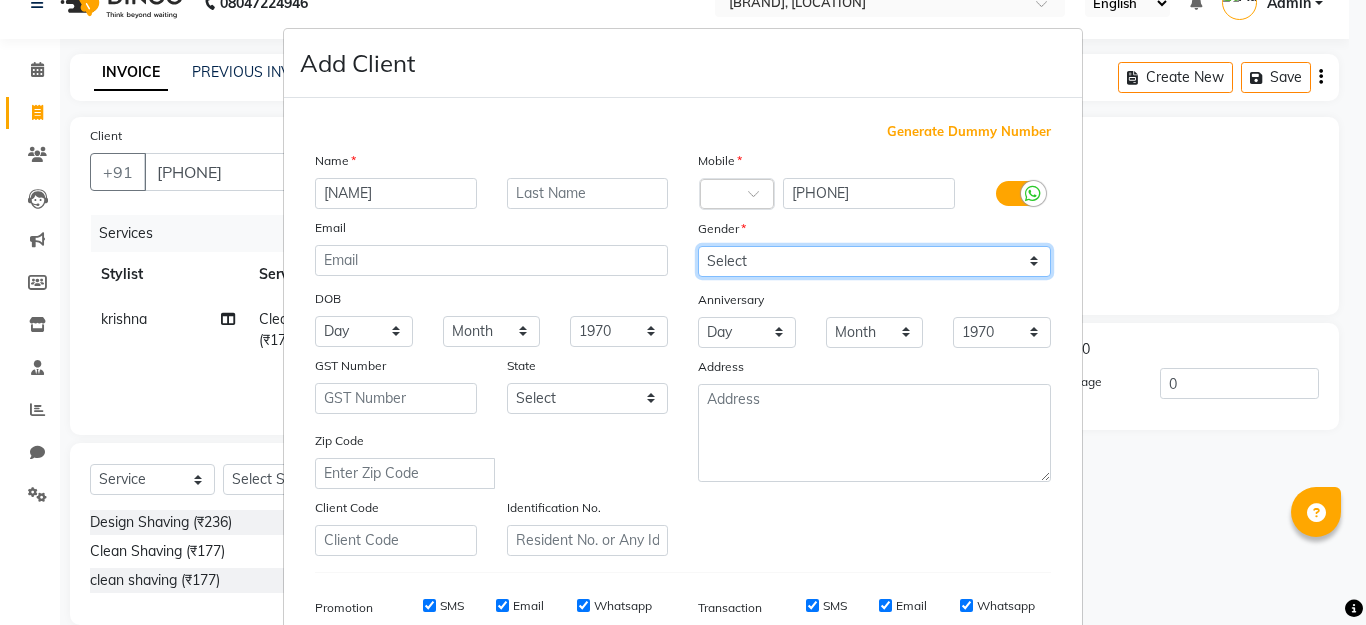 click on "Select Male Female Other Prefer Not To Say" at bounding box center (874, 261) 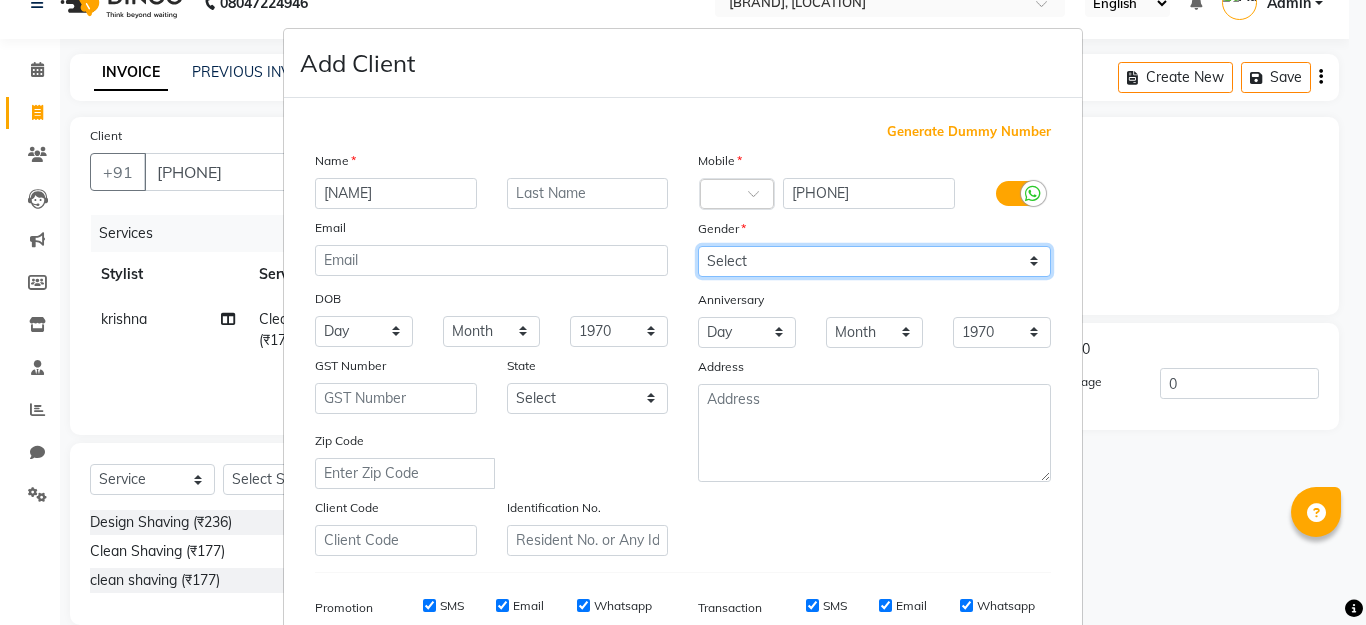 select on "male" 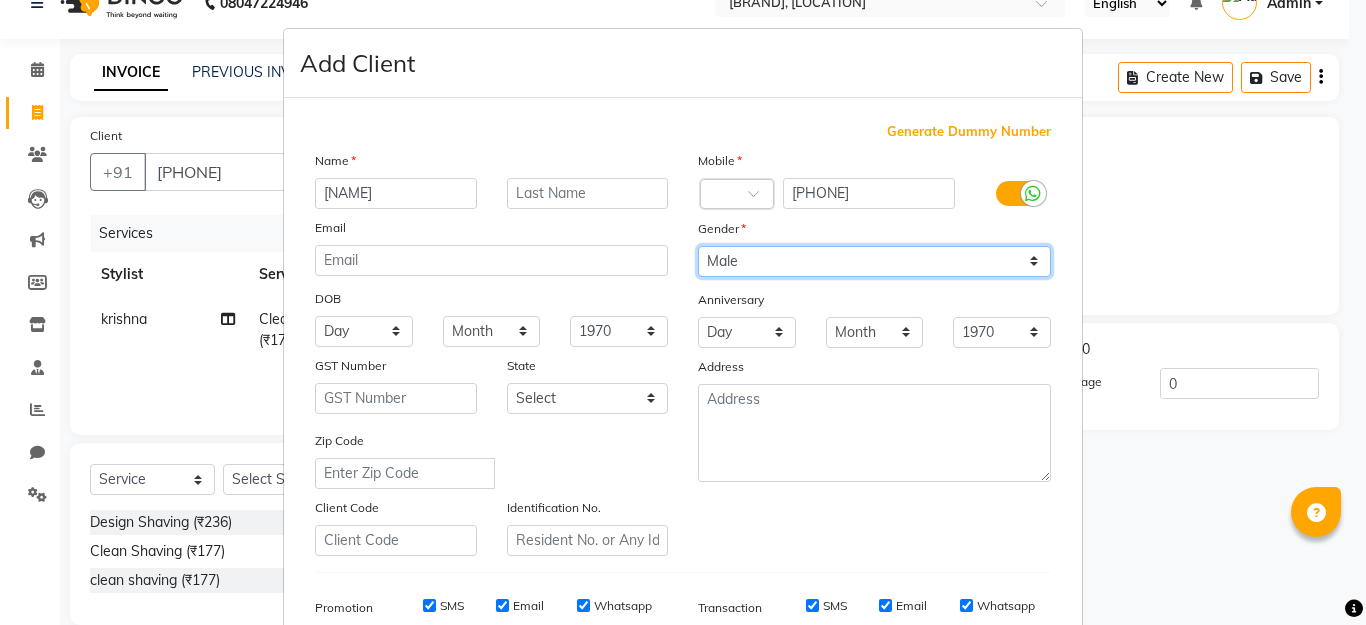 click on "Select Male Female Other Prefer Not To Say" at bounding box center (874, 261) 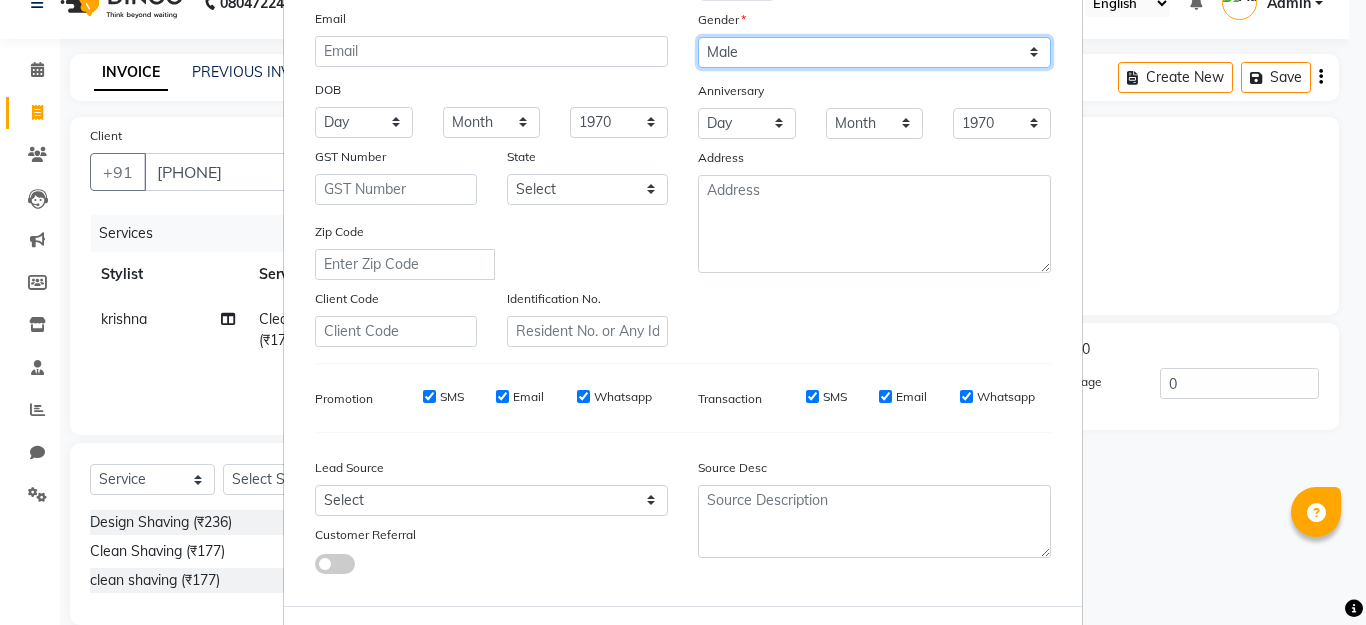 scroll, scrollTop: 298, scrollLeft: 0, axis: vertical 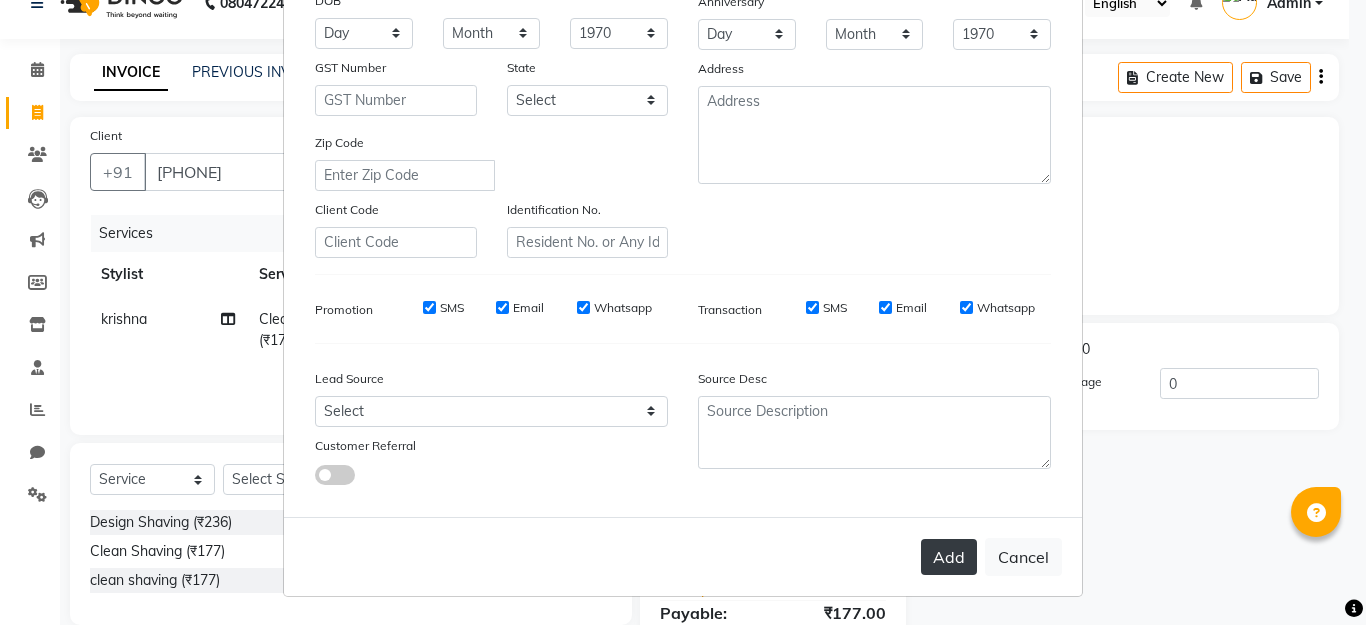 click on "Add" at bounding box center [949, 557] 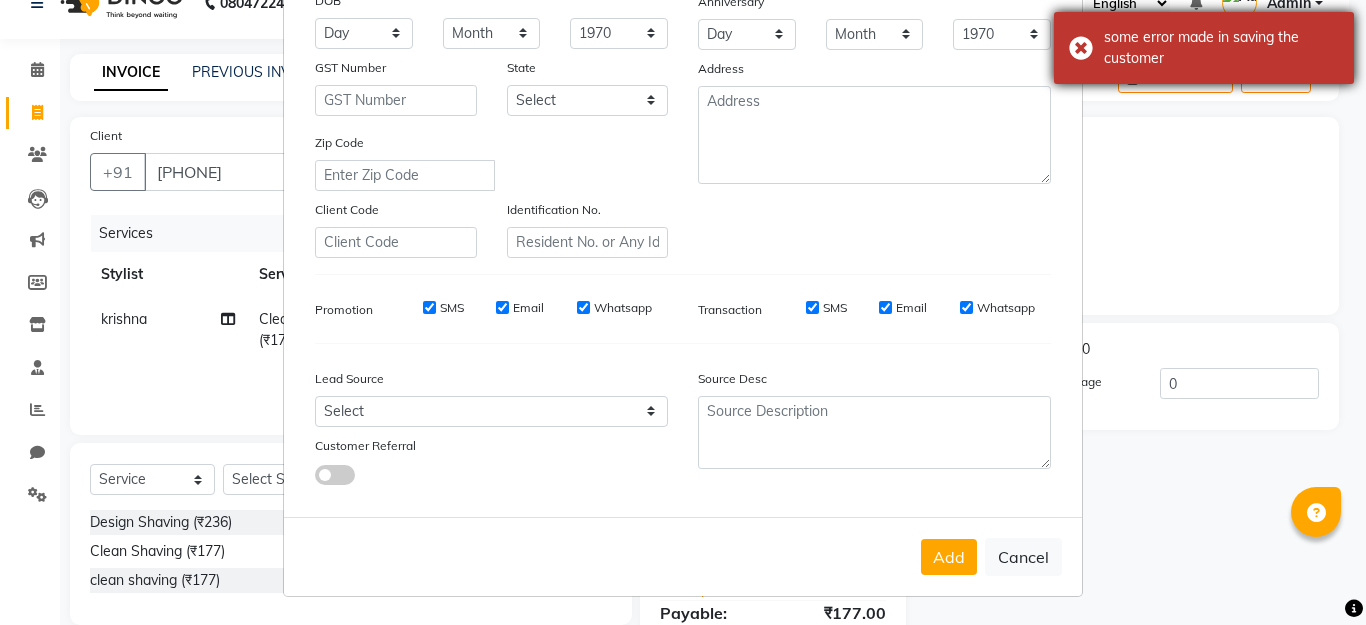 click on "some error made in saving the customer" at bounding box center [1221, 48] 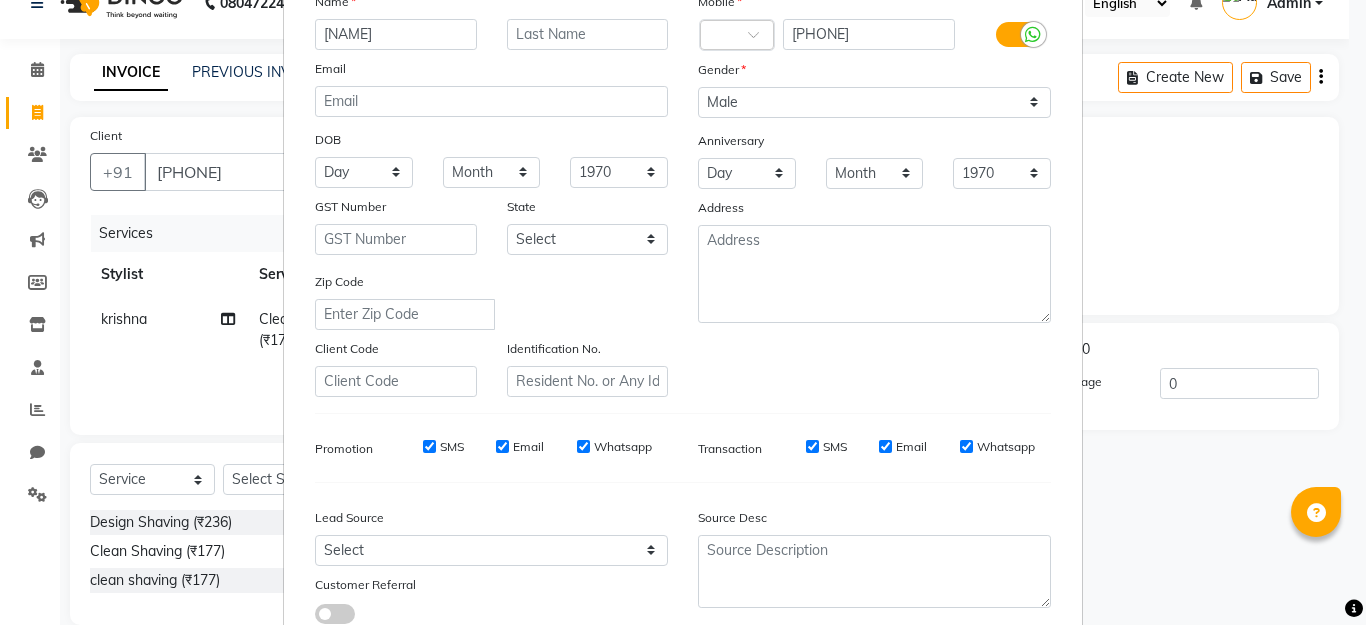 scroll, scrollTop: 298, scrollLeft: 0, axis: vertical 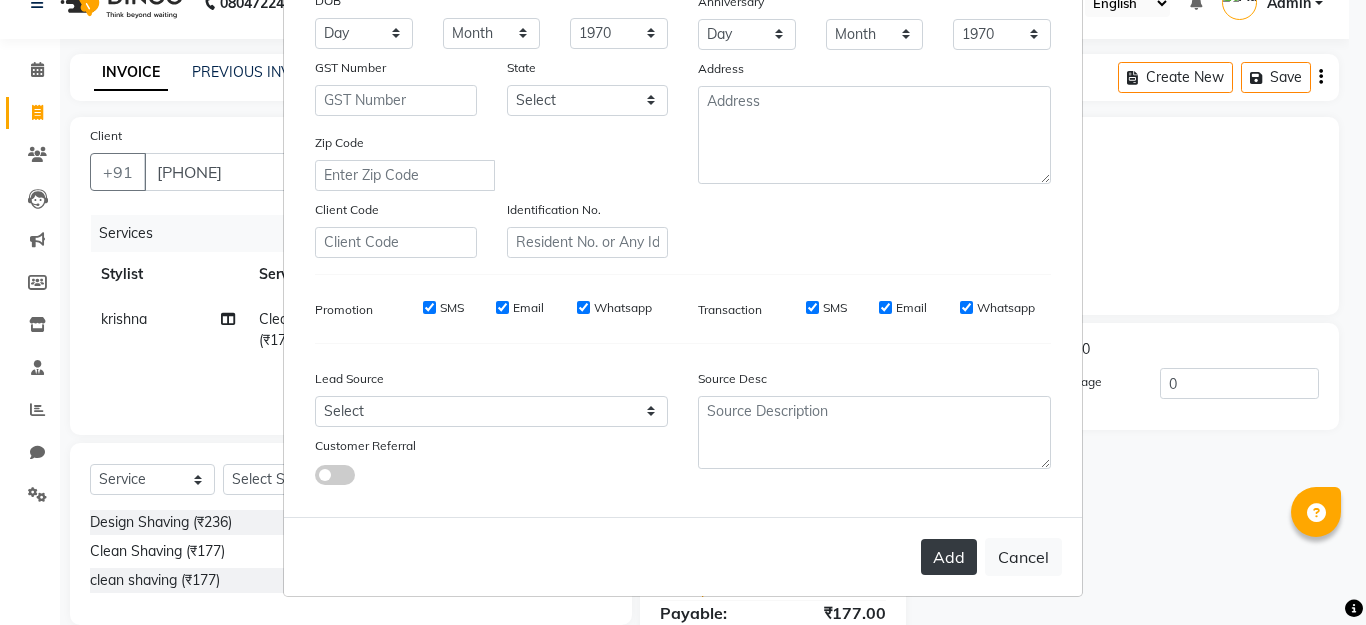 click on "Add" at bounding box center (949, 557) 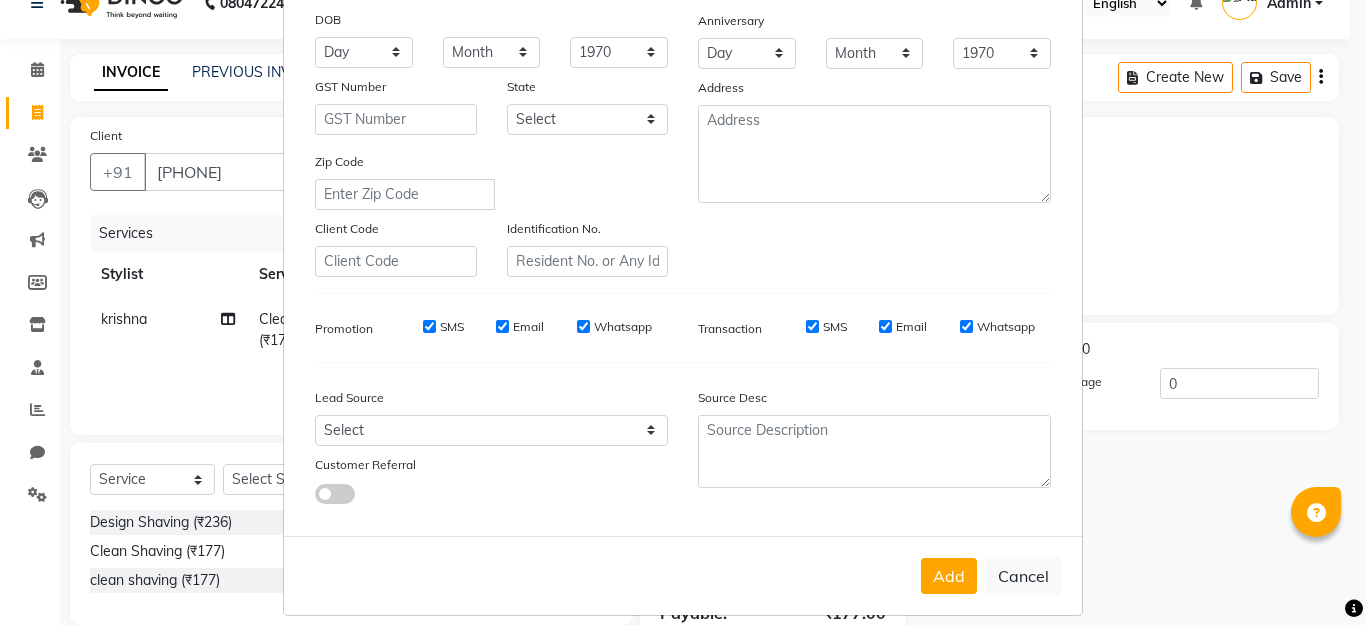 scroll, scrollTop: 298, scrollLeft: 0, axis: vertical 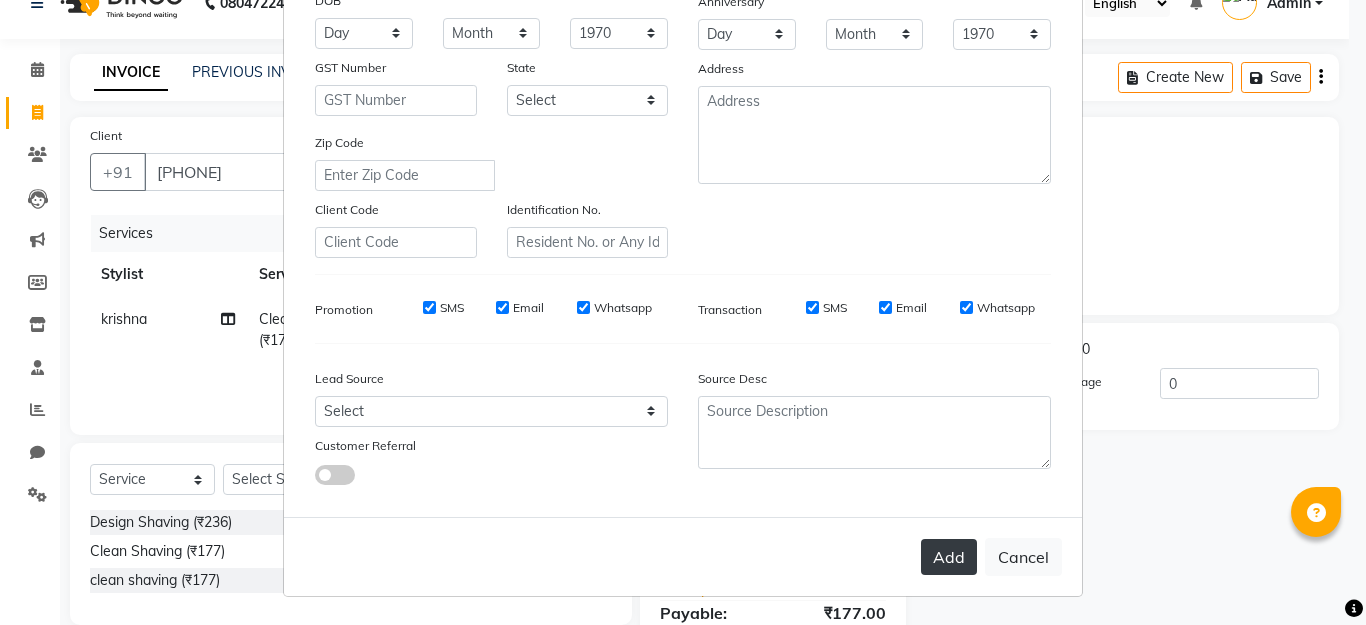 click on "Add" at bounding box center [949, 557] 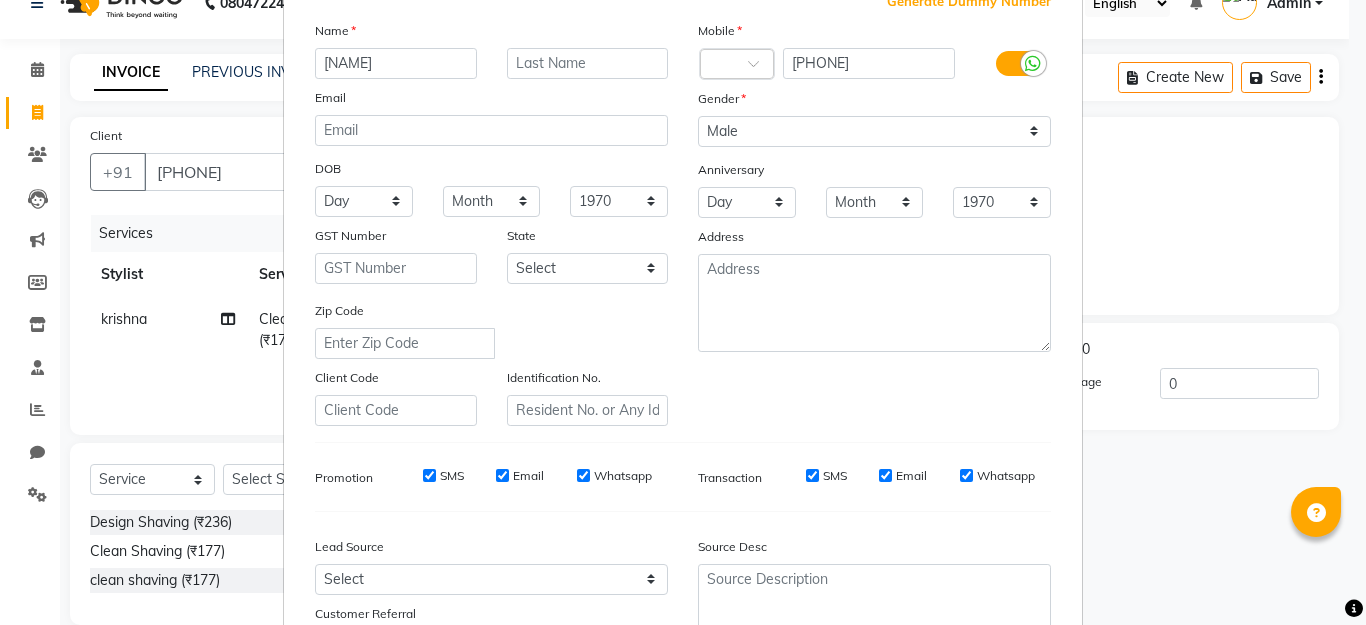 scroll, scrollTop: 0, scrollLeft: 0, axis: both 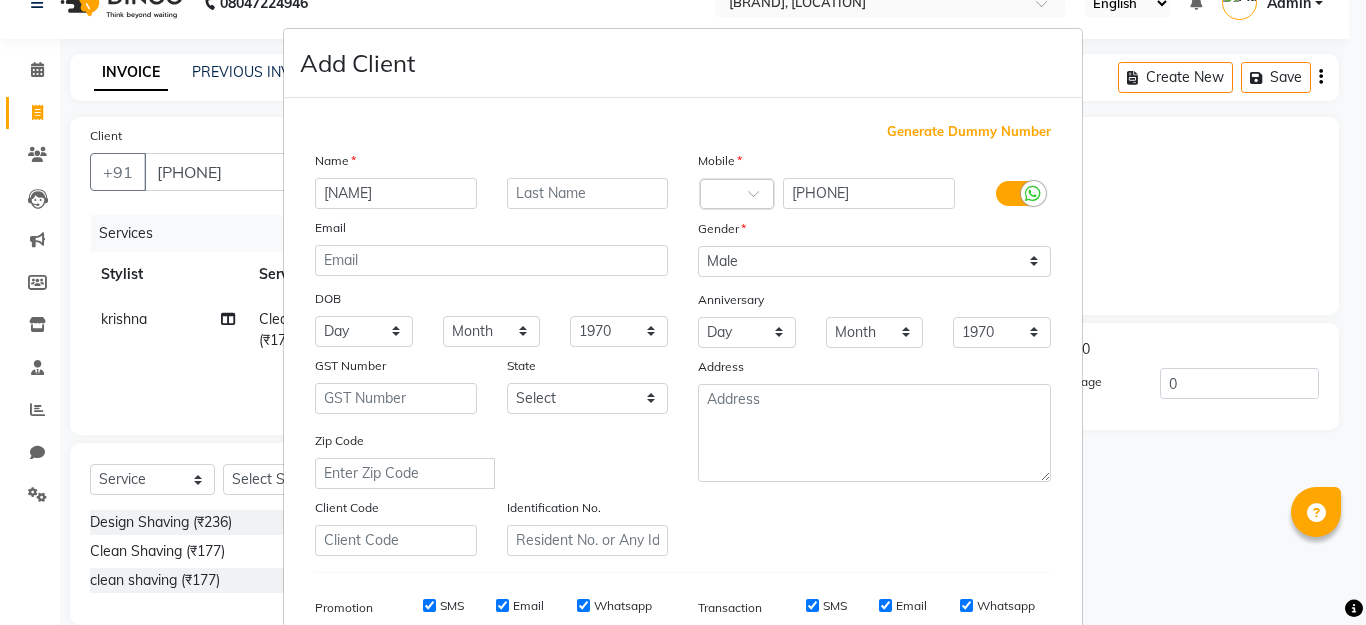 click on "Add Client Generate Dummy Number Name andi Email DOB Day 01 02 03 04 05 06 07 08 09 10 11 12 13 14 15 16 17 18 19 20 21 22 23 24 25 26 27 28 29 30 31 Month January February March April May June July August September October November December 1940 1941 1942 1943 1944 1945 1946 1947 1948 1949 1950 1951 1952 1953 1954 1955 1956 1957 1958 1959 1960 1961 1962 1963 1964 1965 1966 1967 1968 1969 1970 1971 1972 1973 1974 1975 1976 1977 1978 1979 1980 1981 1982 1983 1984 1985 1986 1987 1988 1989 1990 1991 1992 1993 1994 1995 1996 1997 1998 1999 2000 2001 2002 2003 2004 2005 2006 2007 2008 2009 2010 2011 2012 2013 2014 2015 2016 2017 2018 2019 2020 2021 2022 2023 2024 GST Number State Select Zip Code Client Code Identification No. Mobile Country Code × [PHONE] Gender Select Male Female Other Prefer Not To Say Anniversary Day 01 02 03 04 05 06 07 08 09 10 11 12 13 14 15 16 17 18 19 20 21 22 23 24 25 26 27 28 29 30 31 Month January February March April May June July August September October November December 1970 SMS" at bounding box center [683, 312] 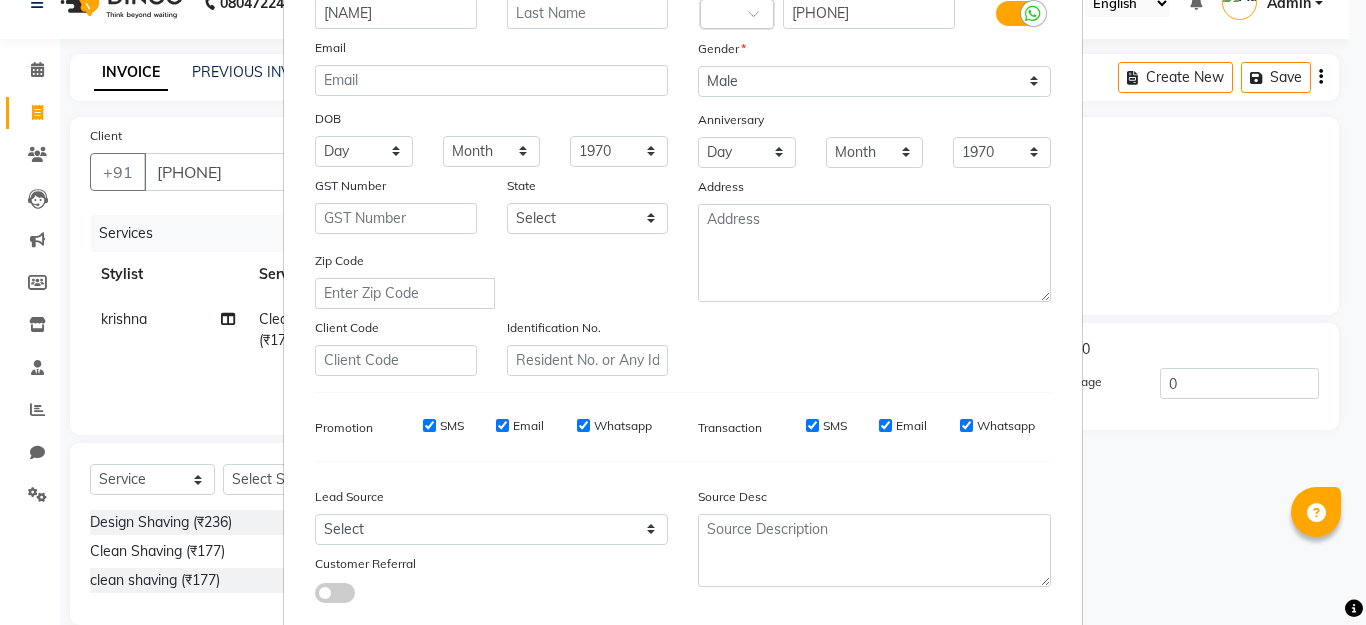 scroll, scrollTop: 298, scrollLeft: 0, axis: vertical 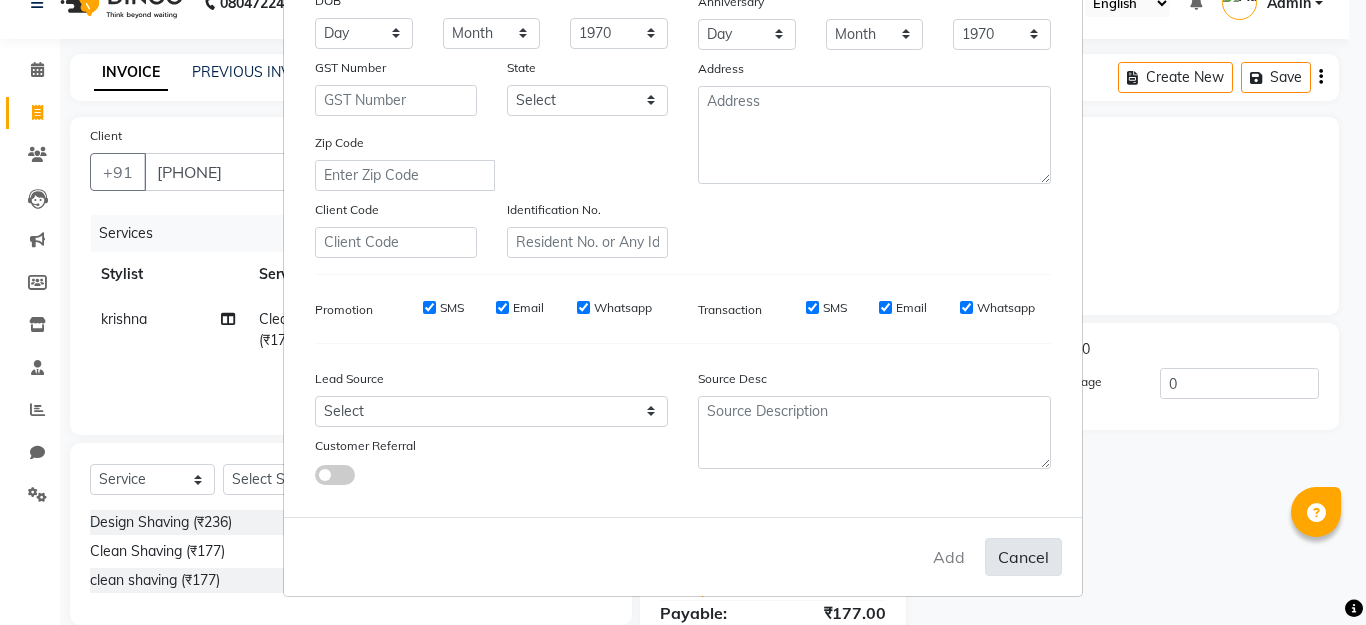 click on "Cancel" at bounding box center [1023, 557] 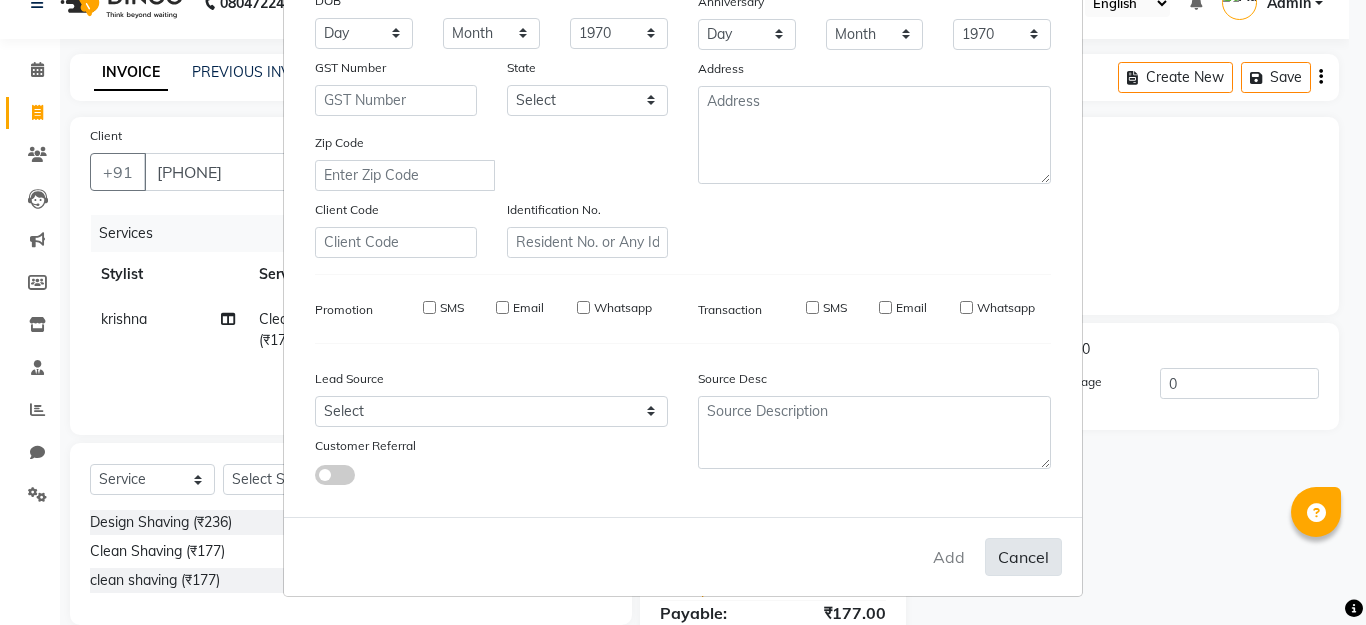type 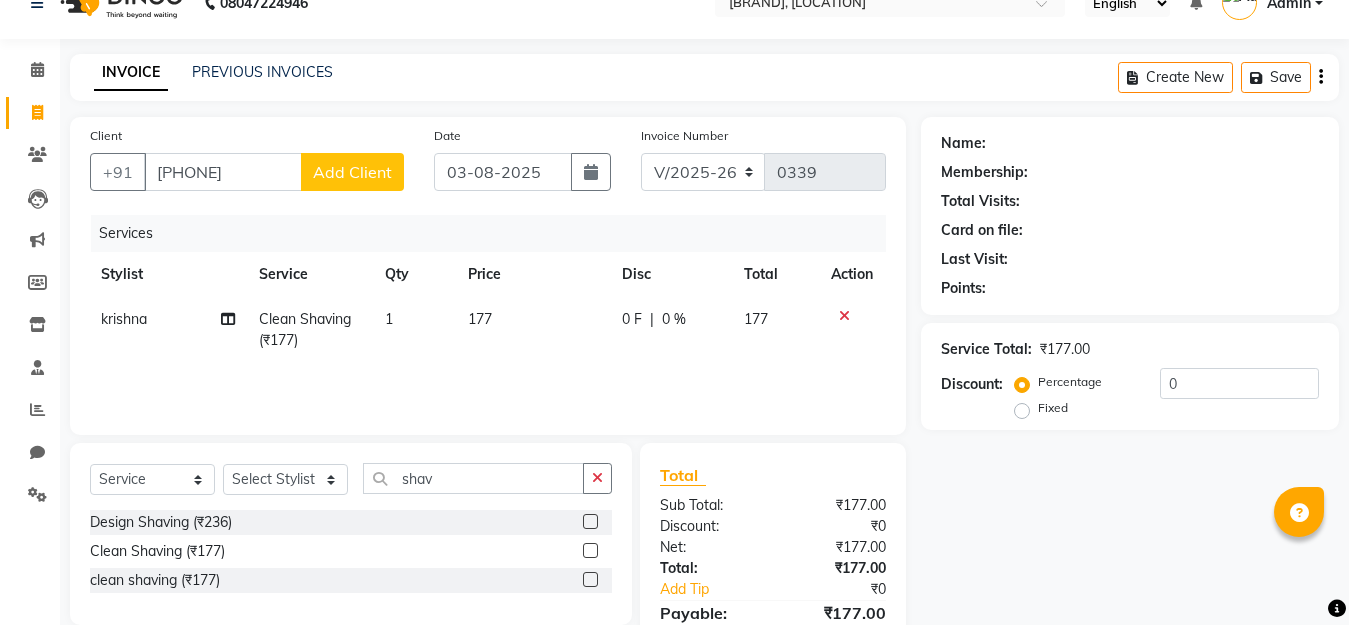 click on "Add Client" 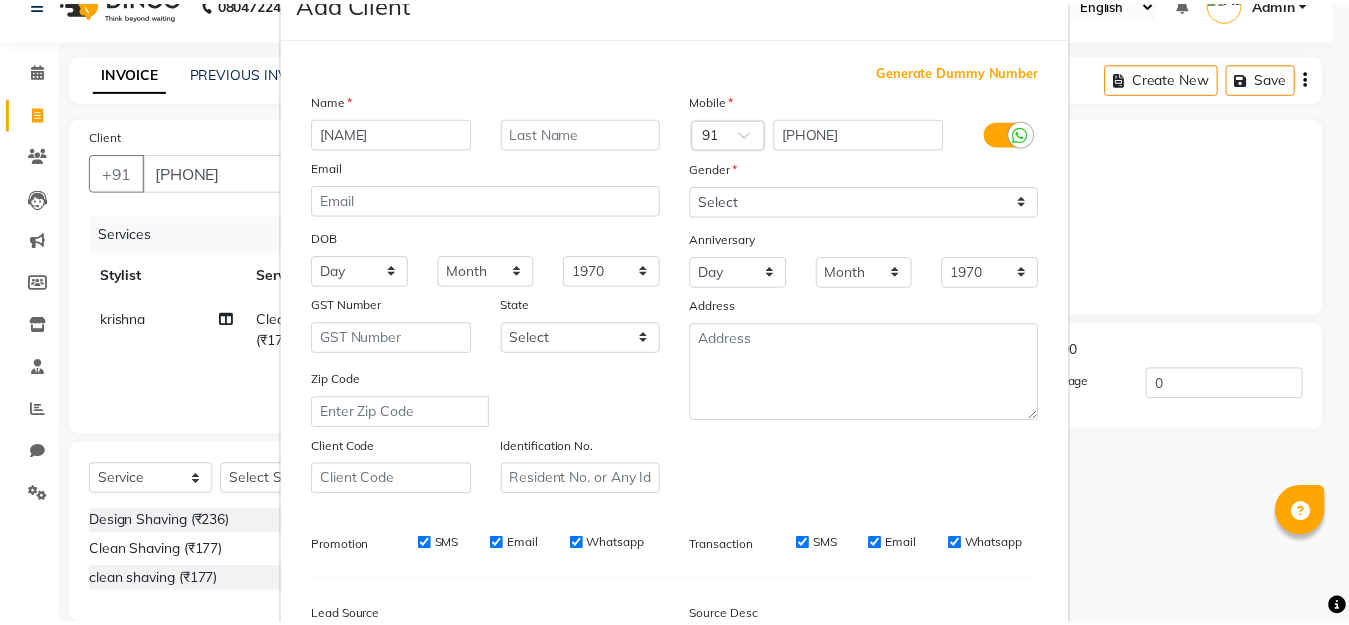 scroll, scrollTop: 298, scrollLeft: 0, axis: vertical 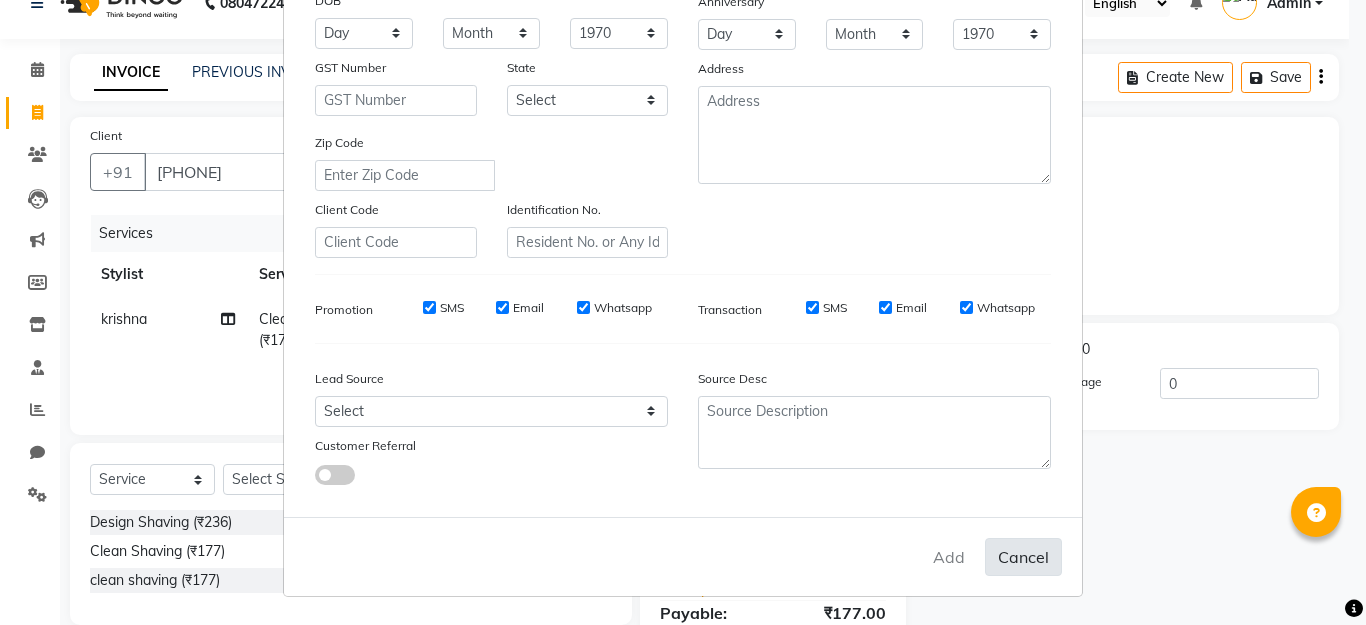 type on "[NAME]" 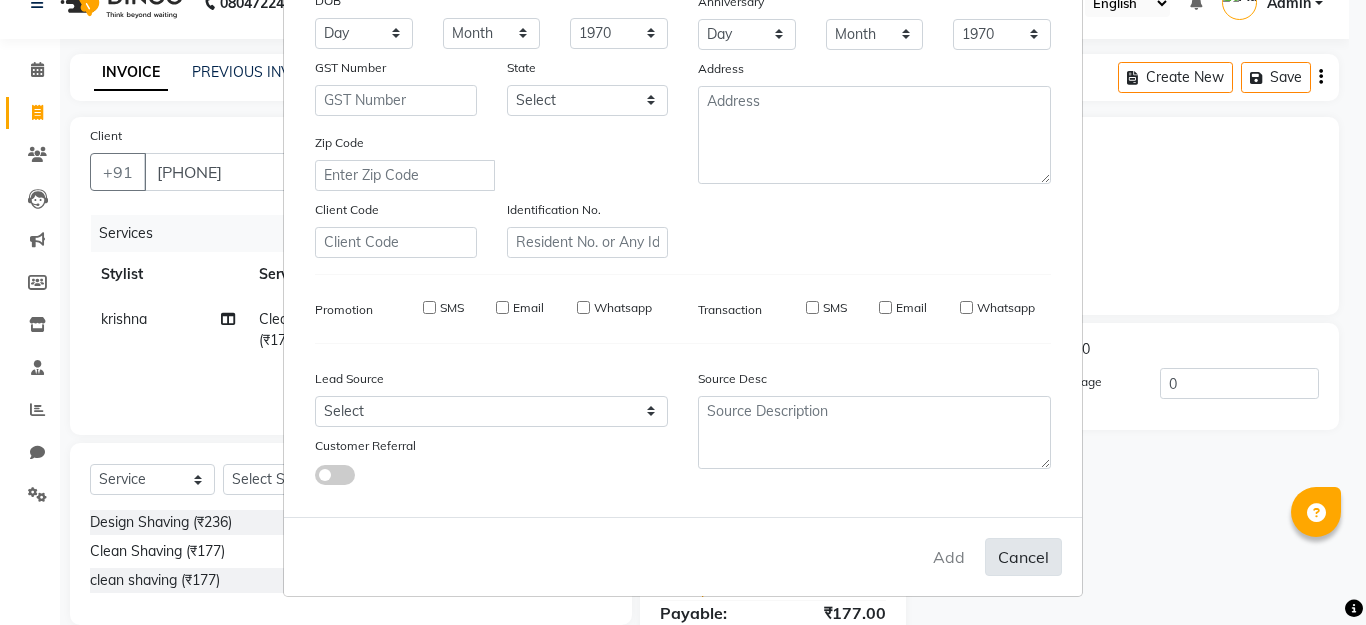 type 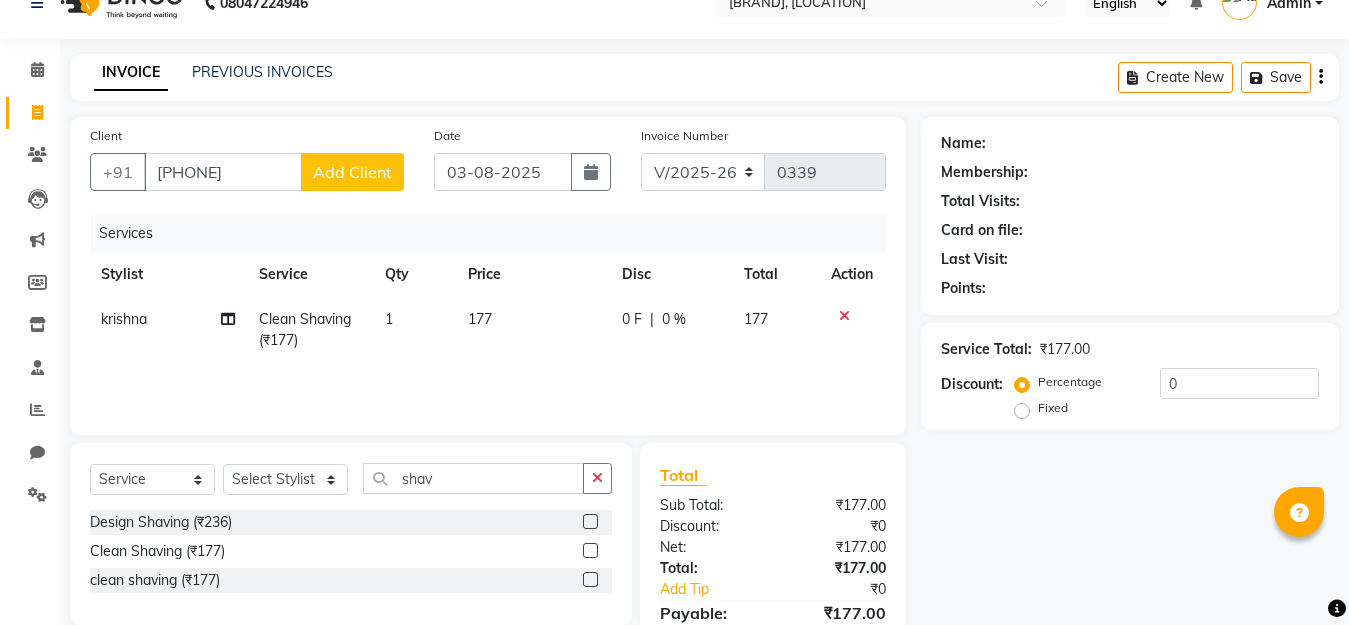 type 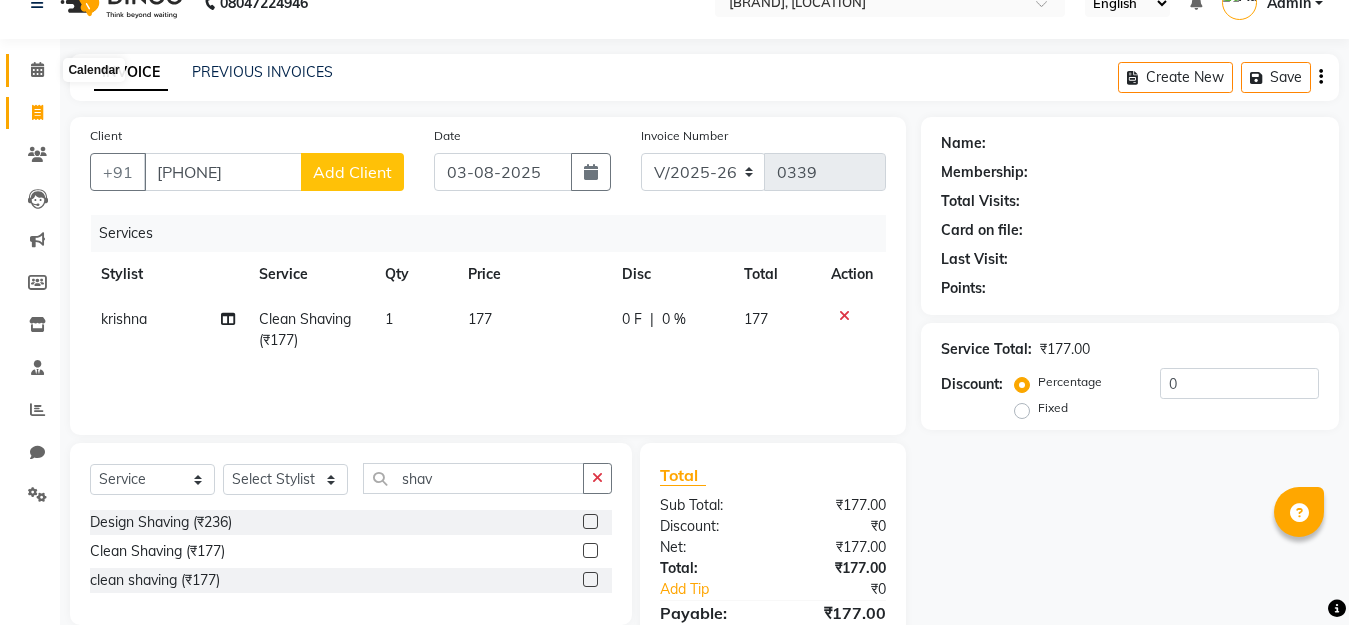 click 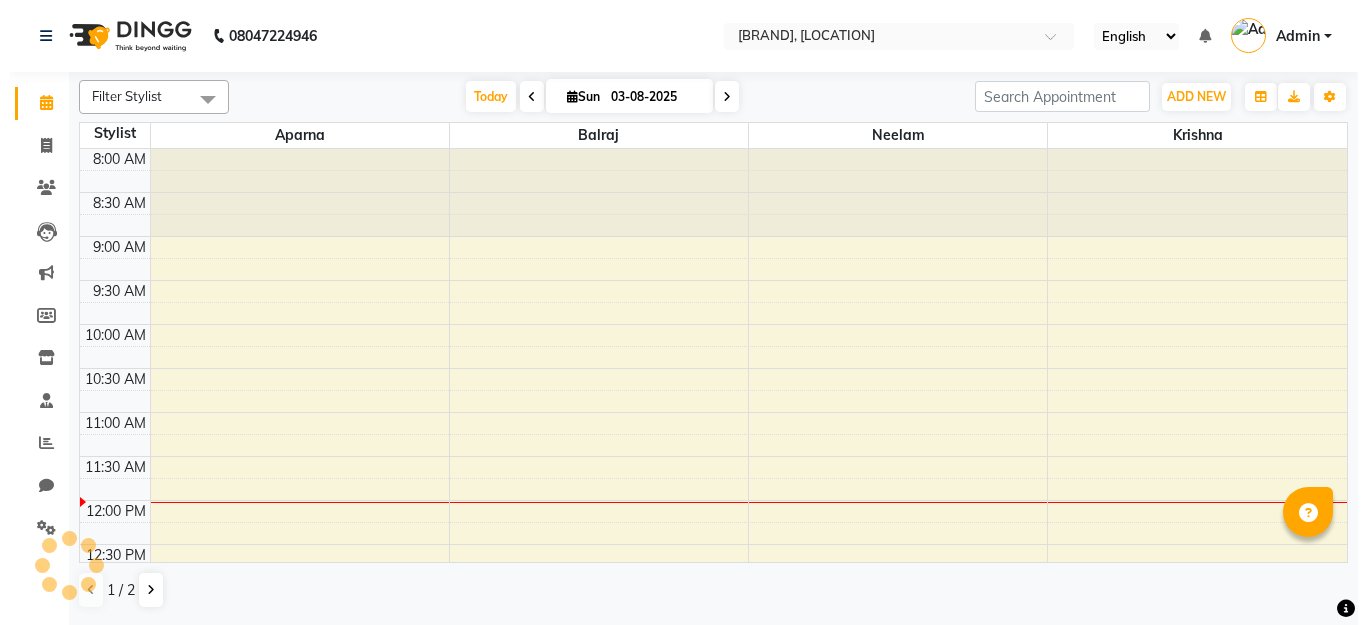 scroll, scrollTop: 0, scrollLeft: 0, axis: both 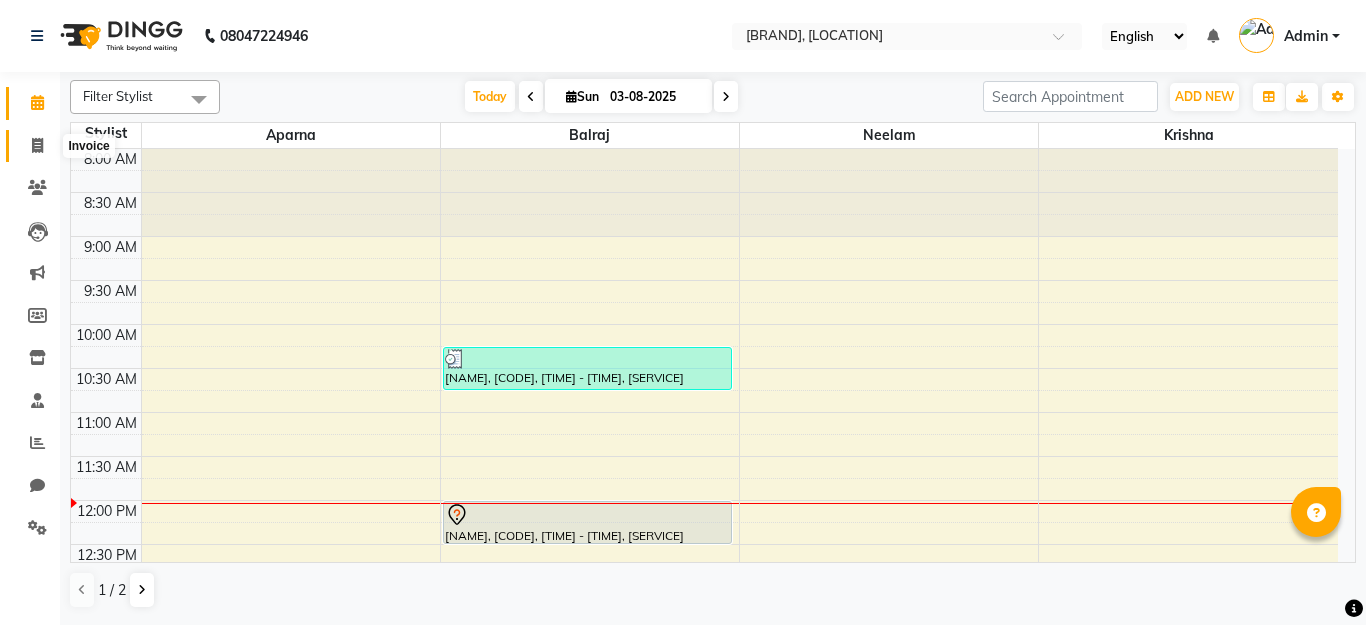 click 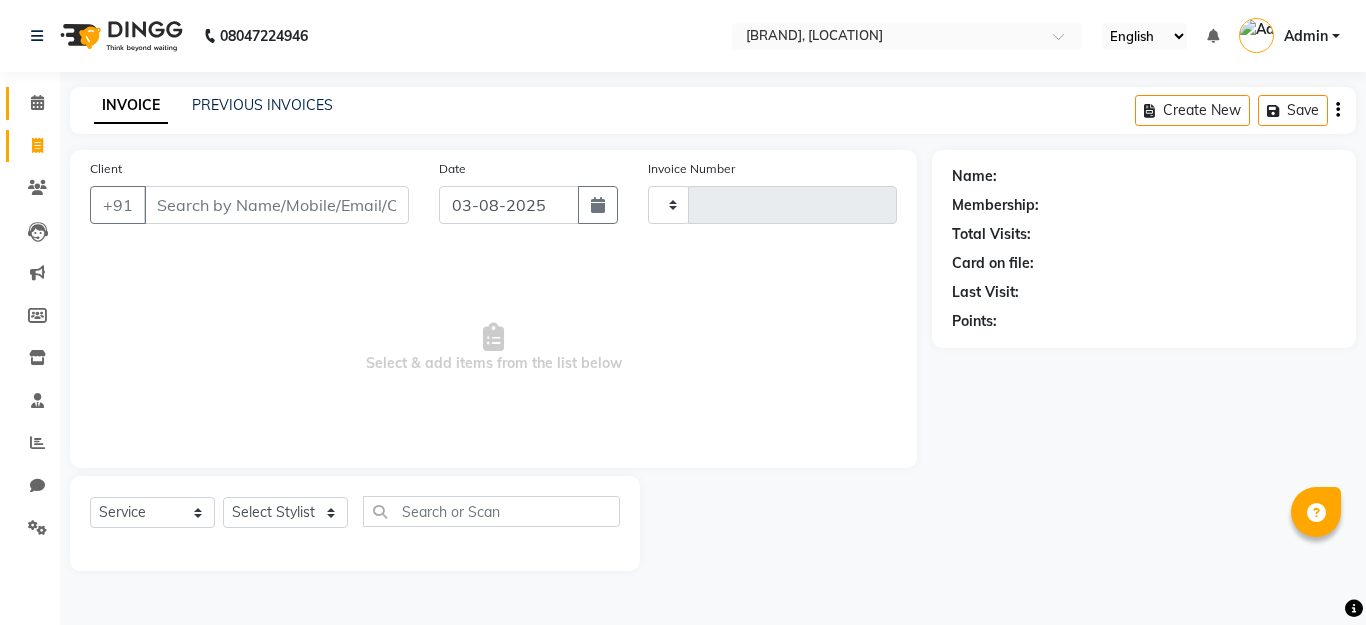 type on "0339" 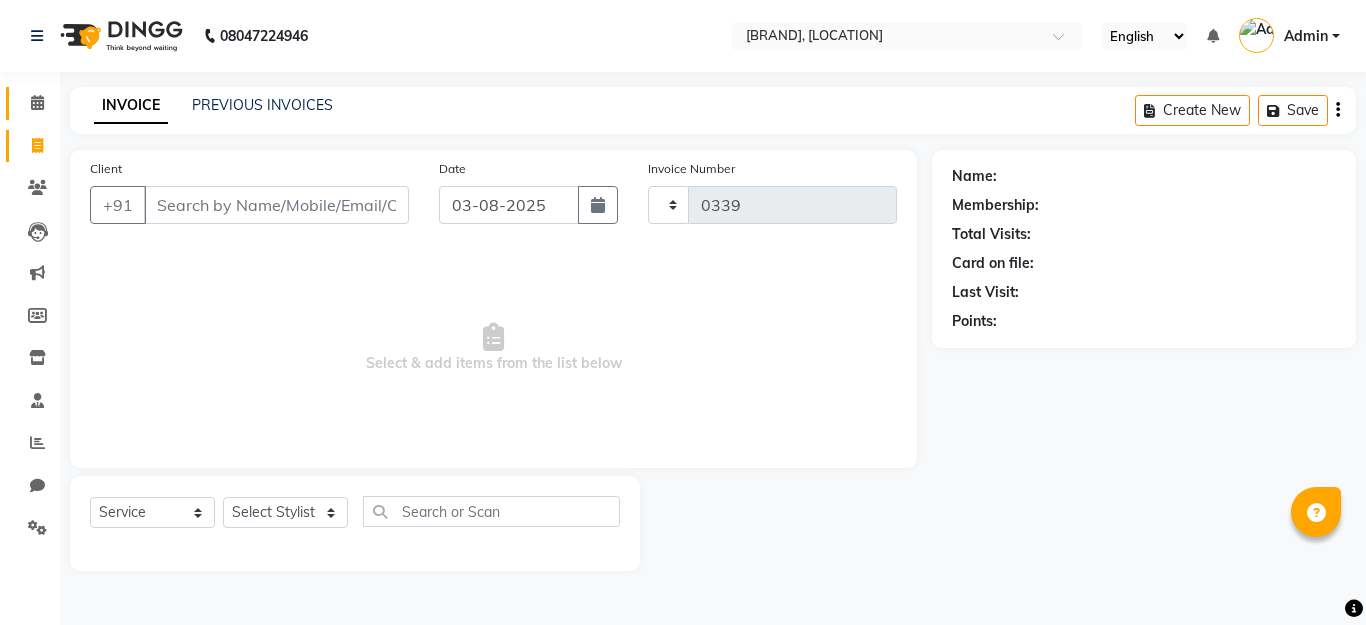 select on "7467" 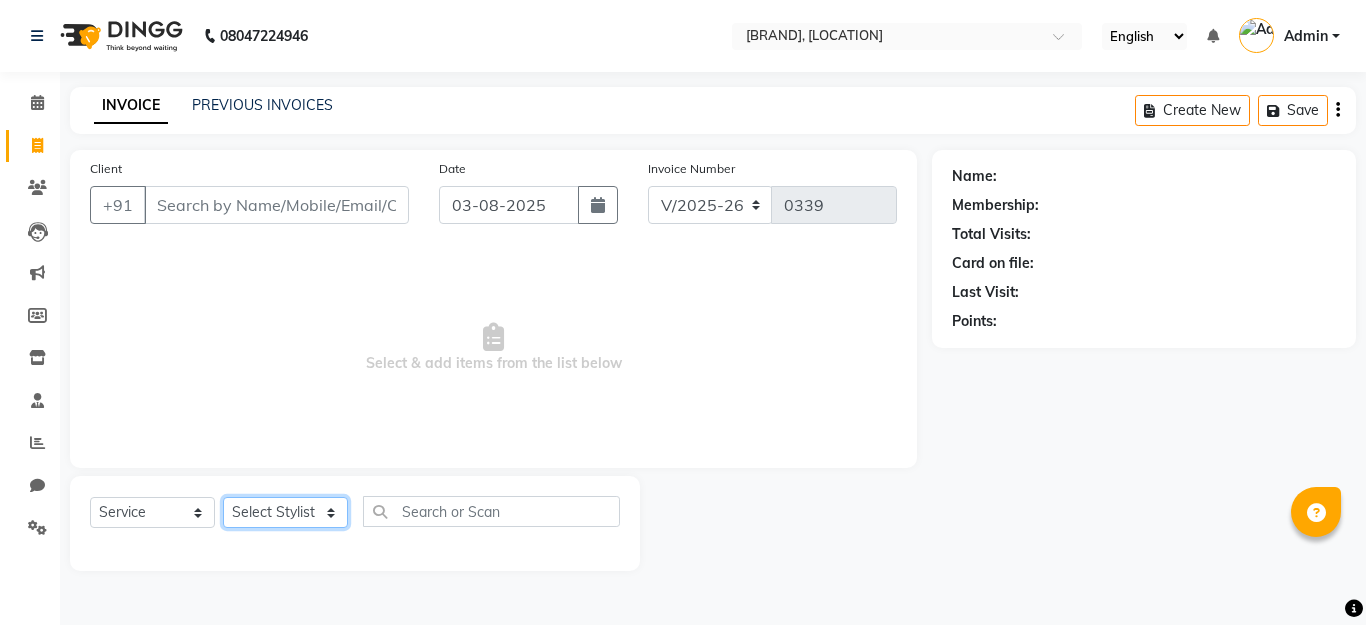 click on "Select Stylist" 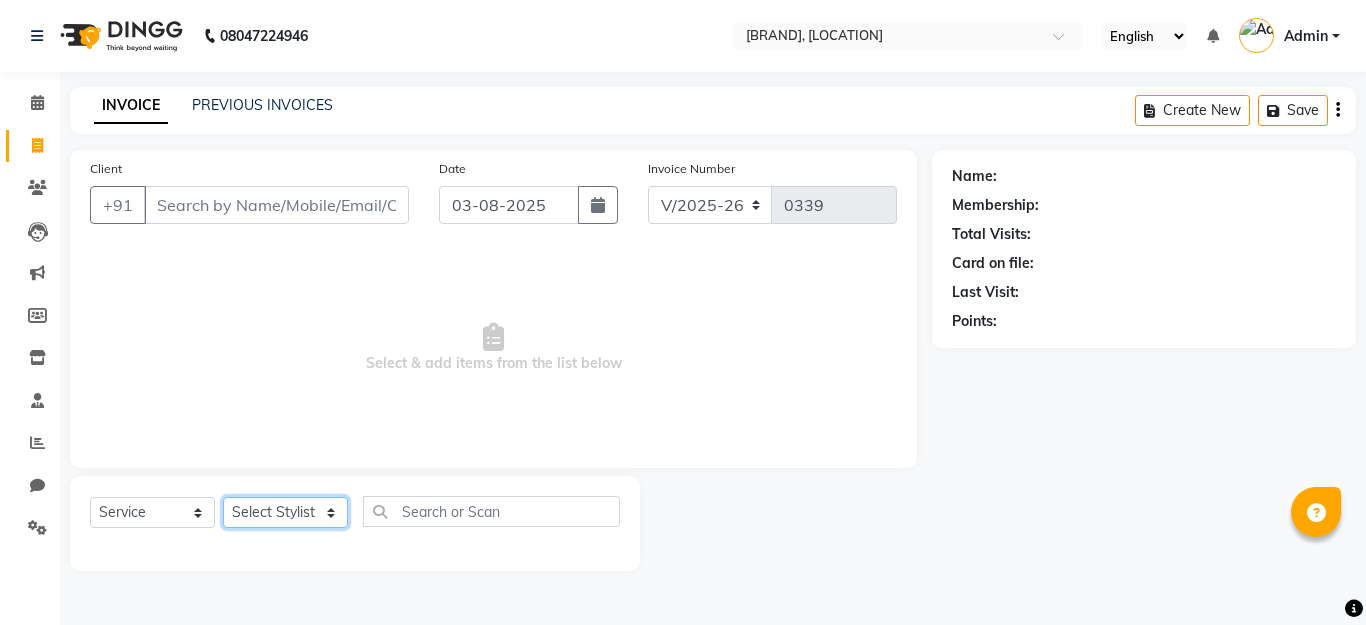 select on "[PHONE]" 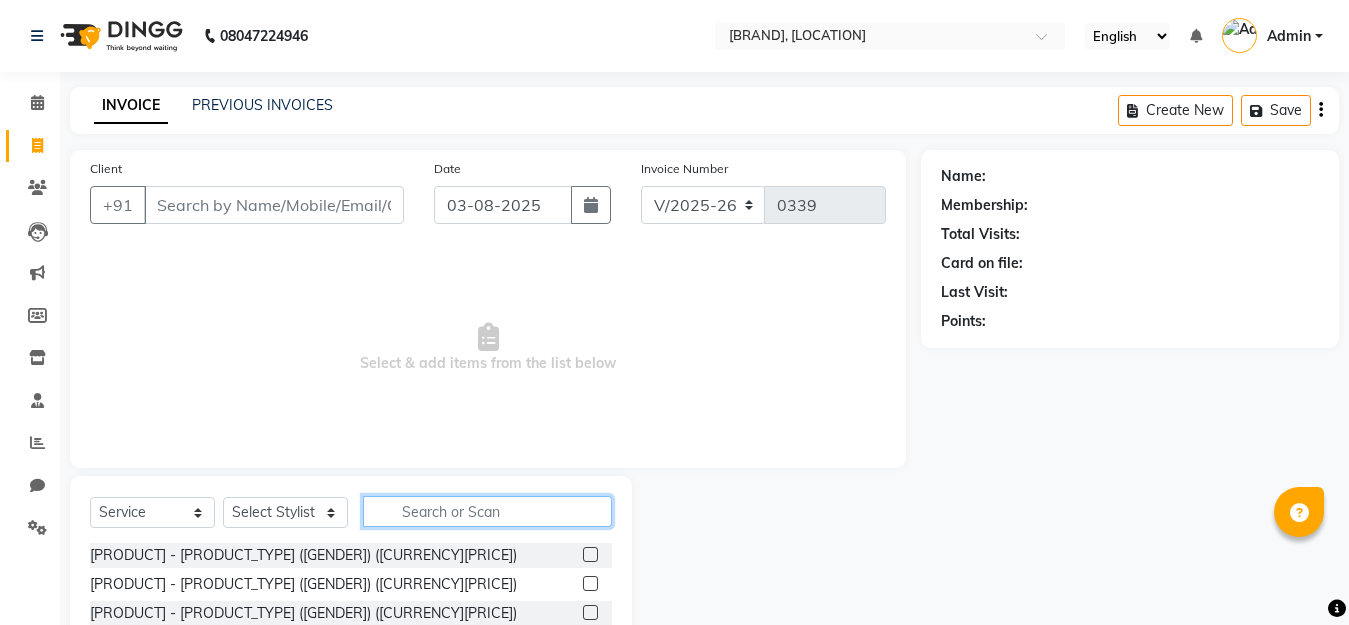click 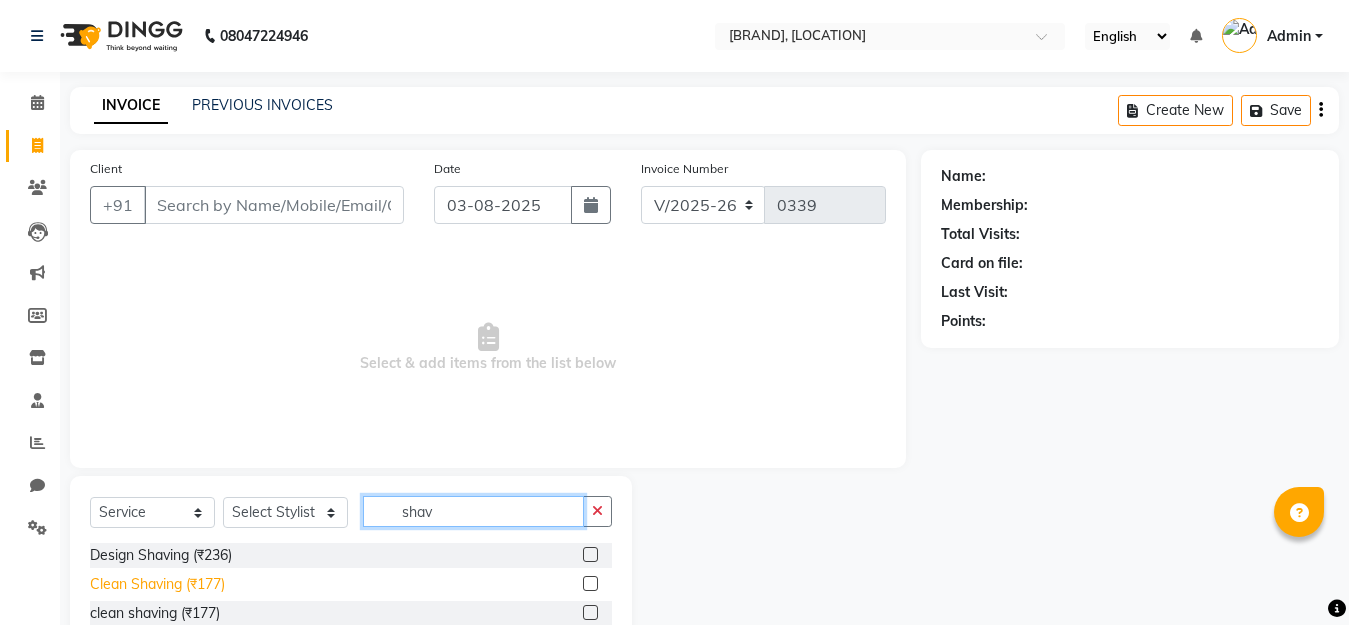 type on "shav" 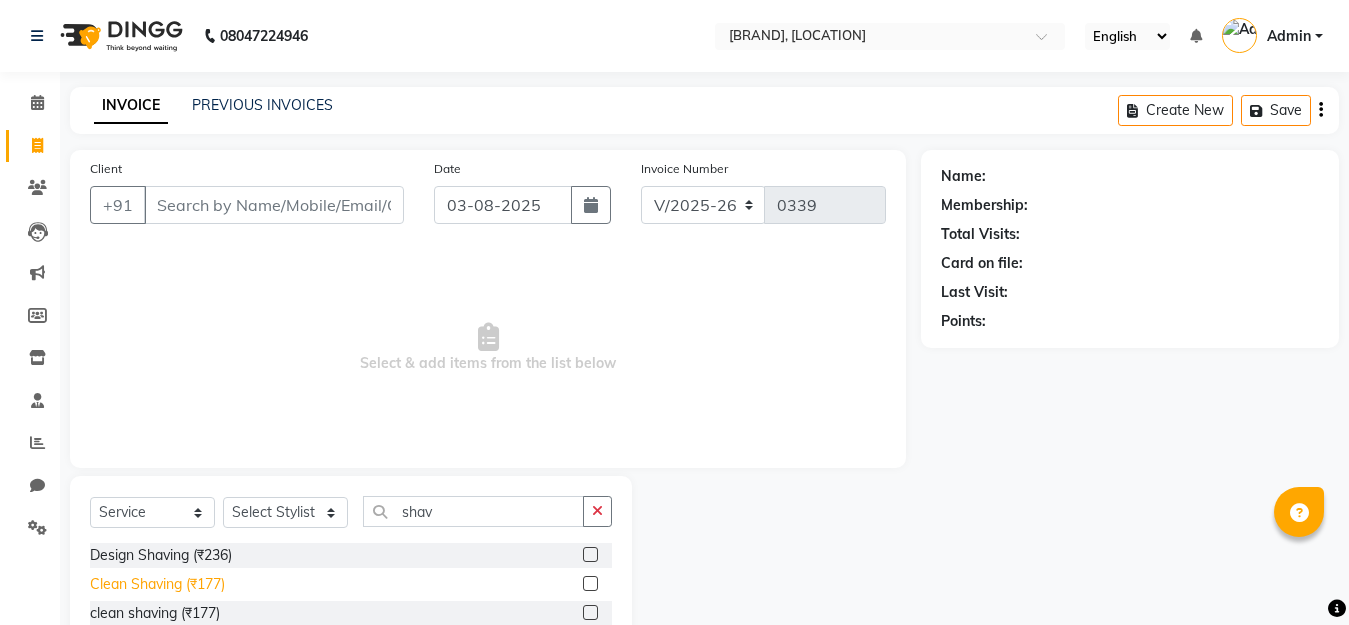 click on "Clean Shaving (₹177)" 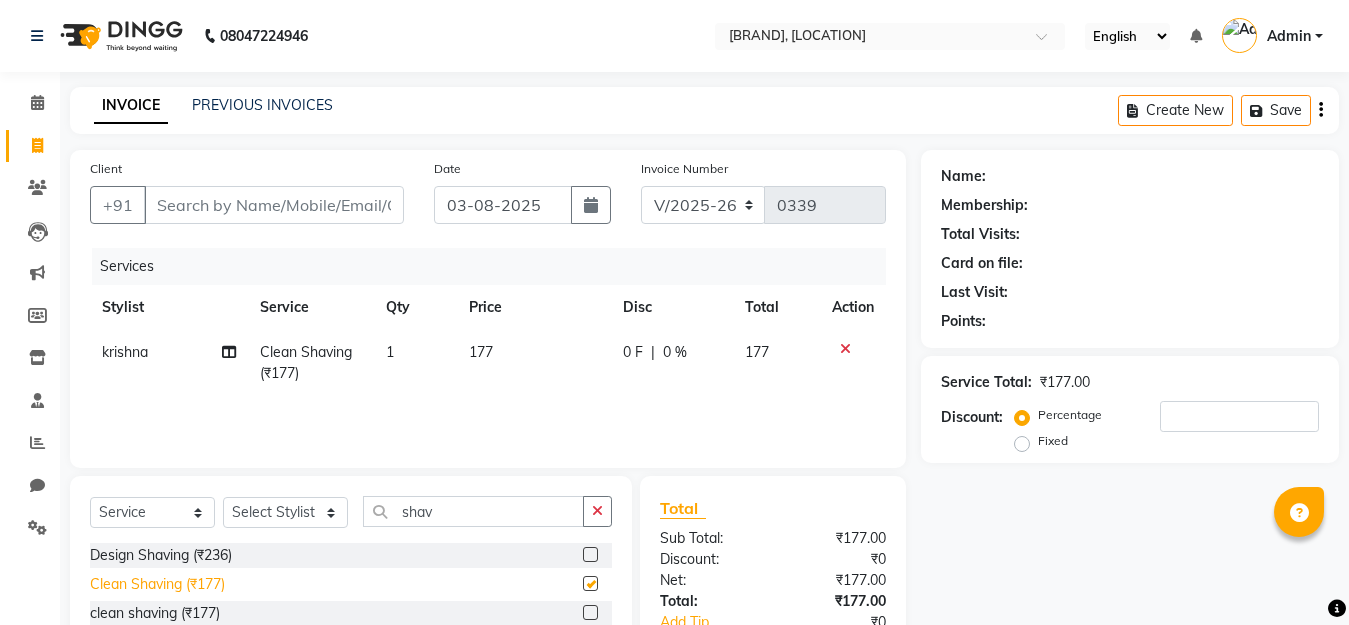 checkbox on "false" 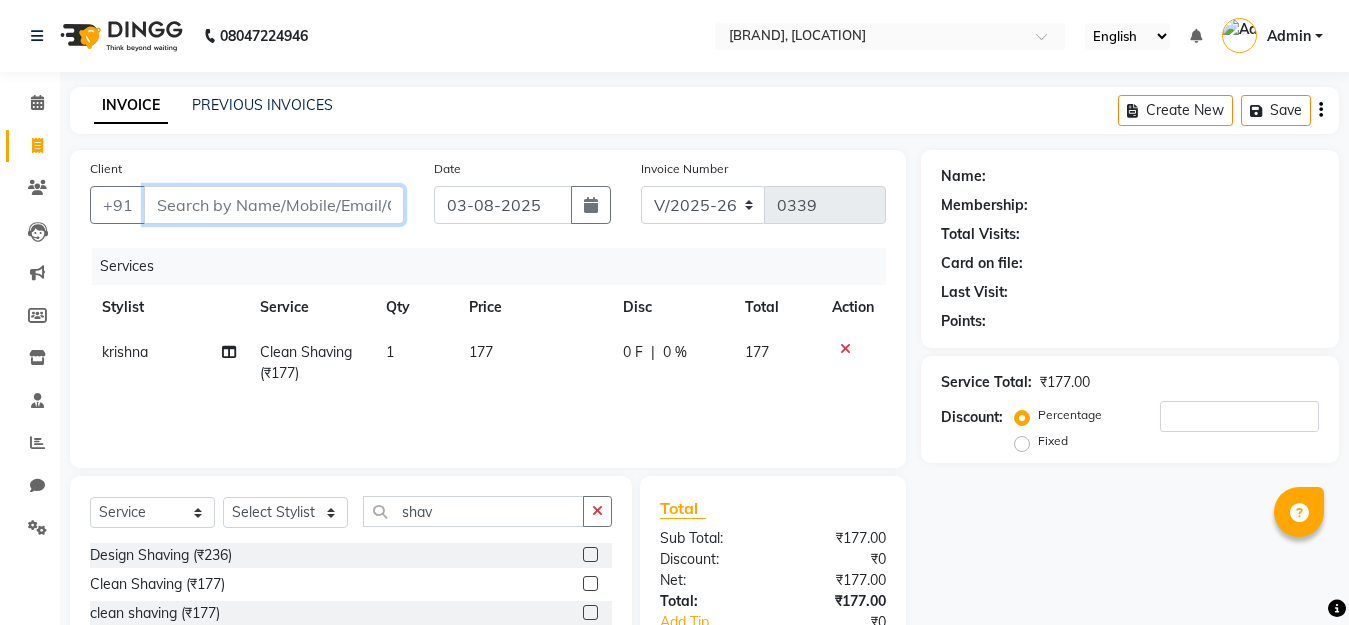 click on "Client" at bounding box center [274, 205] 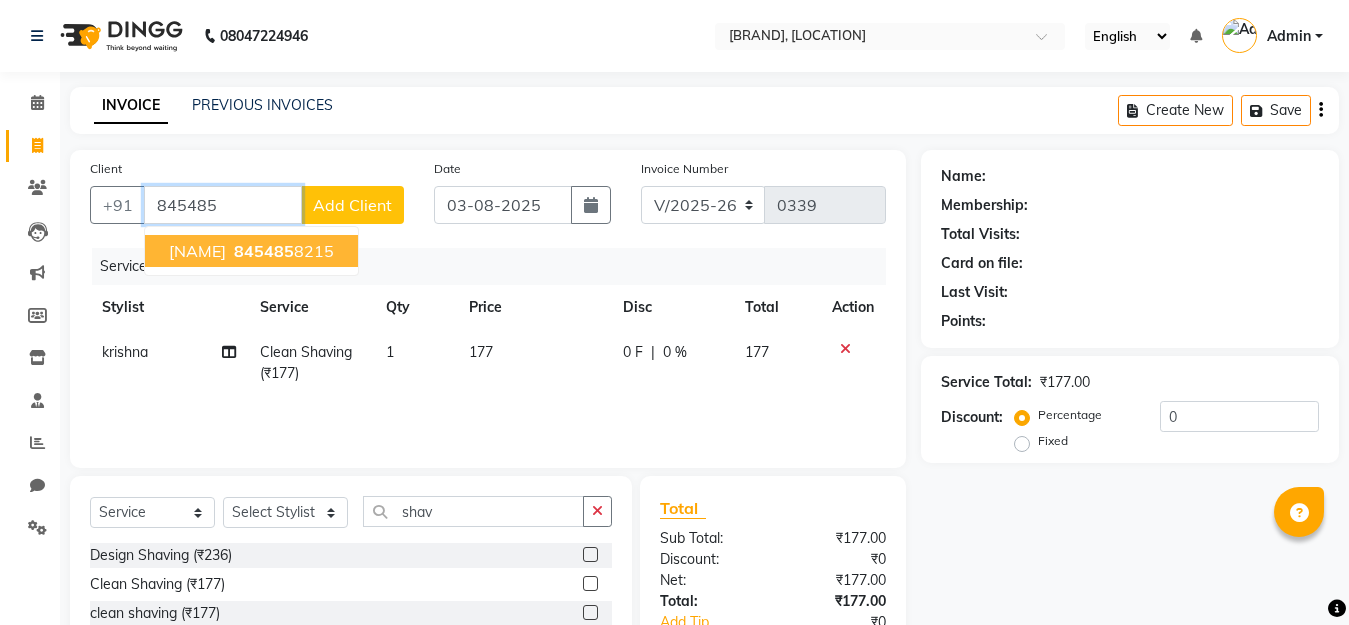 click on "845485" at bounding box center [264, 251] 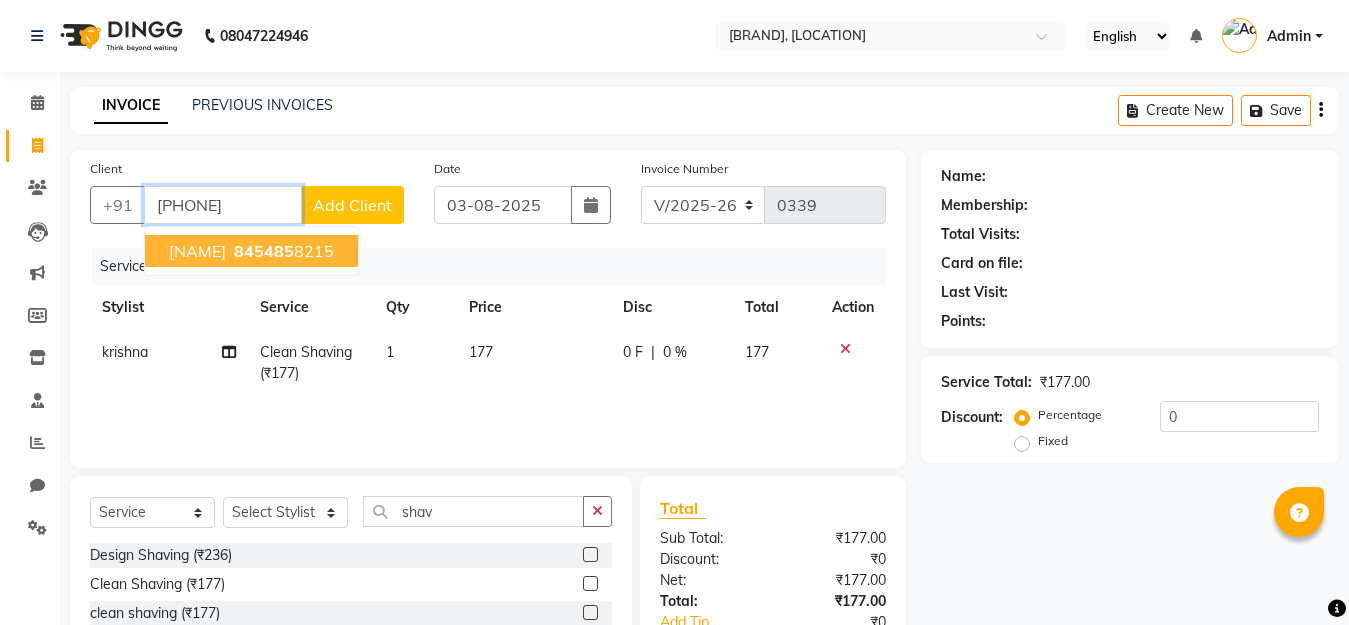 type on "[PHONE]" 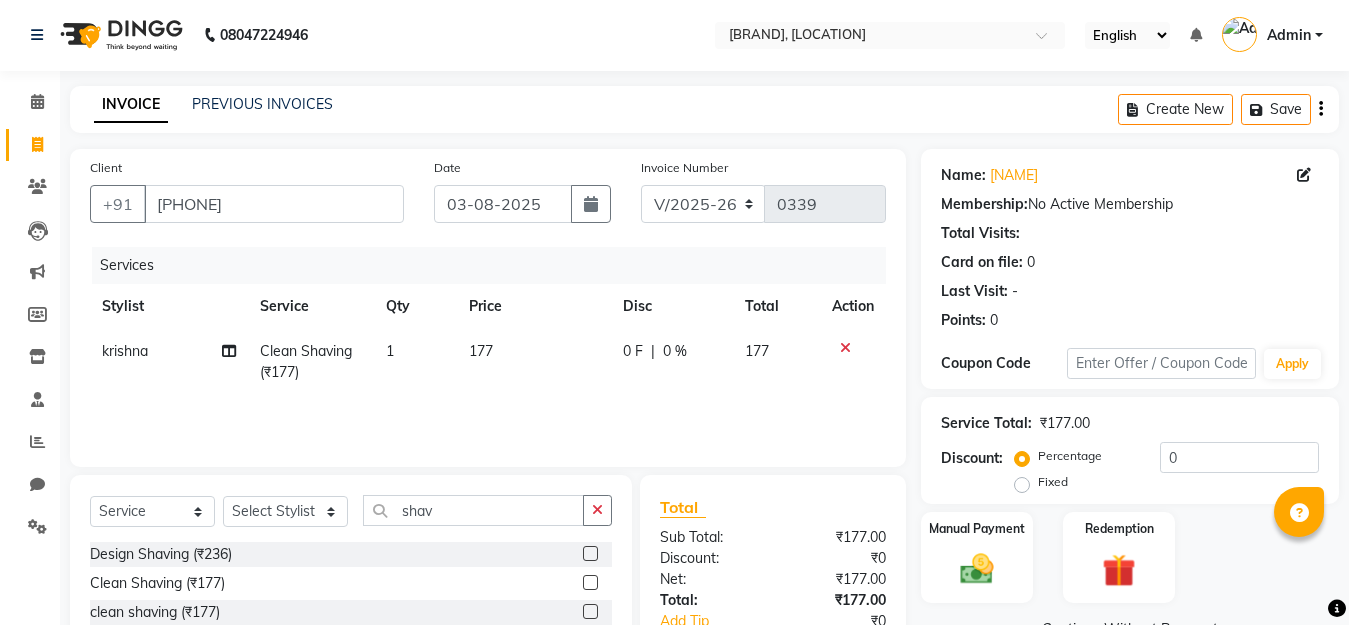 scroll, scrollTop: 133, scrollLeft: 0, axis: vertical 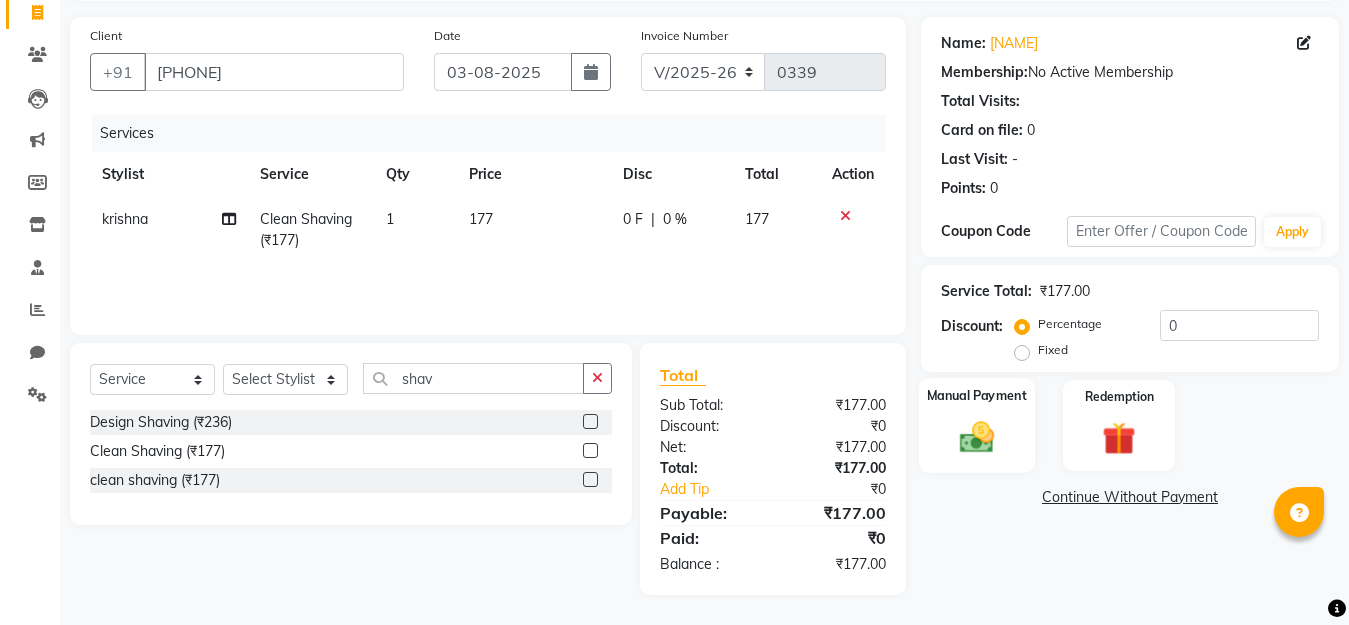 click 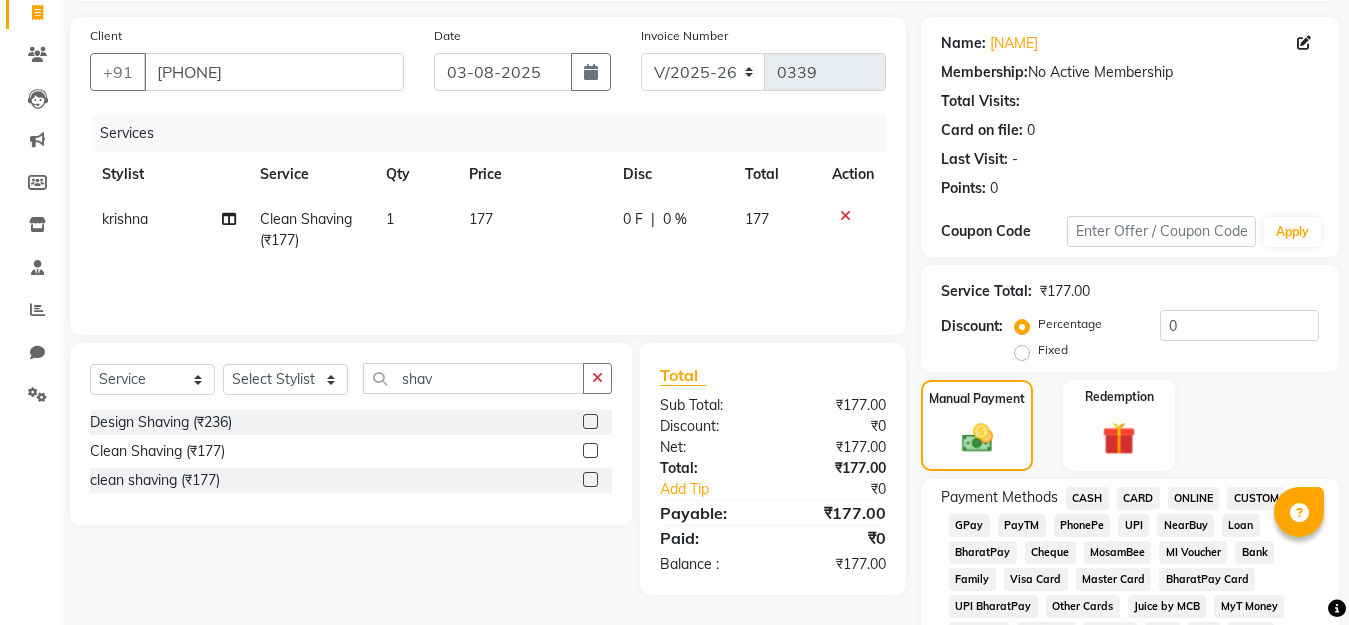 click on "CASH" 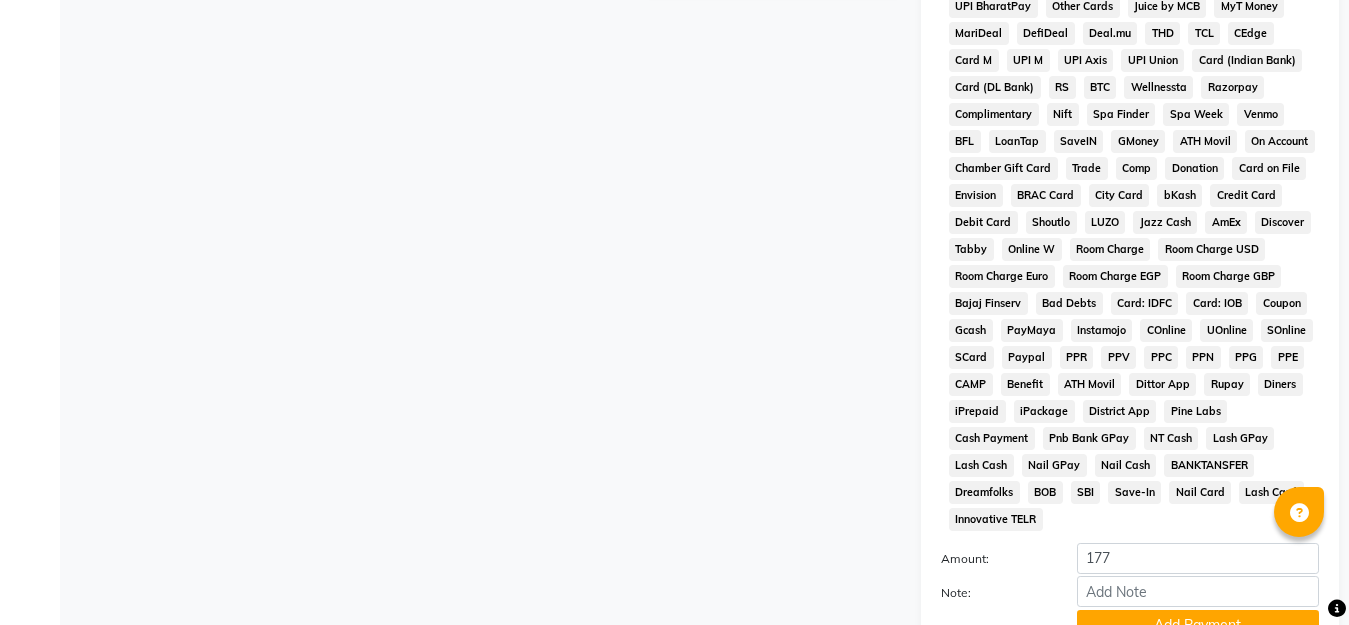 scroll, scrollTop: 904, scrollLeft: 0, axis: vertical 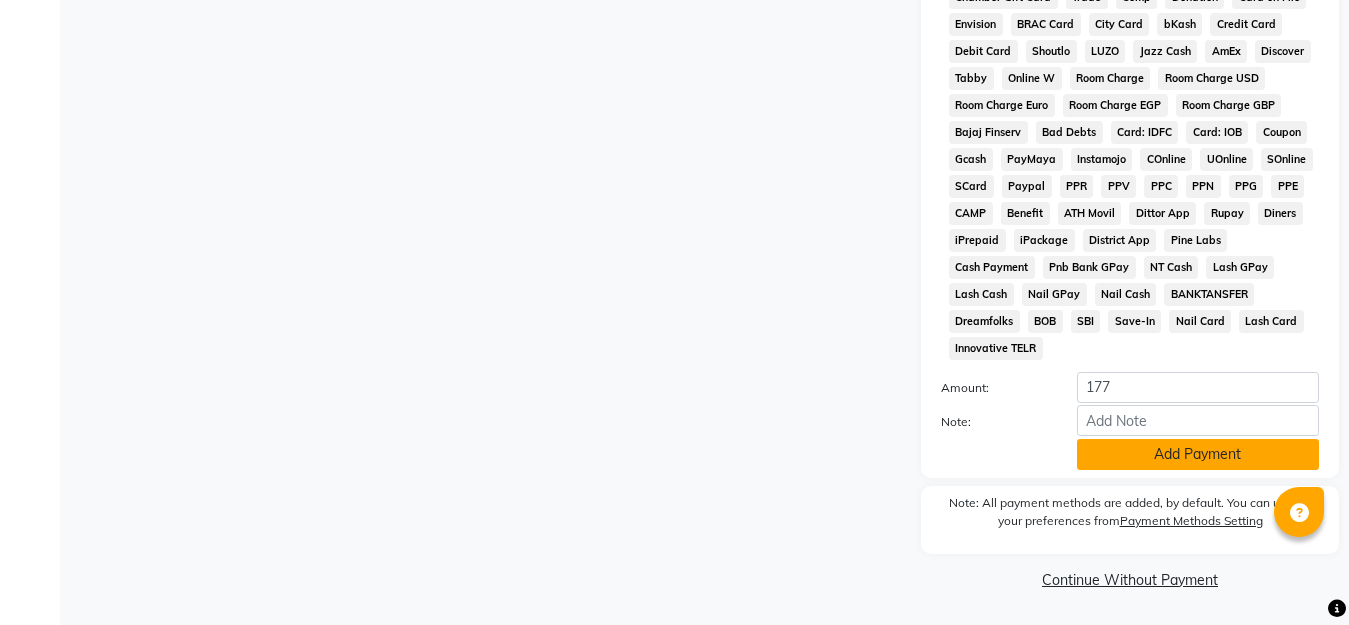 click on "Add Payment" 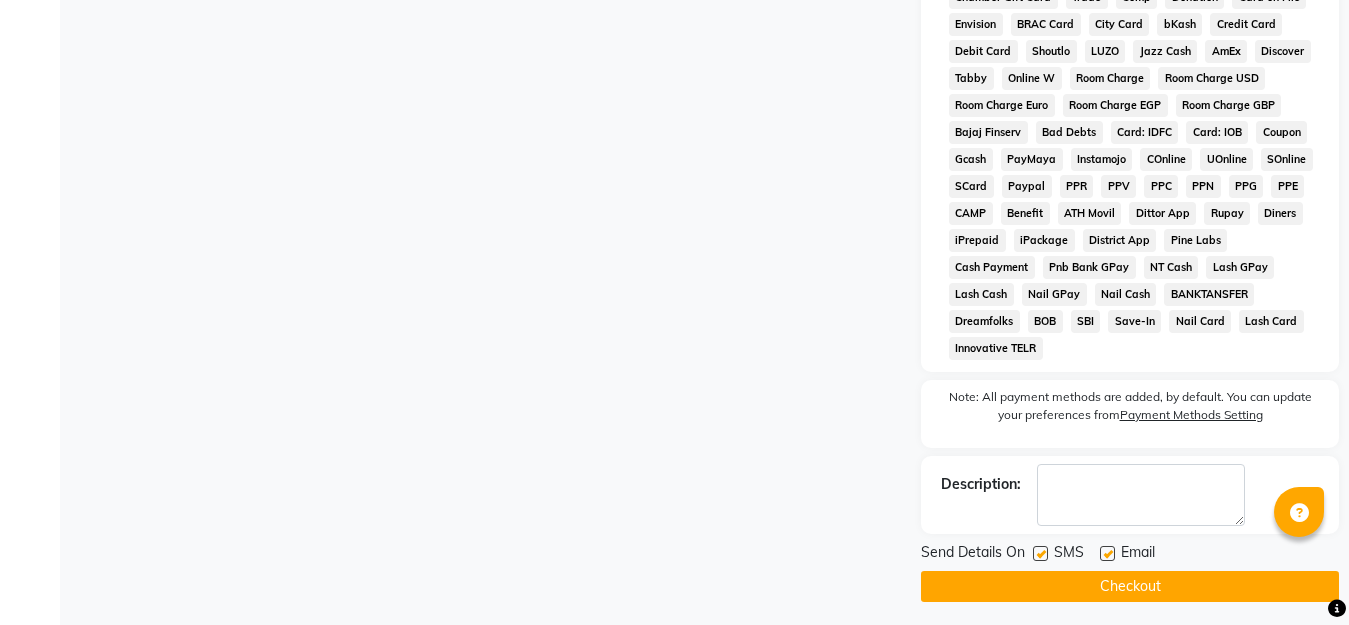 scroll, scrollTop: 911, scrollLeft: 0, axis: vertical 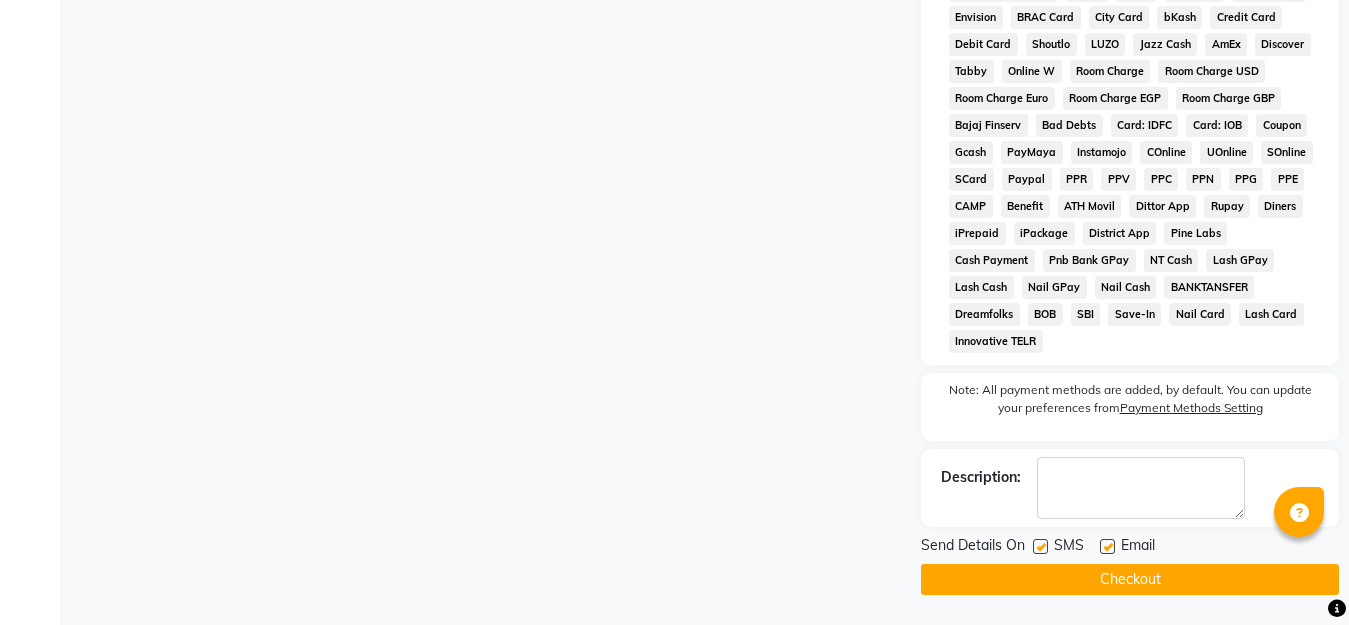 click on "Checkout" 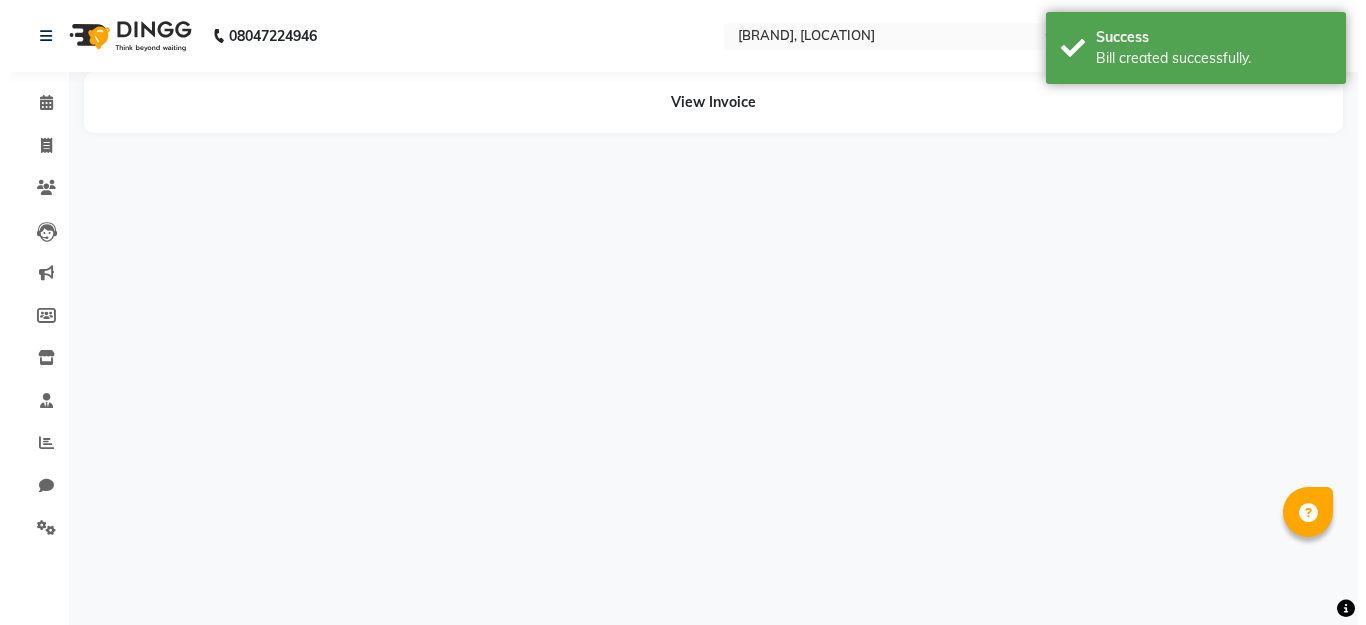 scroll, scrollTop: 0, scrollLeft: 0, axis: both 